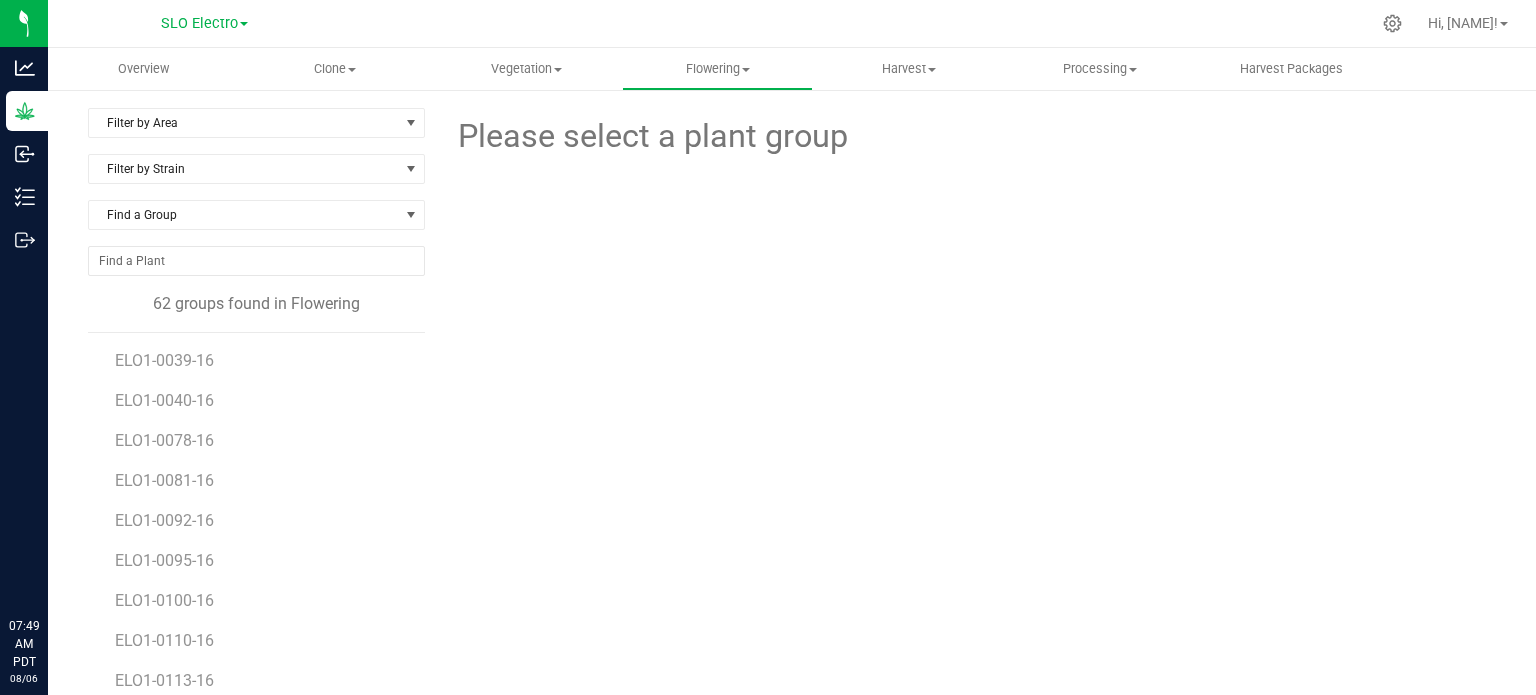 scroll, scrollTop: 0, scrollLeft: 0, axis: both 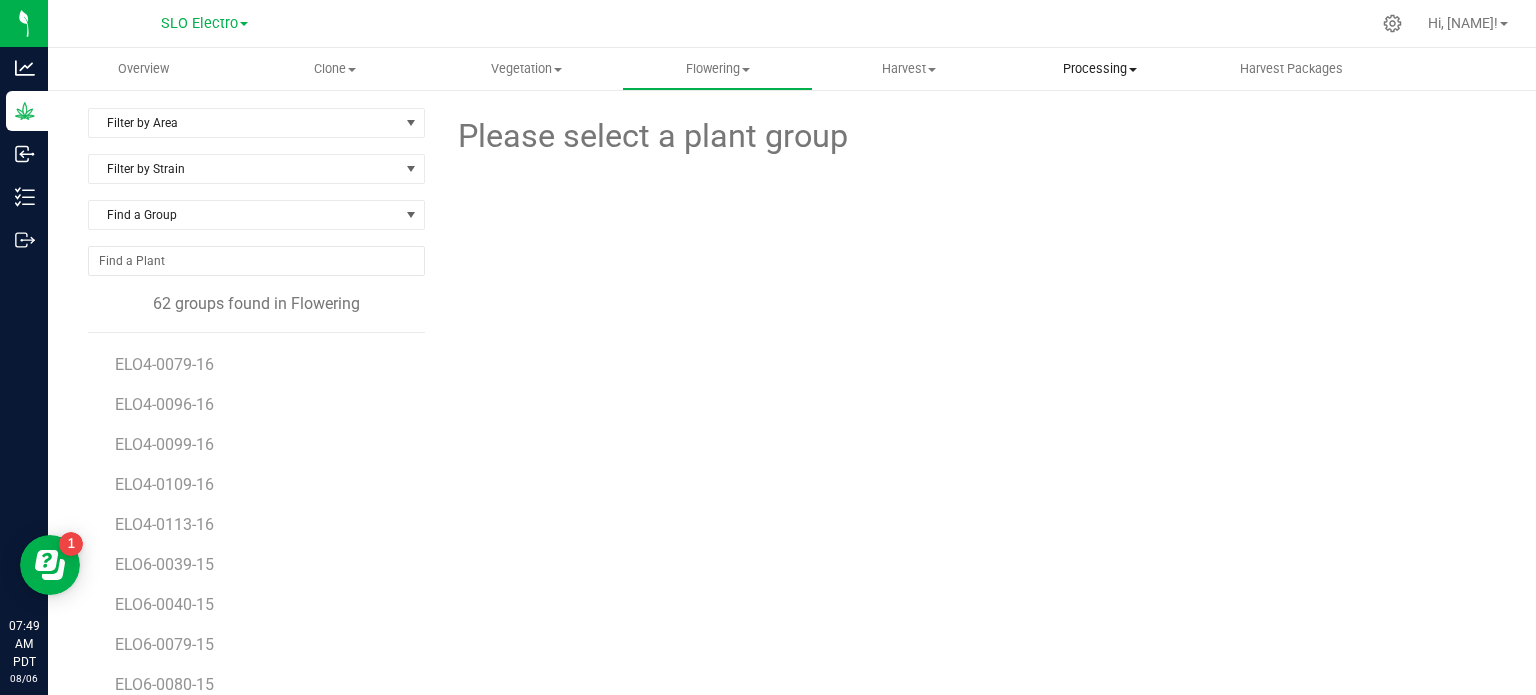 click on "Processing" at bounding box center (1100, 69) 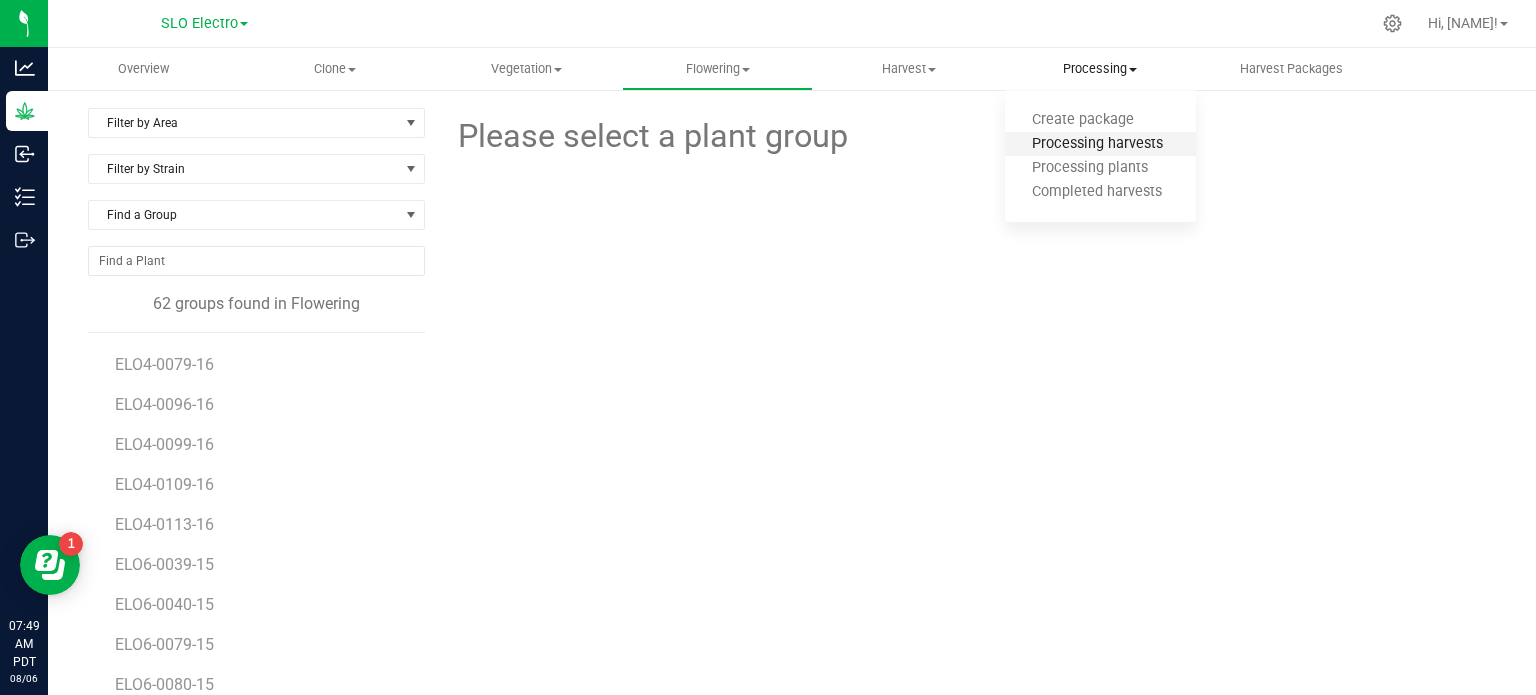 click on "Processing harvests" at bounding box center [1097, 144] 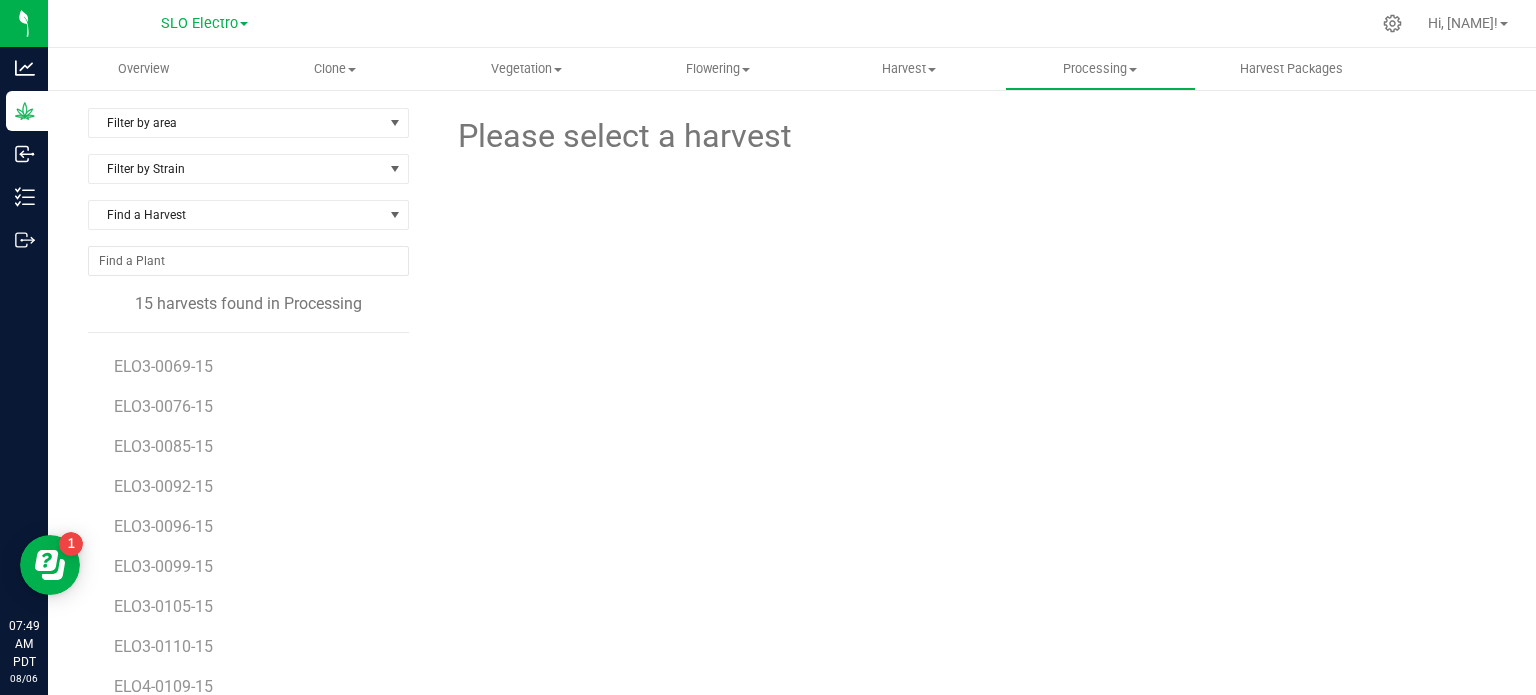 scroll, scrollTop: 116, scrollLeft: 0, axis: vertical 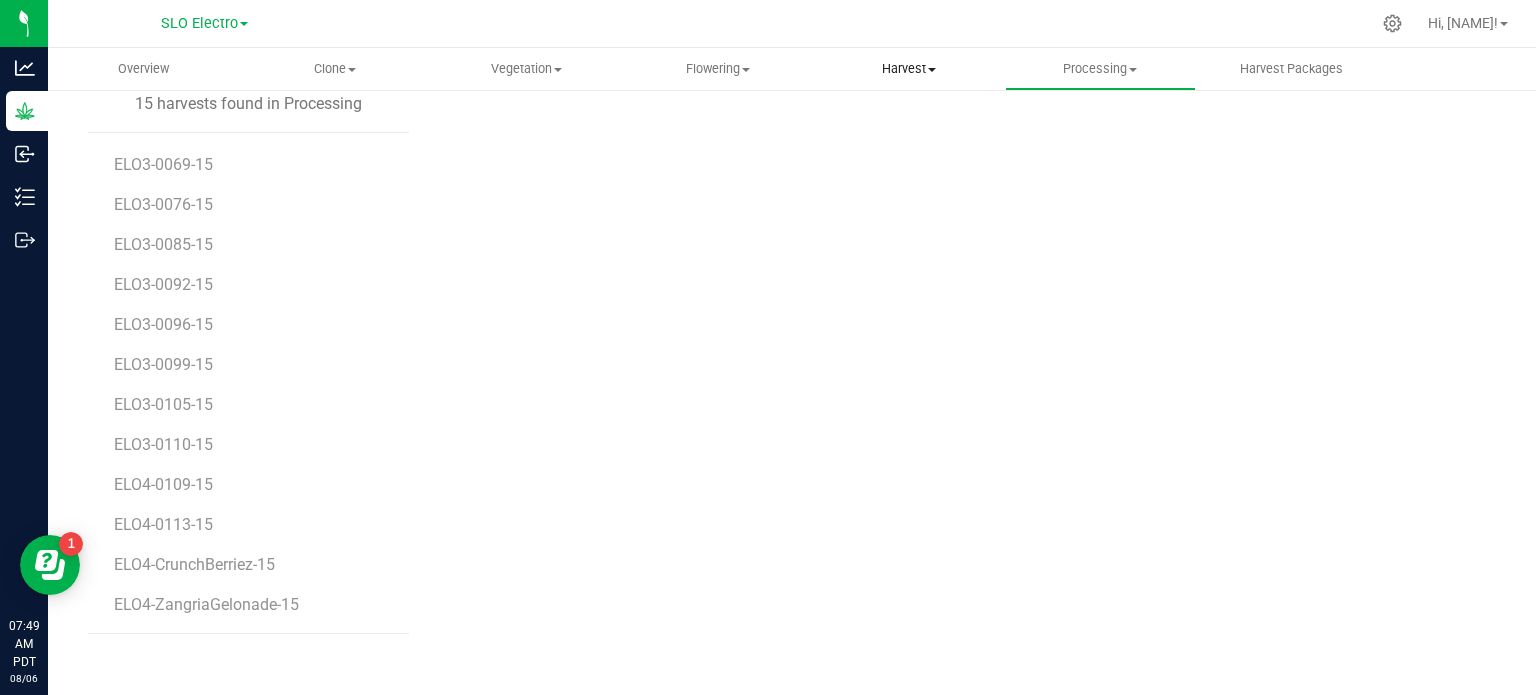 click on "Harvest" at bounding box center [908, 69] 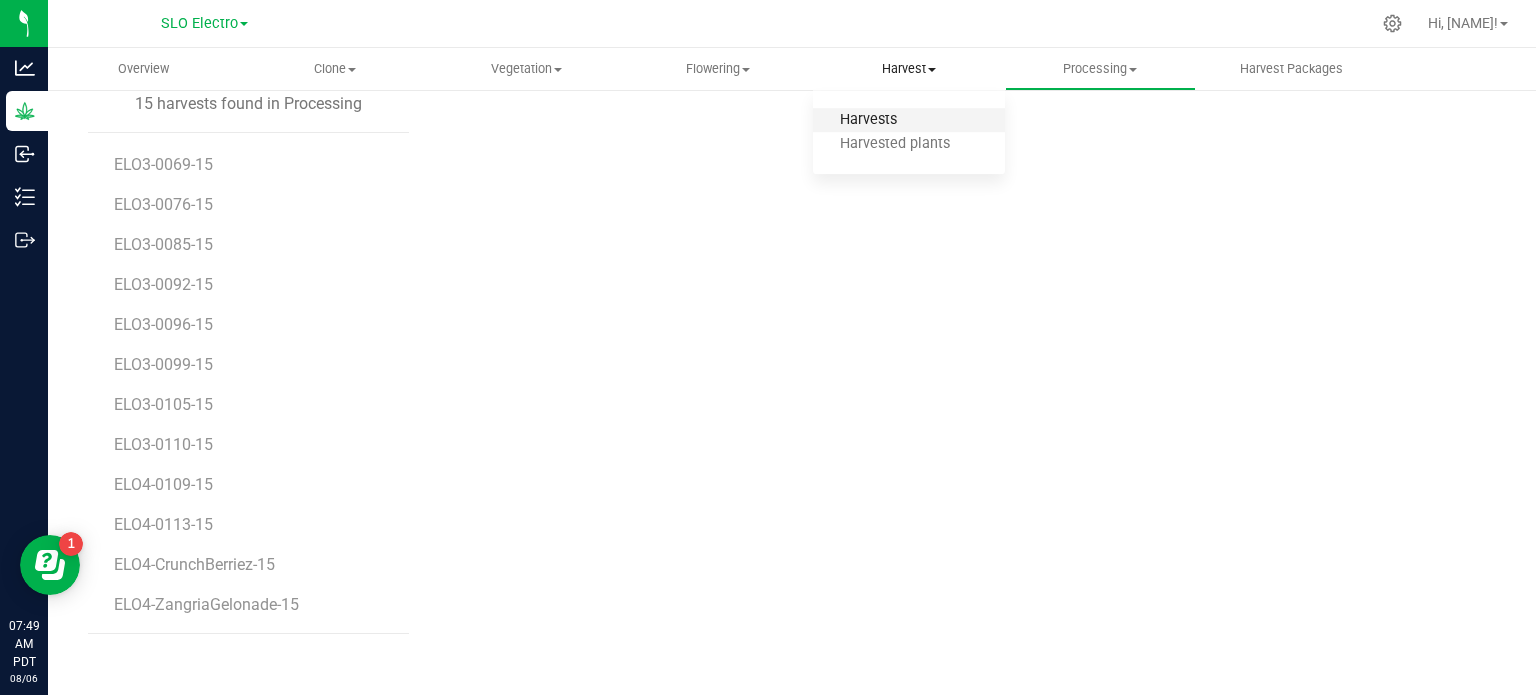 click on "Harvests" at bounding box center [868, 120] 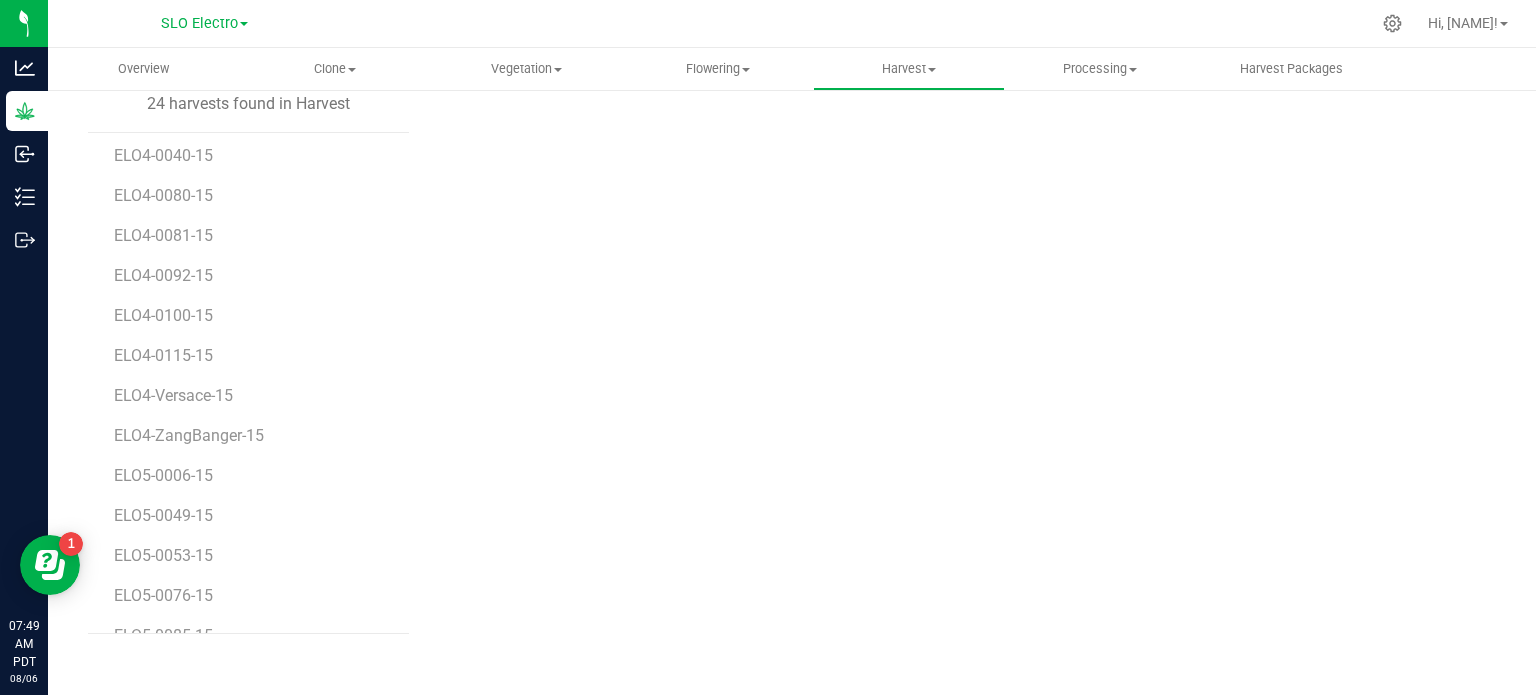 scroll, scrollTop: 200, scrollLeft: 0, axis: vertical 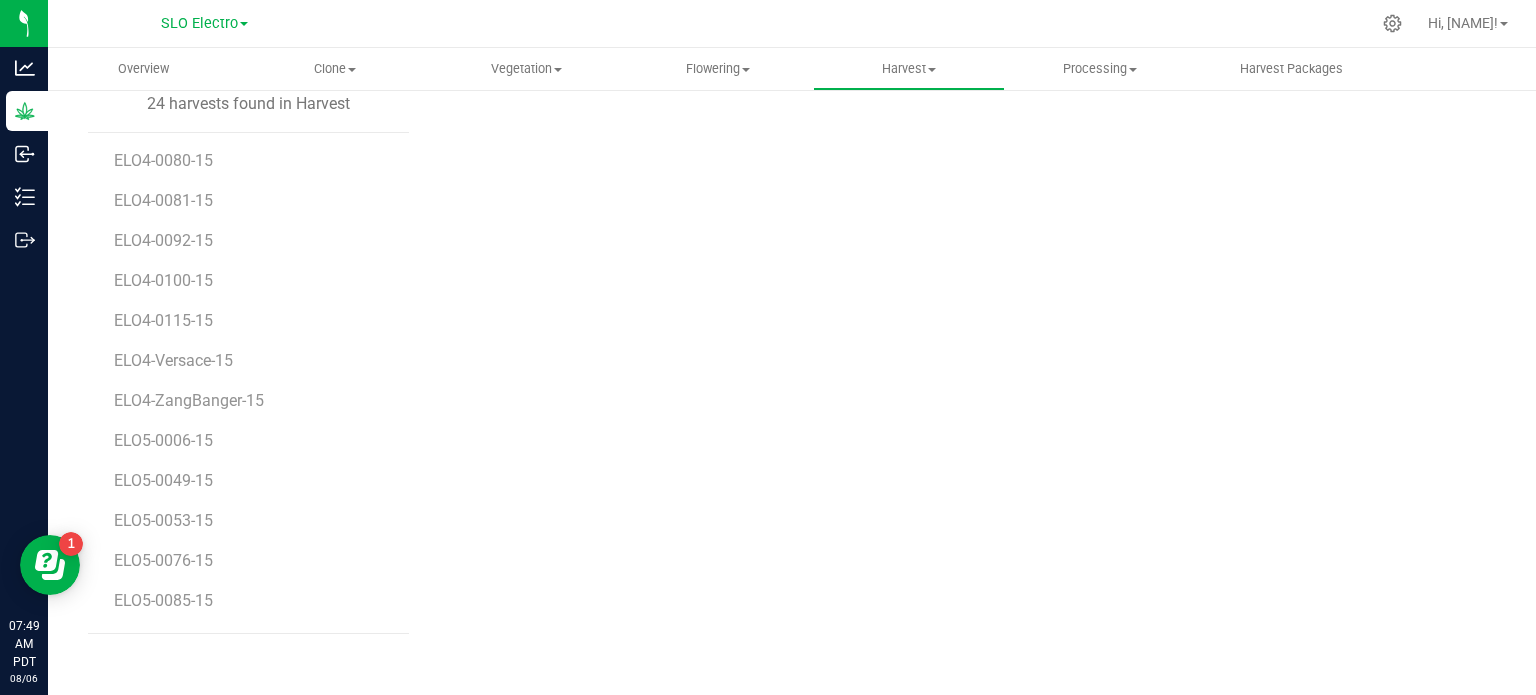 click on "ELO4-ZangBanger-15" at bounding box center [254, 393] 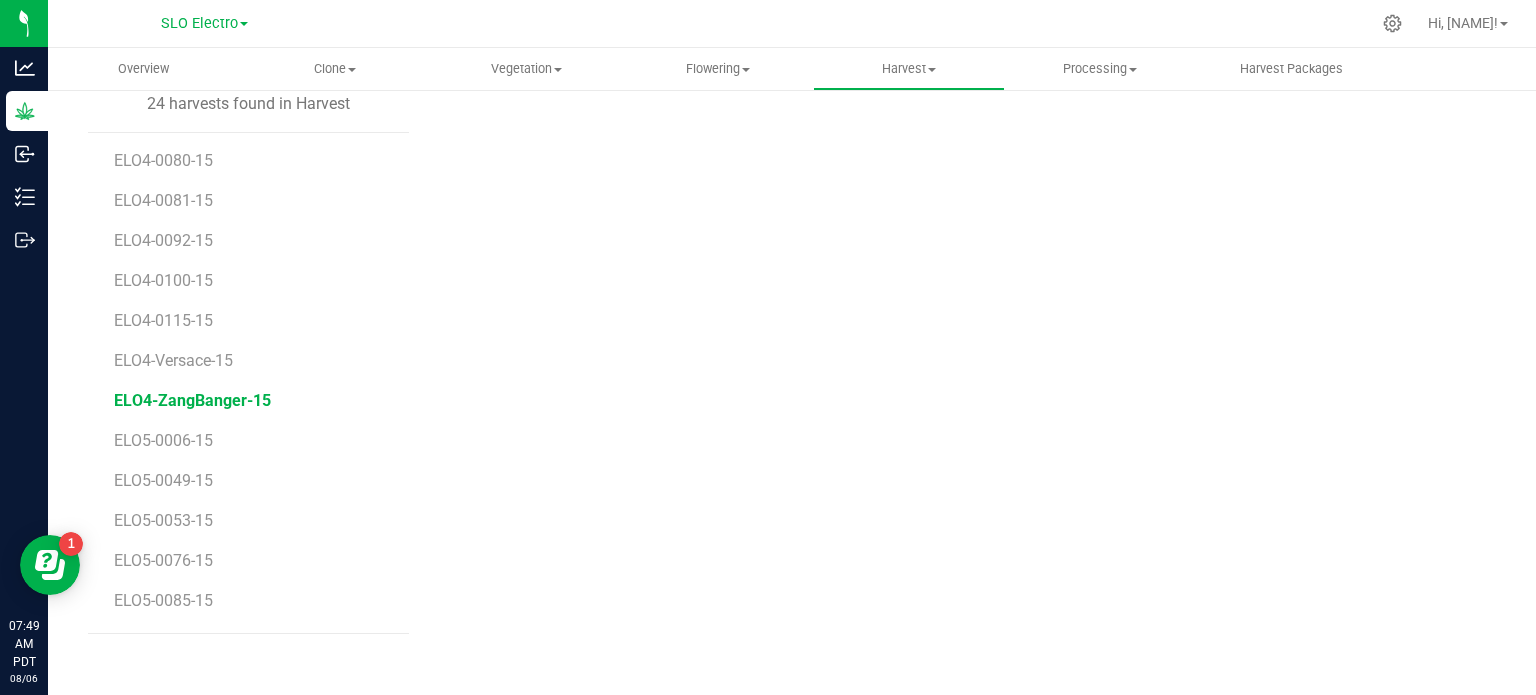 click on "ELO4-ZangBanger-15" at bounding box center (192, 400) 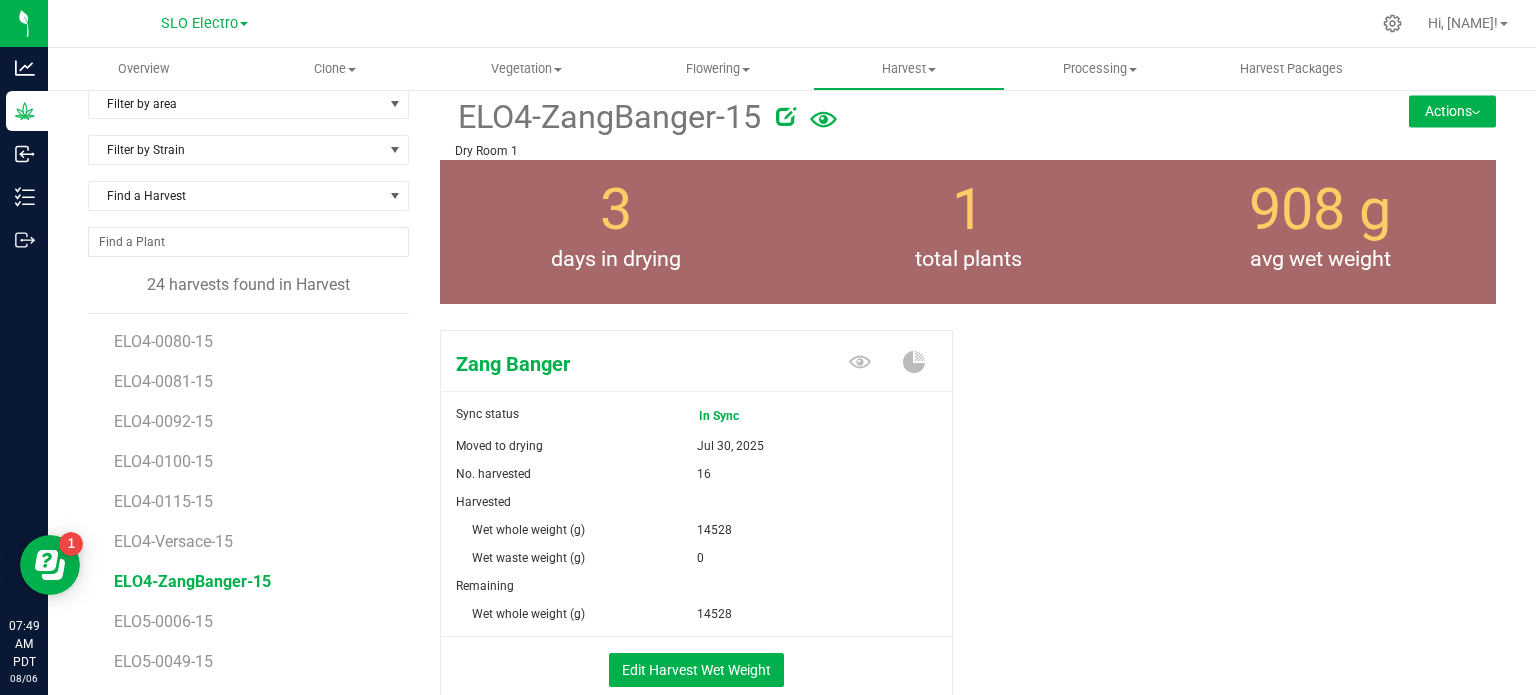 scroll, scrollTop: 0, scrollLeft: 0, axis: both 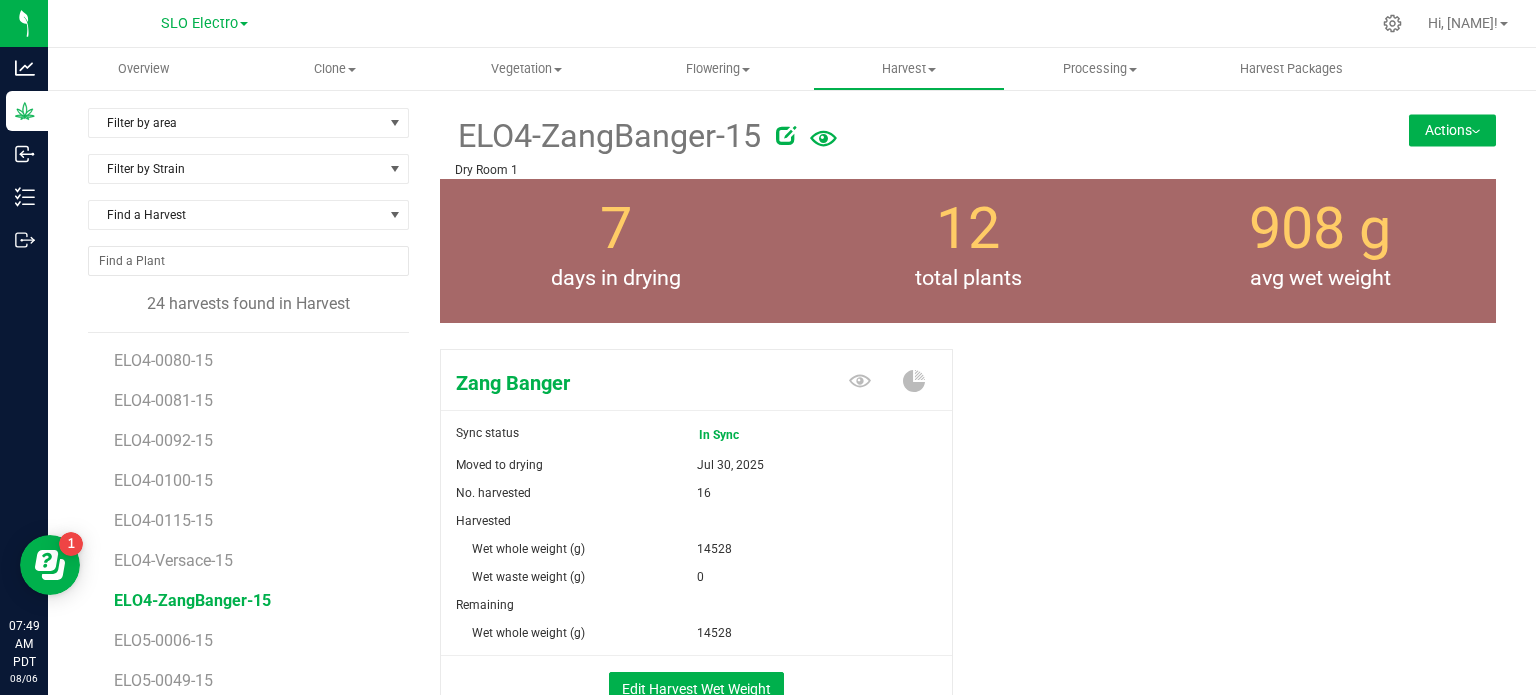 click on "Actions" at bounding box center (1452, 130) 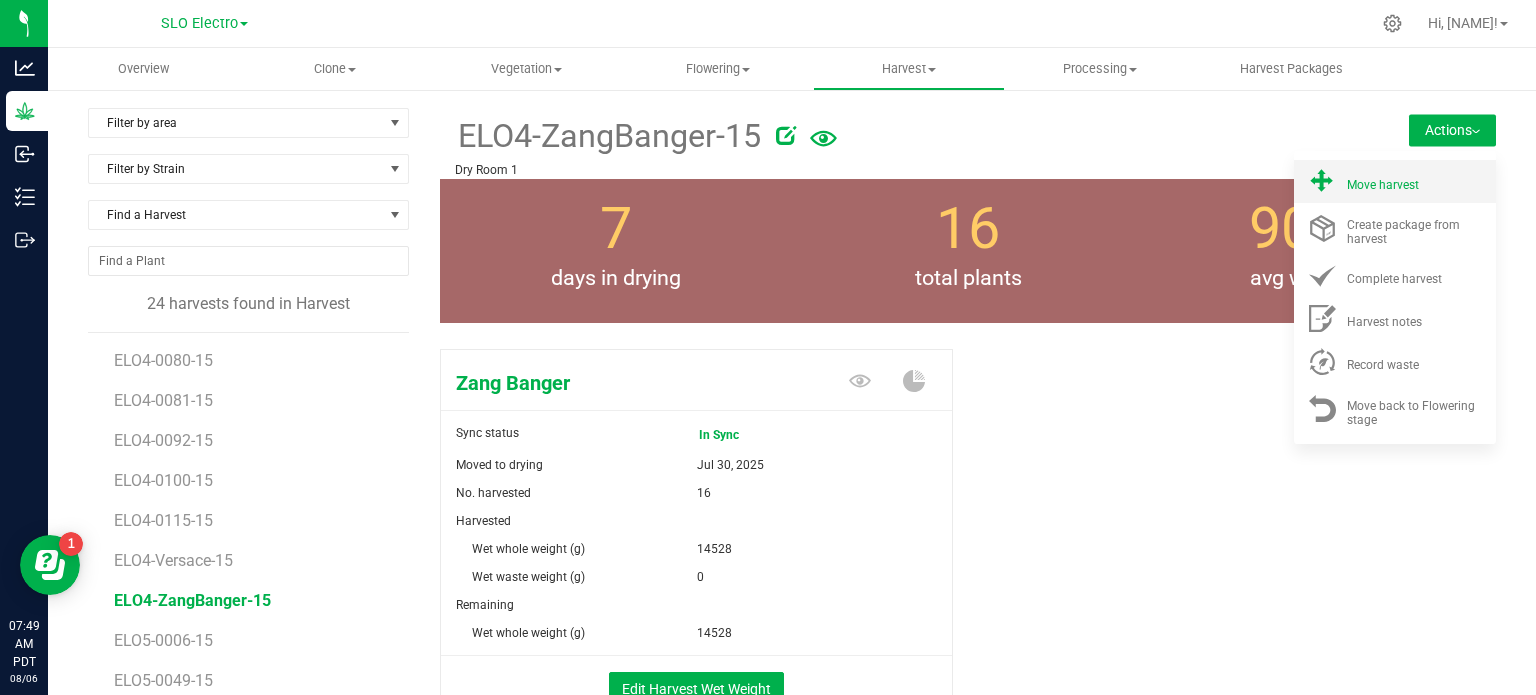 click on "Move harvest" at bounding box center [1383, 185] 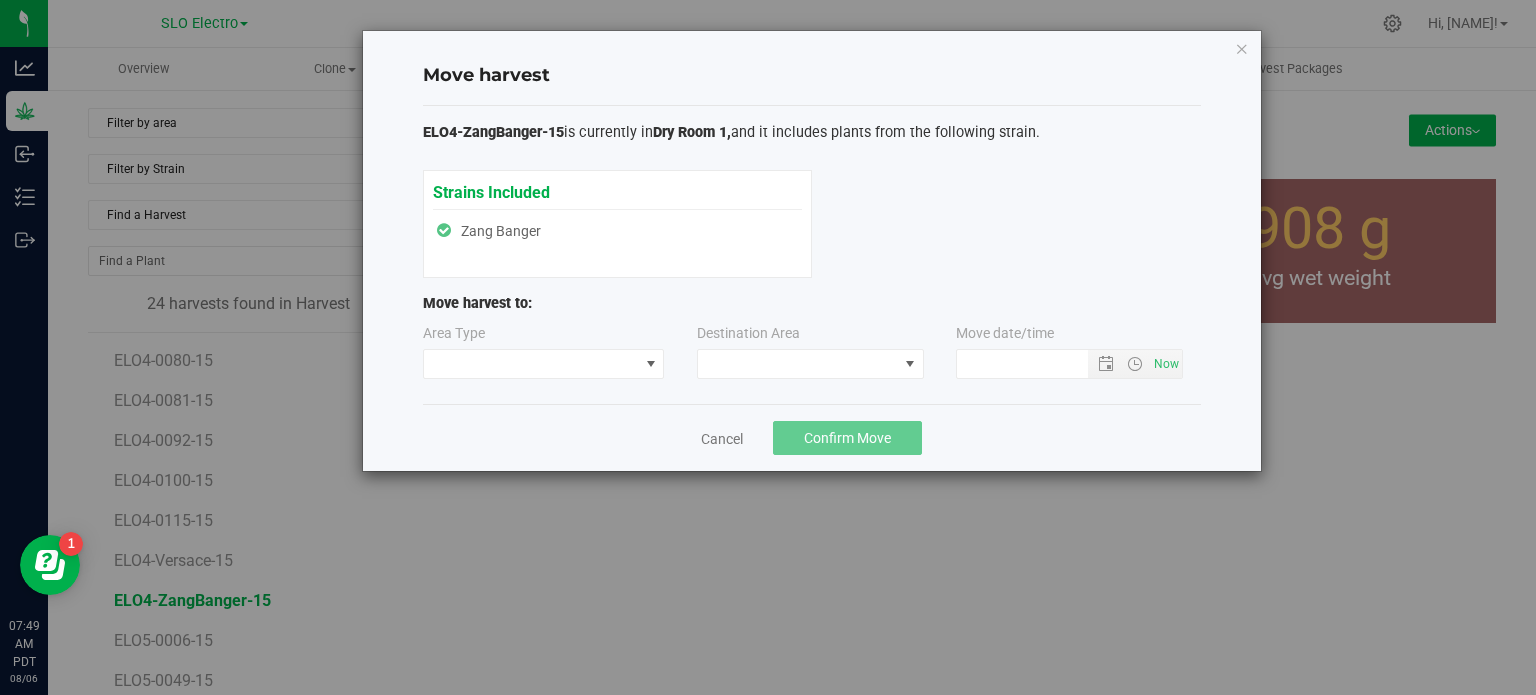 type on "[DATE] [TIME]" 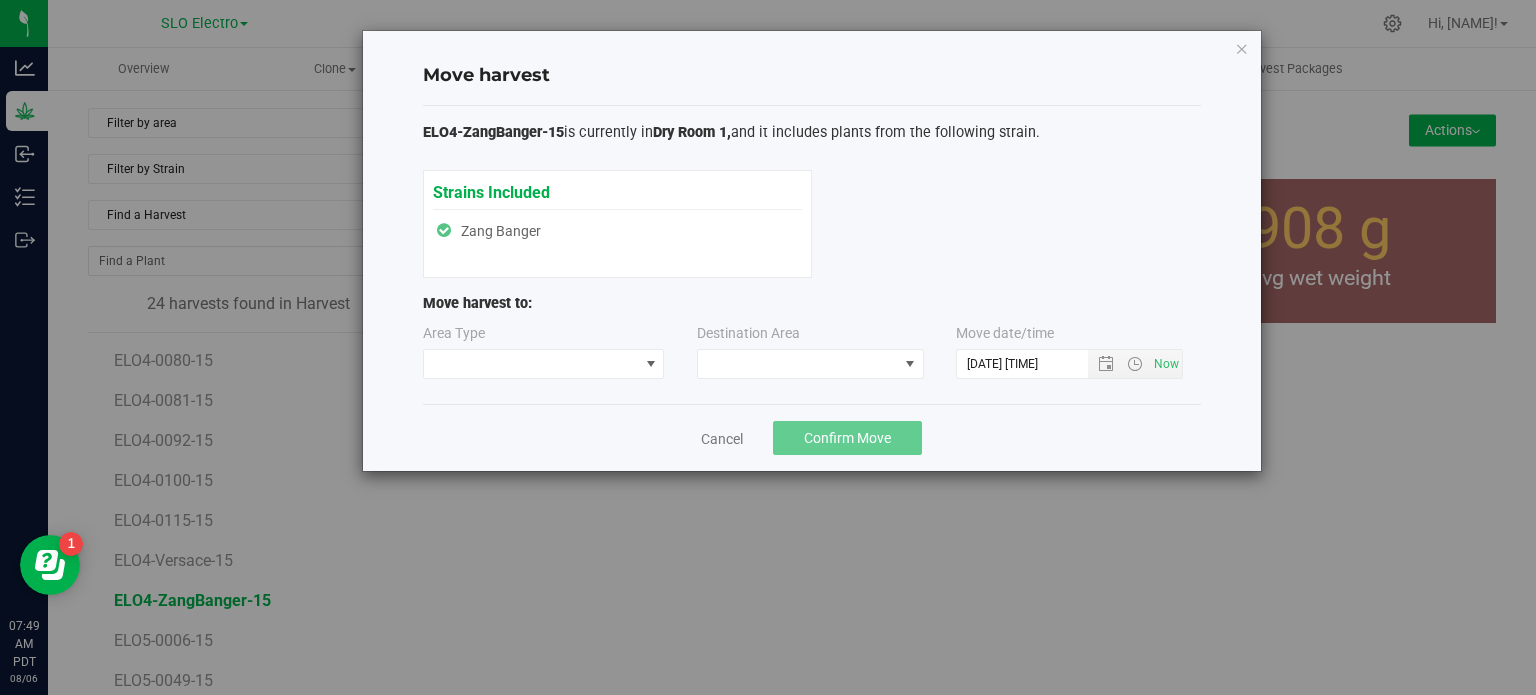 click on "Area Type" at bounding box center (545, 351) 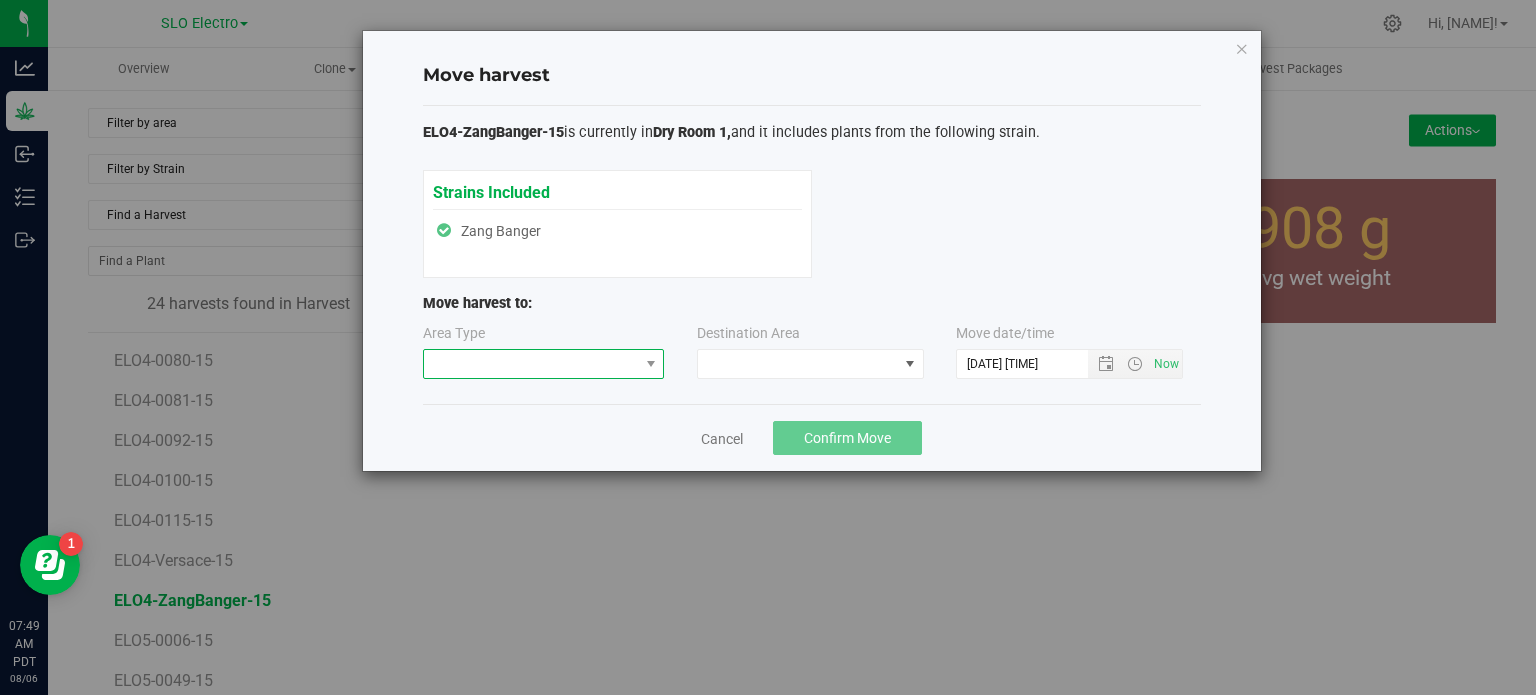 click at bounding box center [531, 364] 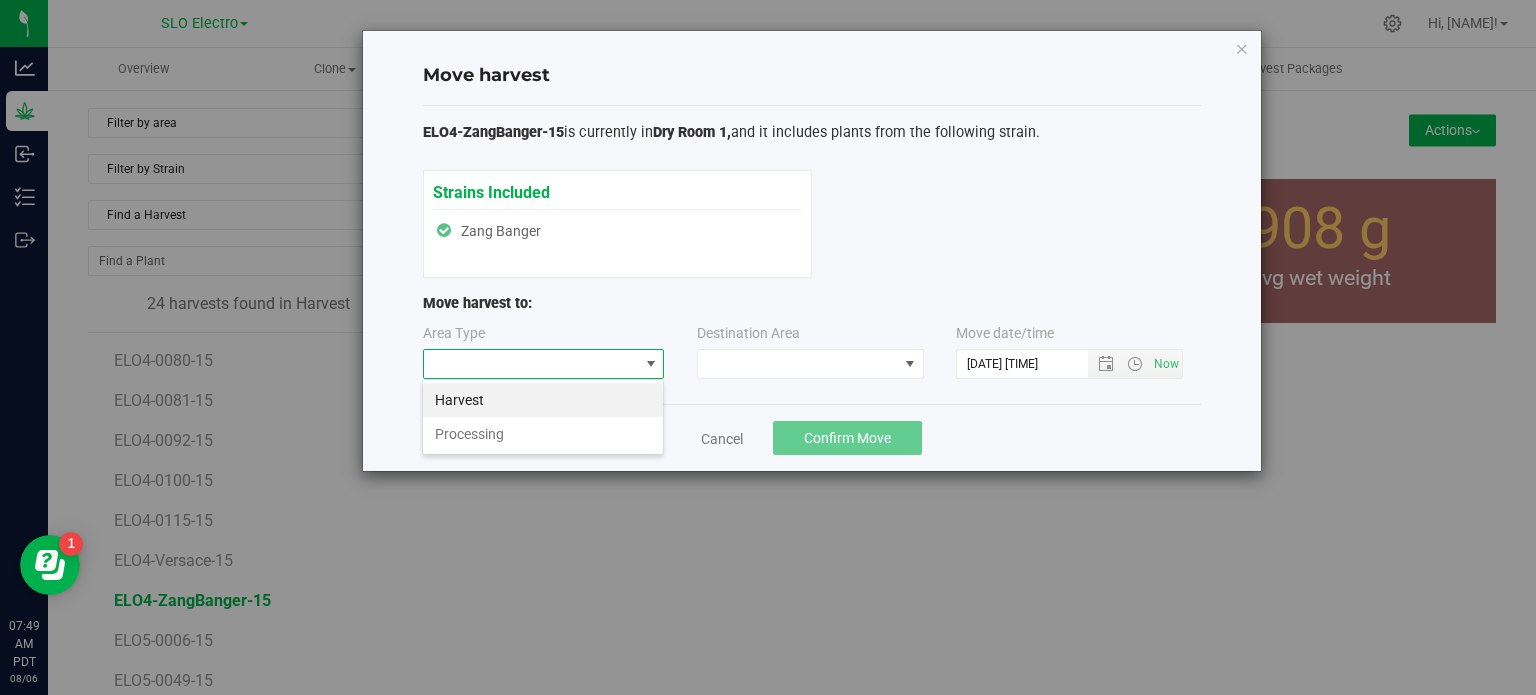 scroll, scrollTop: 99970, scrollLeft: 99757, axis: both 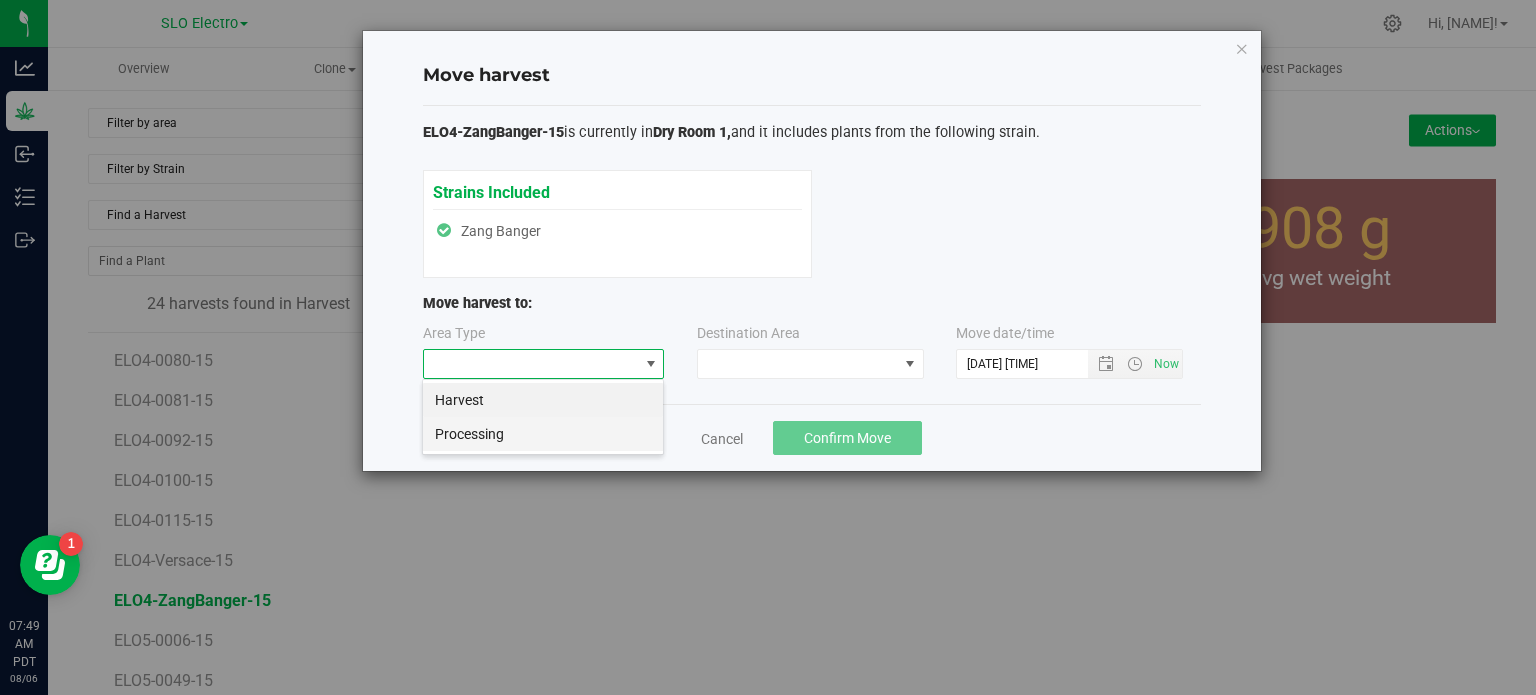 click on "Processing" at bounding box center (543, 434) 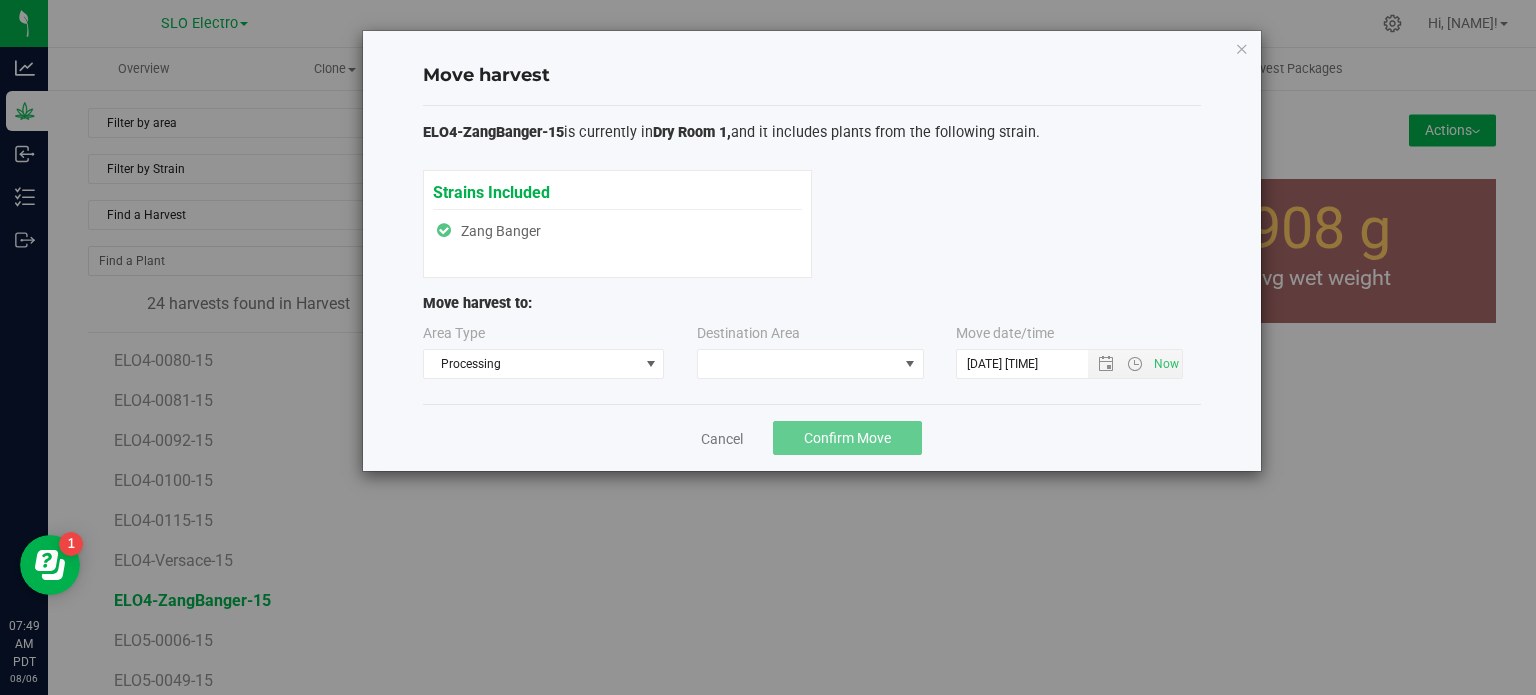 click on "Area Type
Processing
Destination Area
Move date/time" at bounding box center [812, 355] 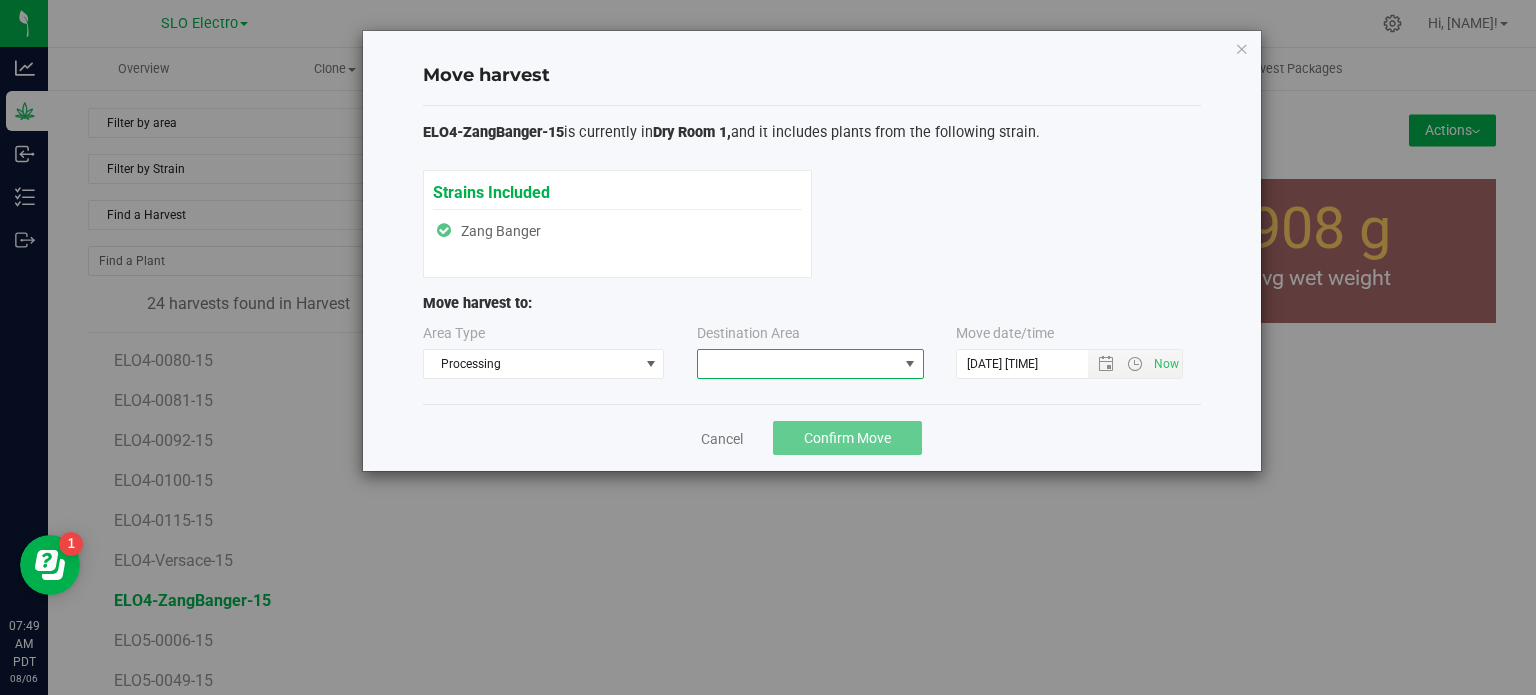 click at bounding box center [798, 364] 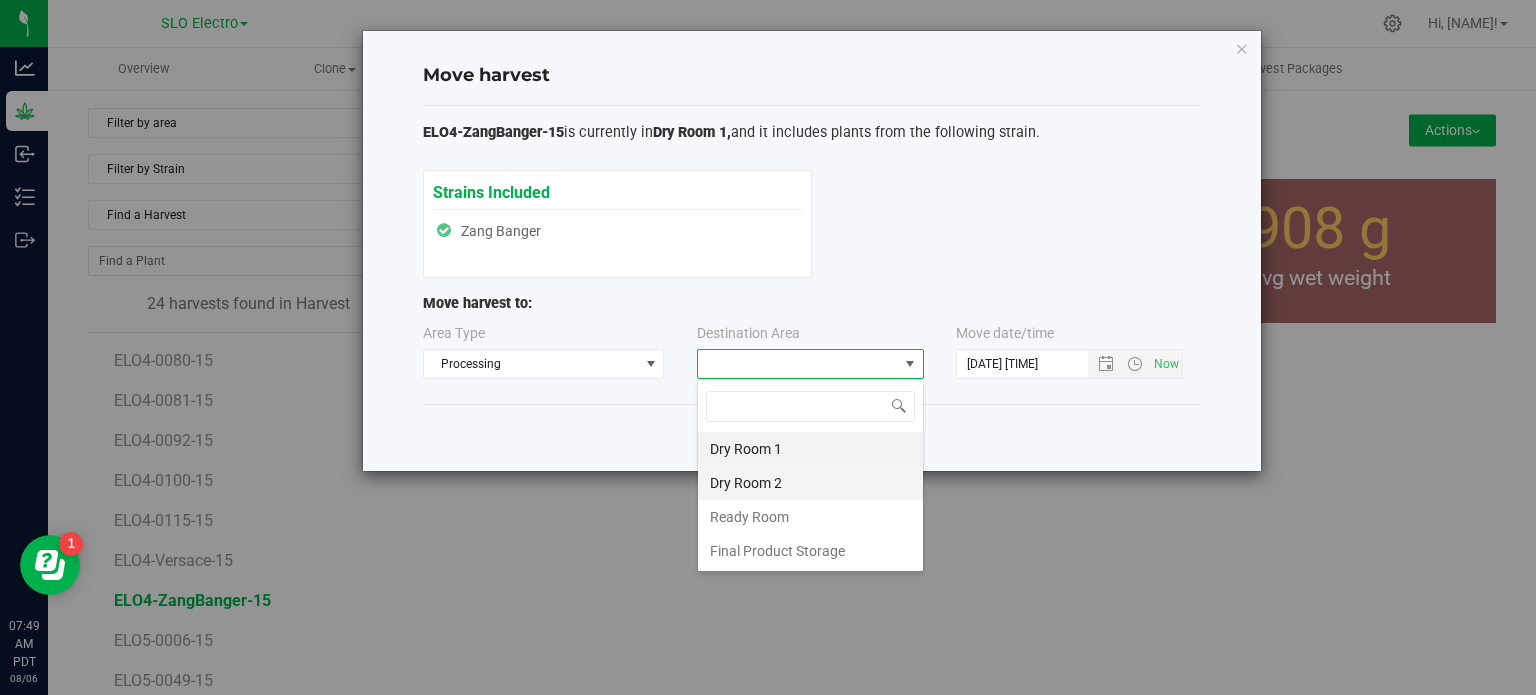 scroll, scrollTop: 99970, scrollLeft: 99772, axis: both 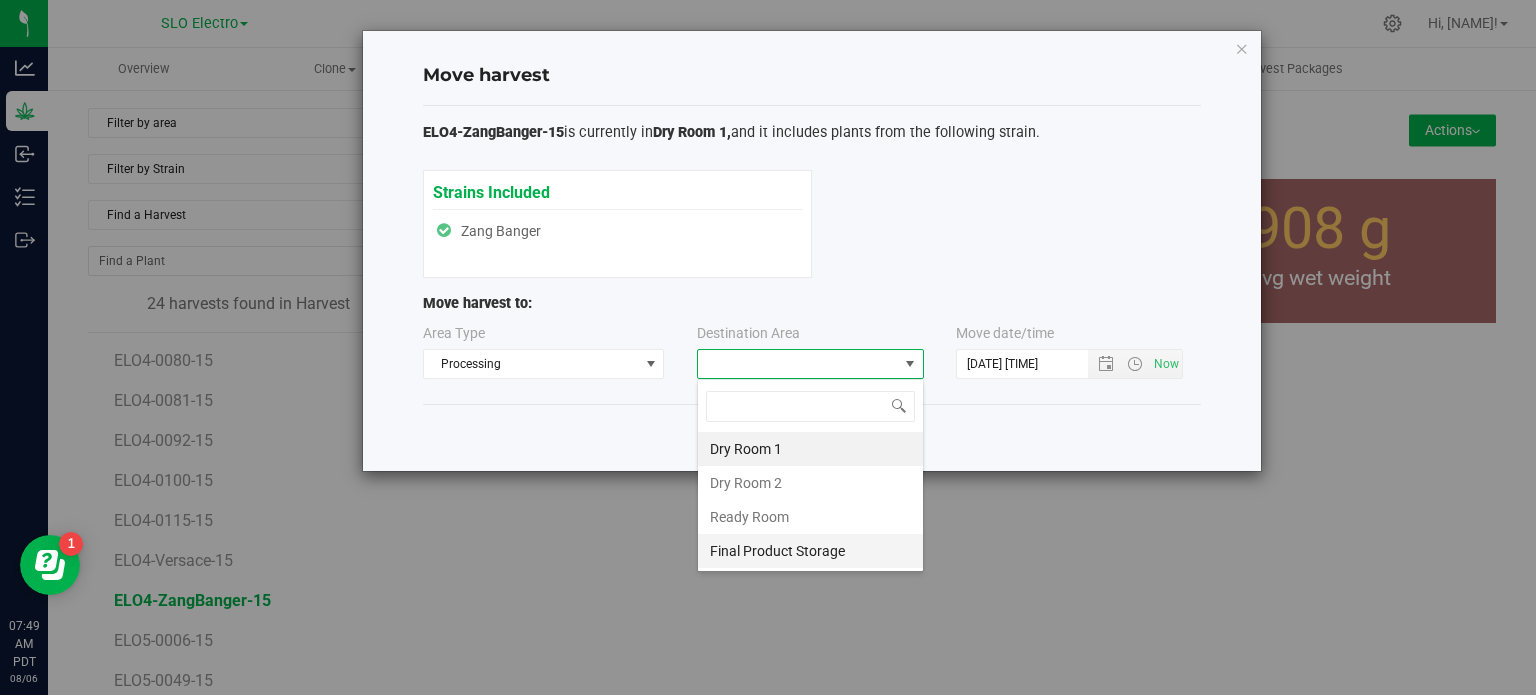 click on "Final Product Storage" at bounding box center [810, 551] 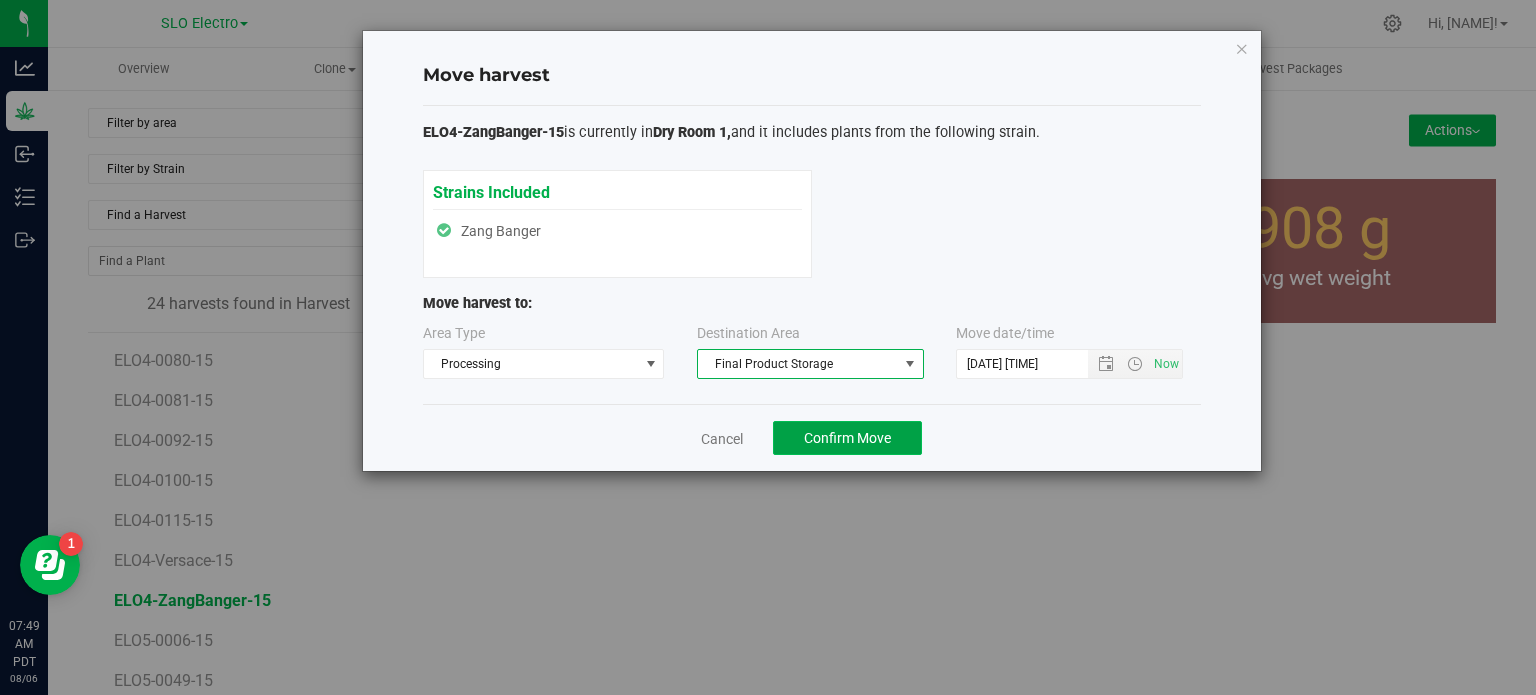 click on "Confirm Move" 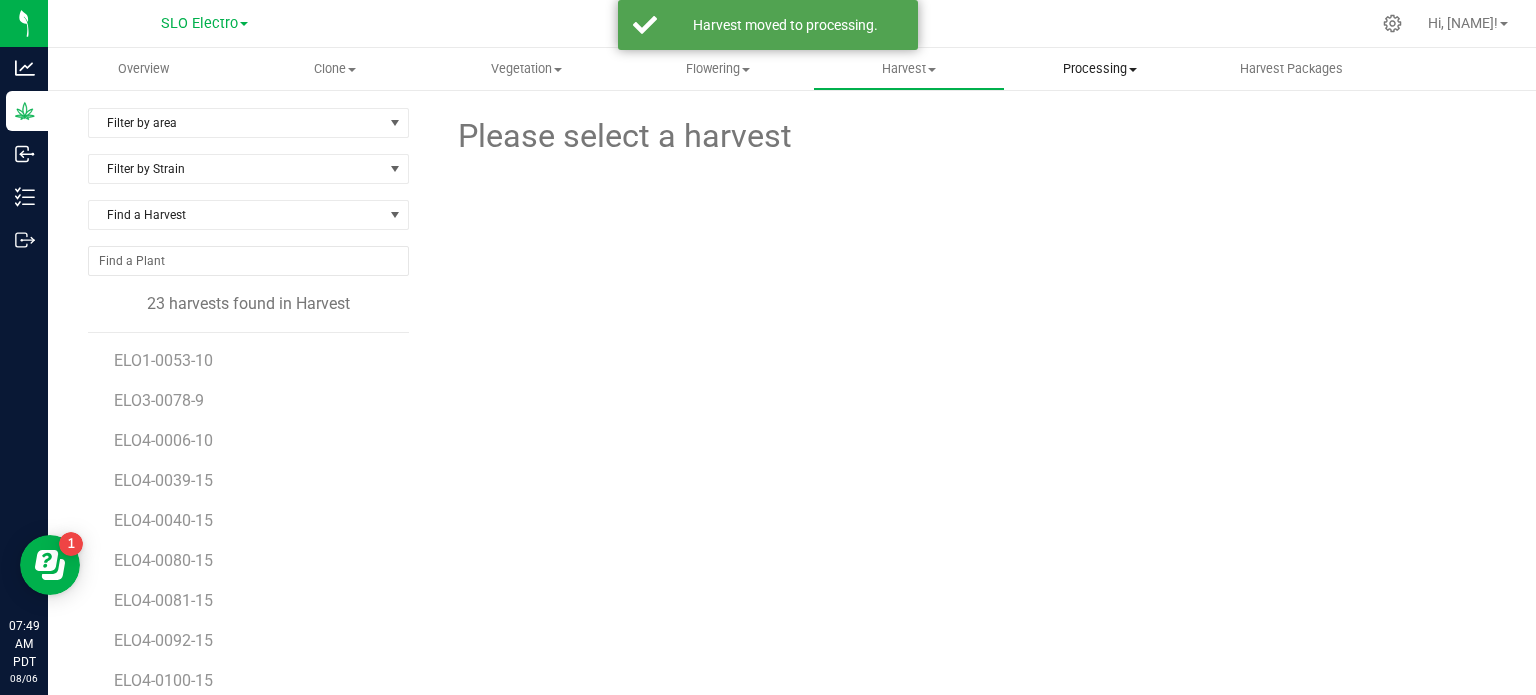 click on "Processing" at bounding box center (1100, 69) 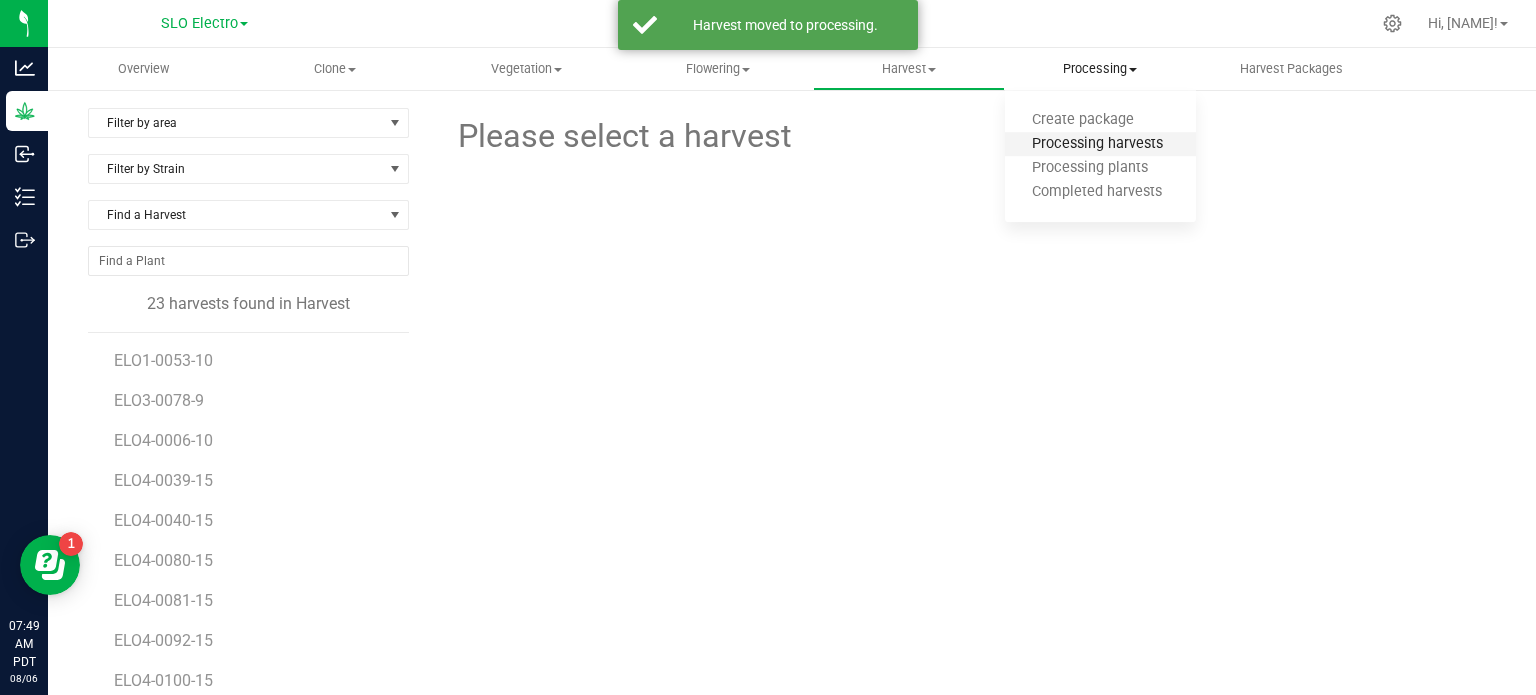click on "Processing harvests" at bounding box center [1097, 144] 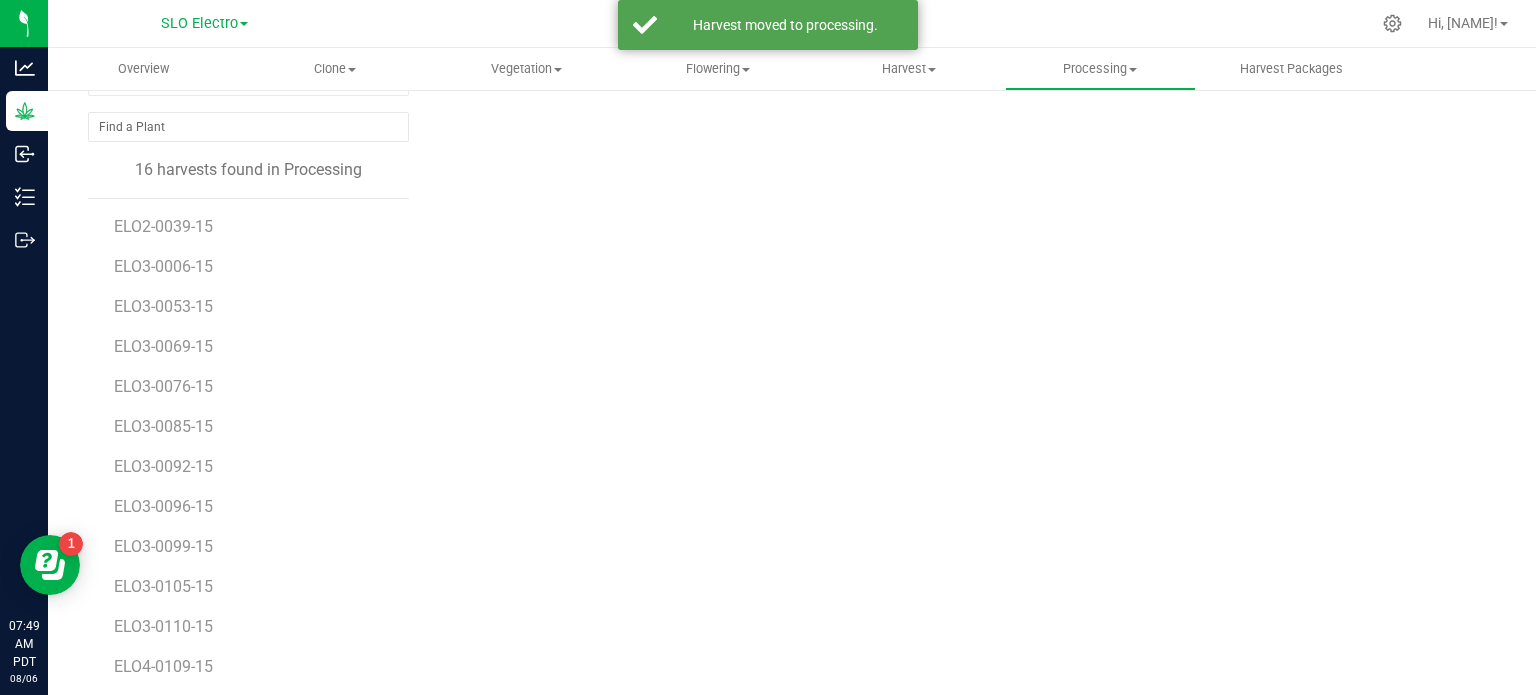 scroll, scrollTop: 200, scrollLeft: 0, axis: vertical 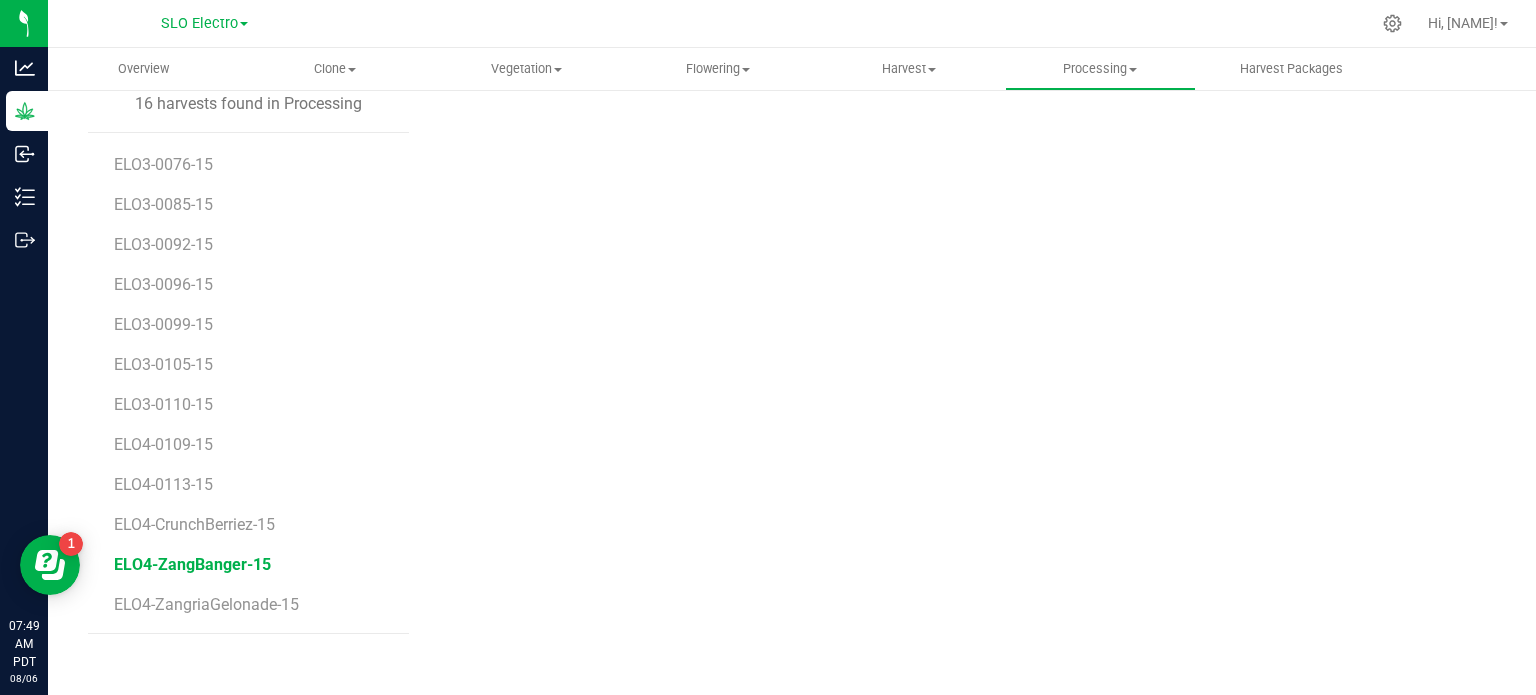 click on "ELO4-ZangBanger-15" at bounding box center [192, 564] 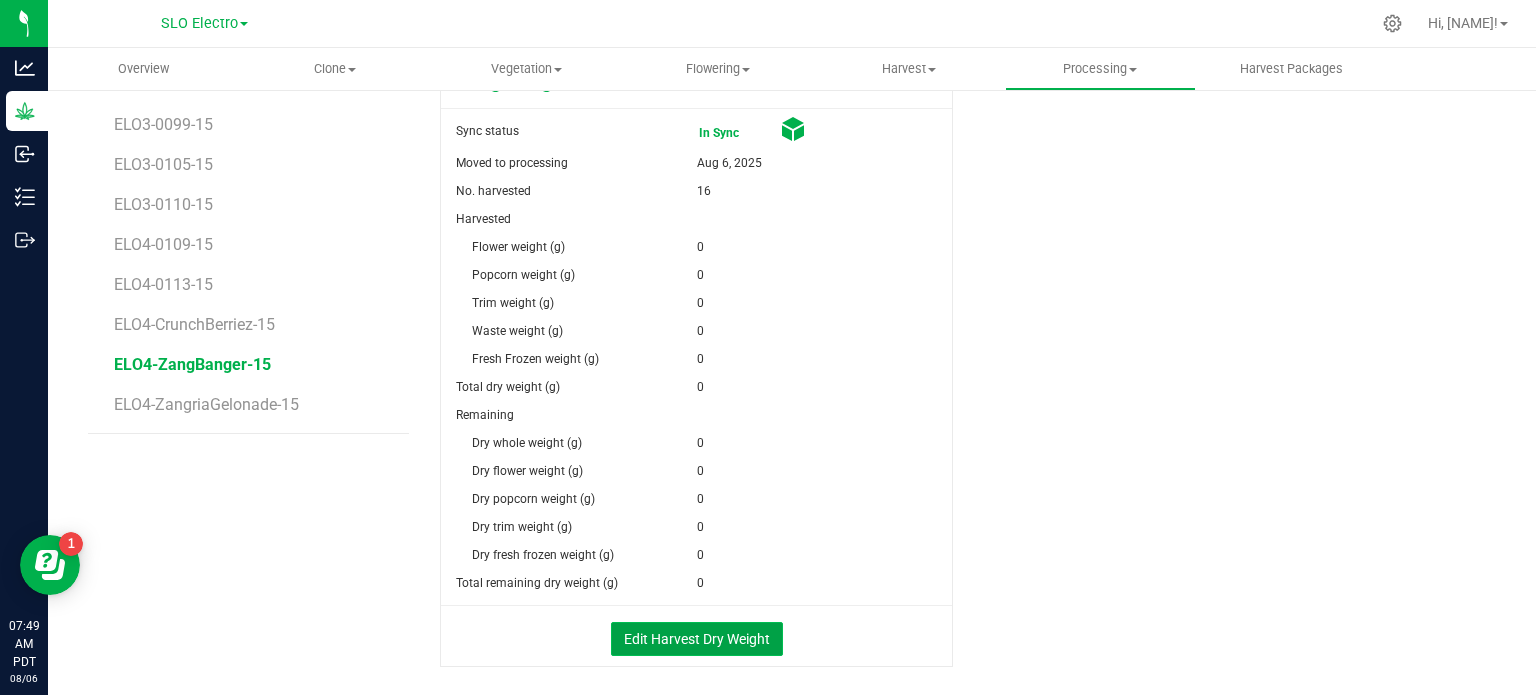 click on "Edit Harvest Dry Weight" at bounding box center (697, 639) 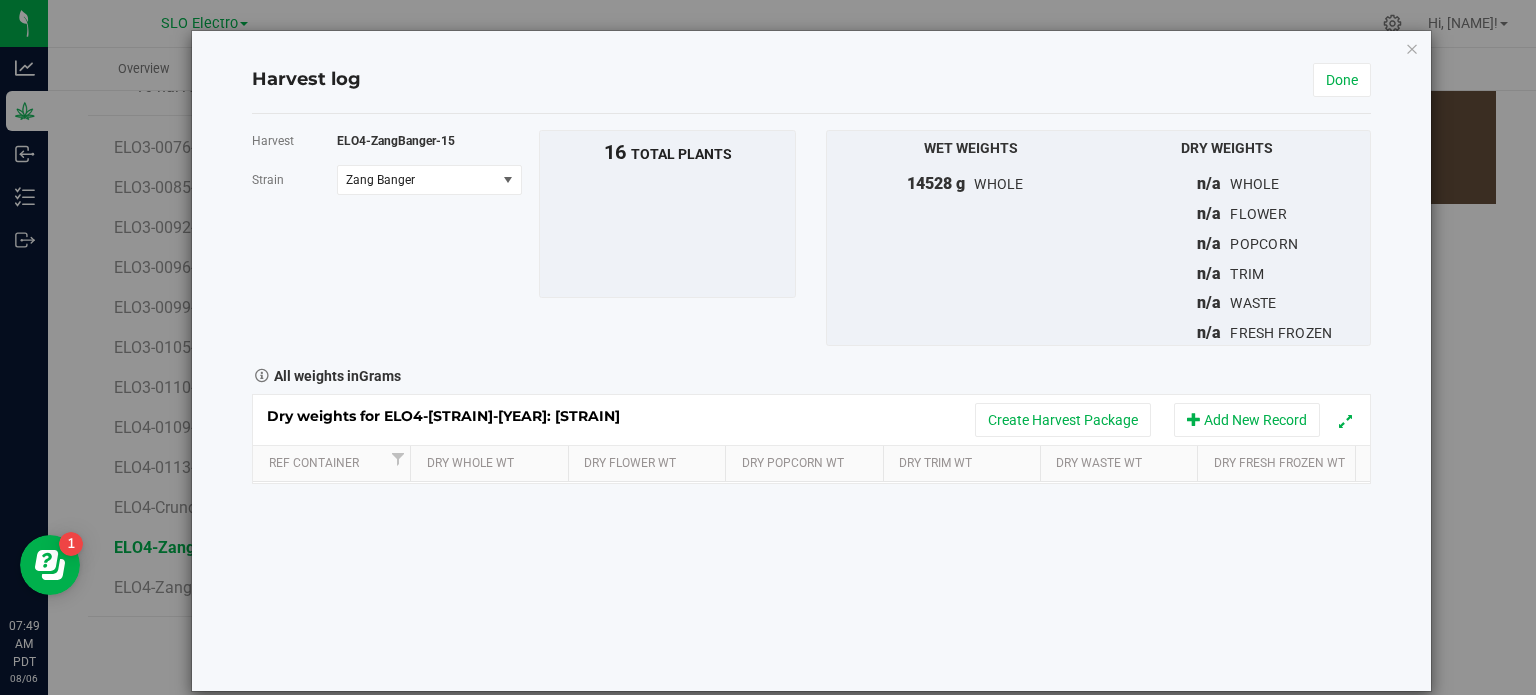 scroll, scrollTop: 400, scrollLeft: 0, axis: vertical 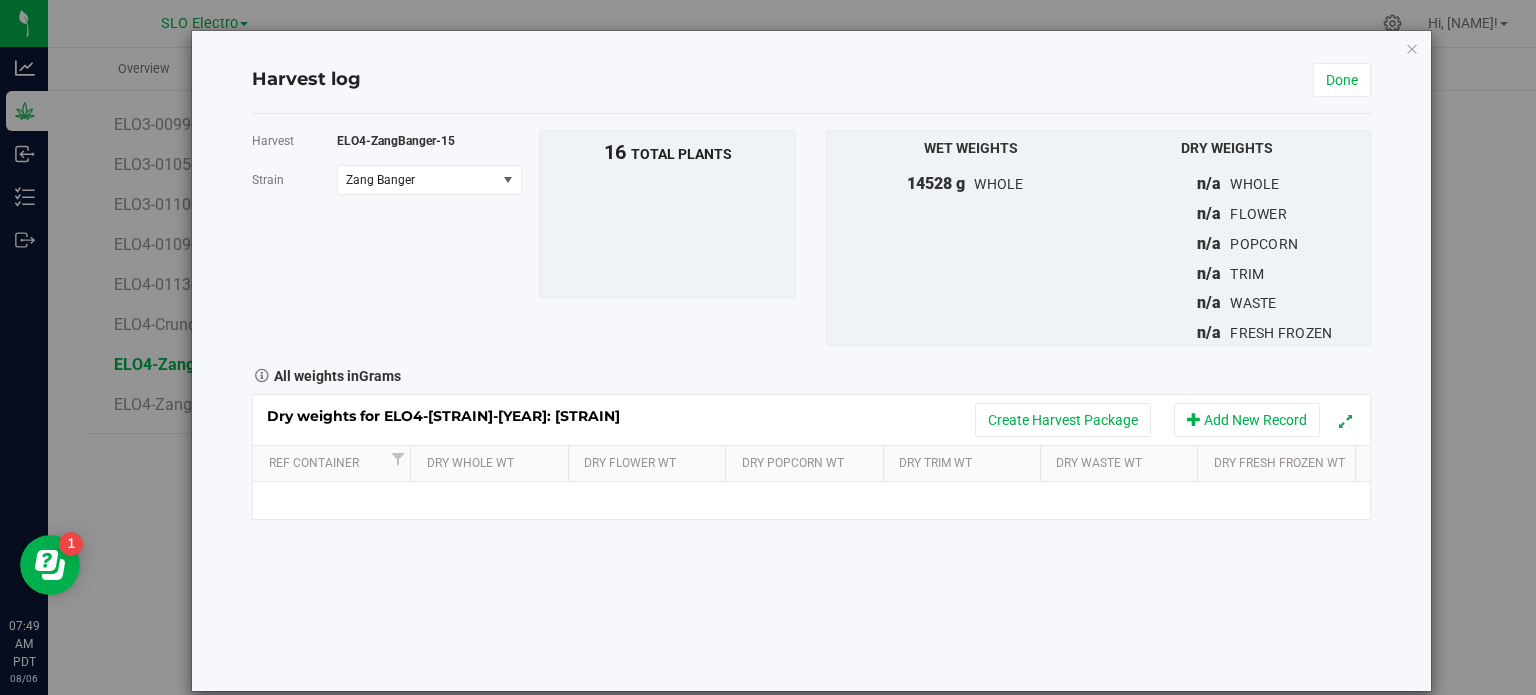 click on "Harvest log
Done
Harvest
ELO4-[STRAIN]-[YEAR]
Strain
[STRAIN] Select strain [STRAIN]
To bulk upload trim weights:
Export to CSV
Upload the CSV file  with weights entered
16" at bounding box center (811, 361) 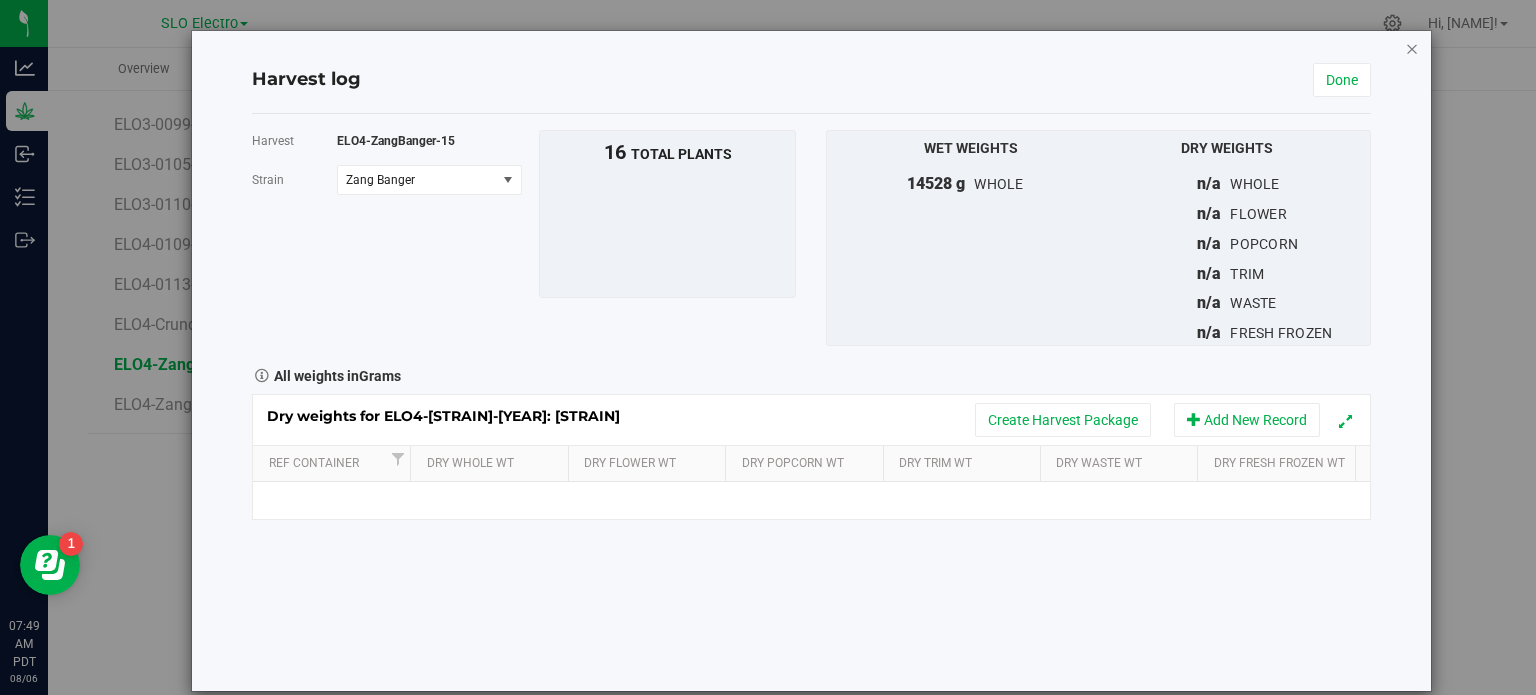 click at bounding box center [1412, 48] 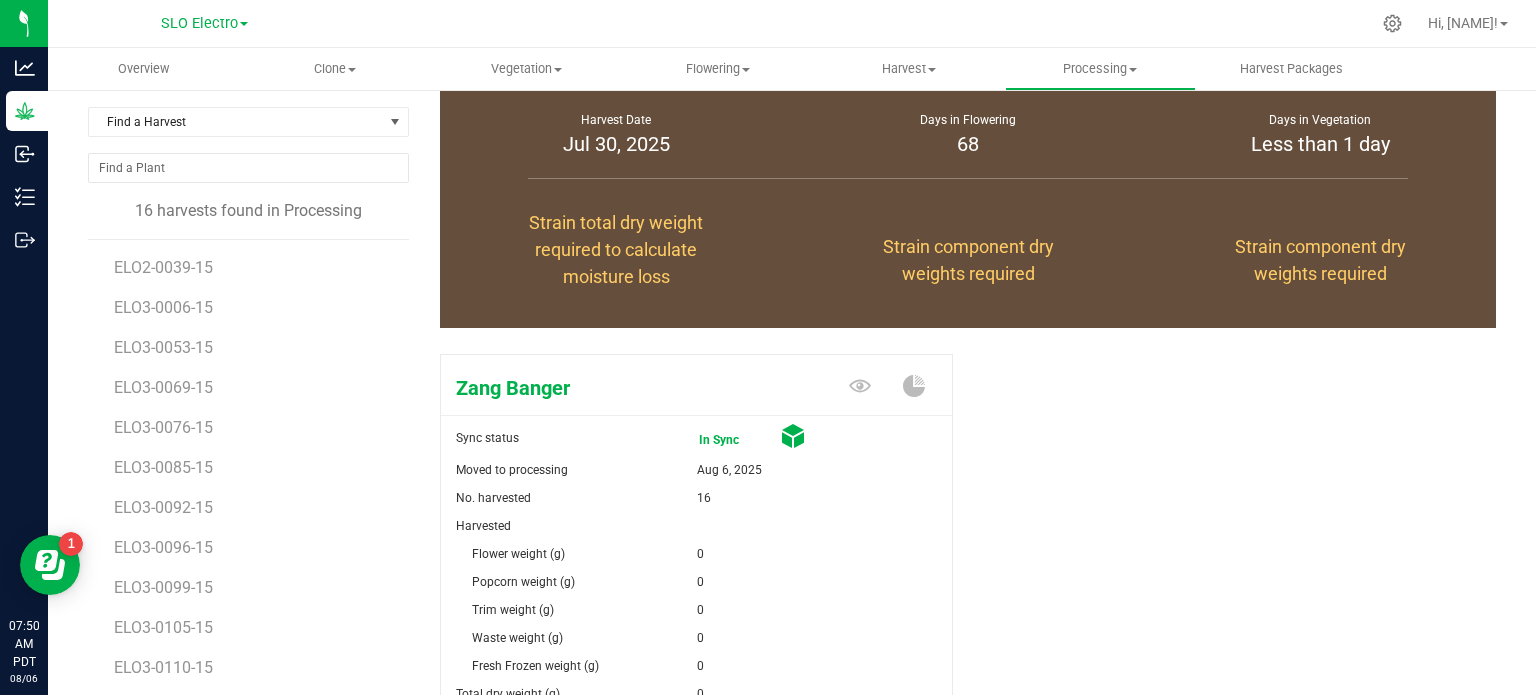 scroll, scrollTop: 85, scrollLeft: 0, axis: vertical 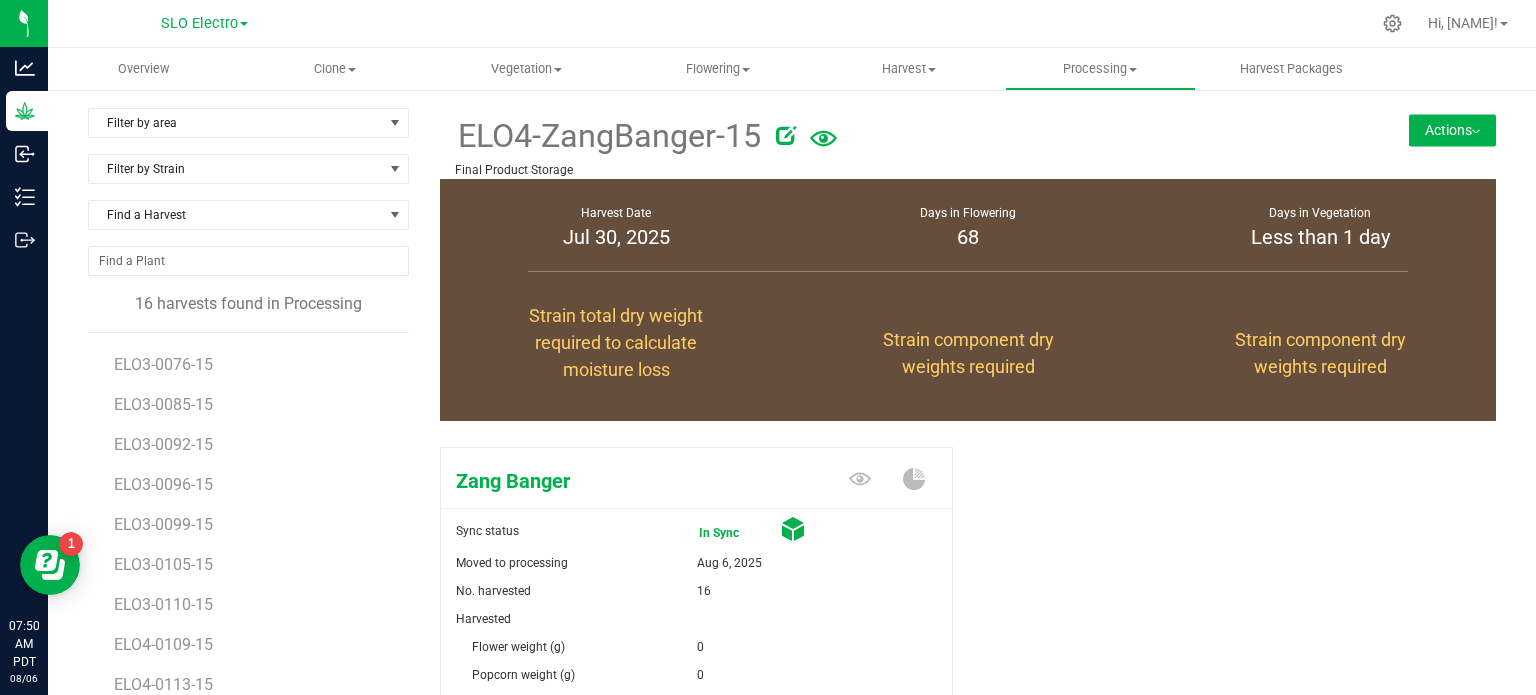 click on "Actions" at bounding box center [1452, 130] 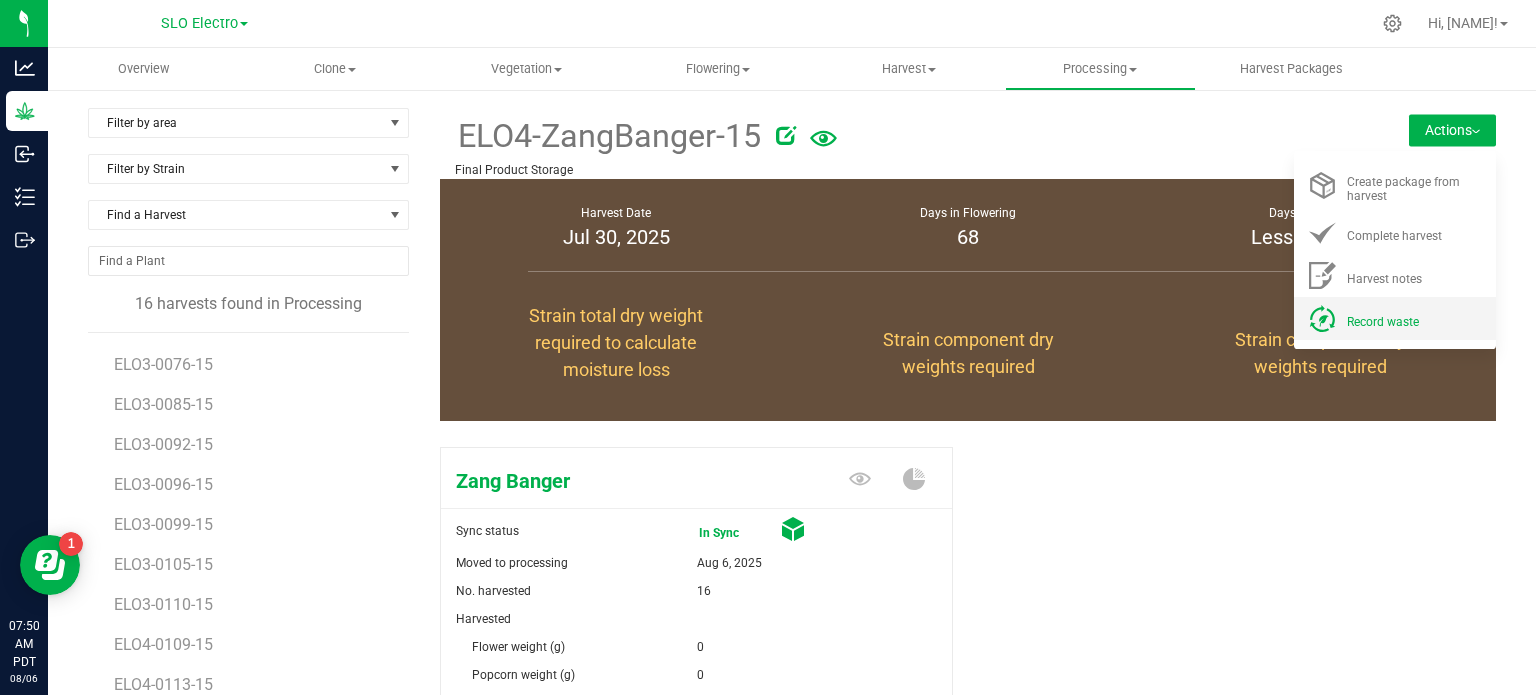 click on "Record waste" at bounding box center [1383, 322] 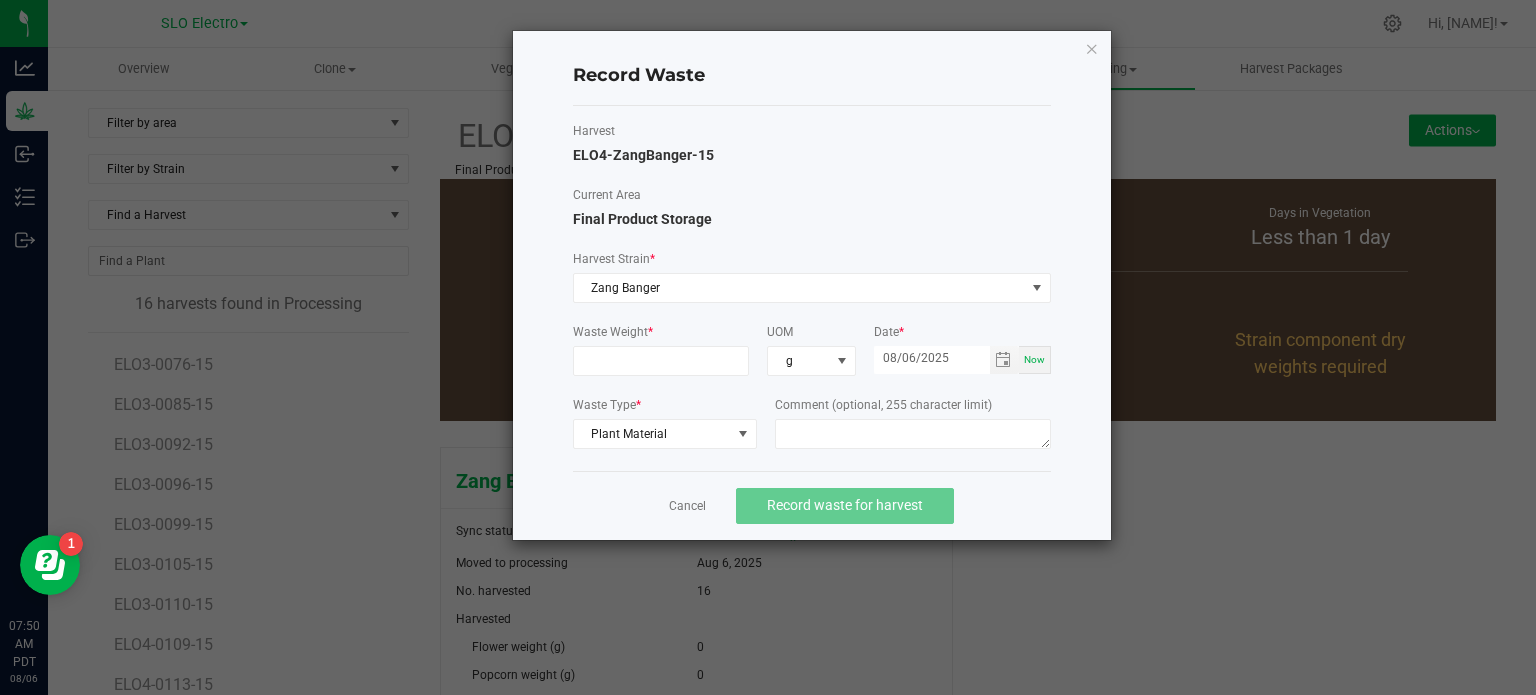 click on "Waste Weight  *  UOM  g  Date  * [DATE] Now  Waste Type  * Plant Material  Comment (optional, 255 character limit)" 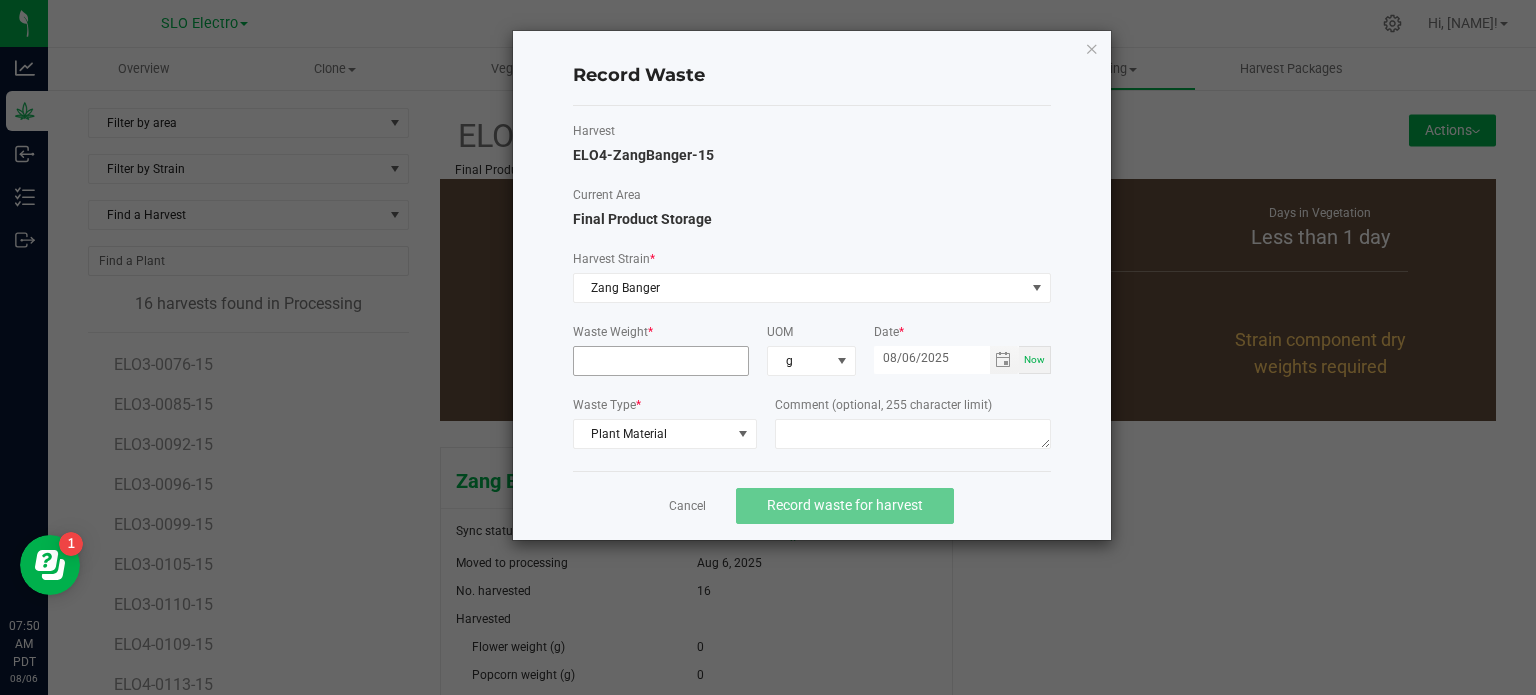 click at bounding box center [661, 361] 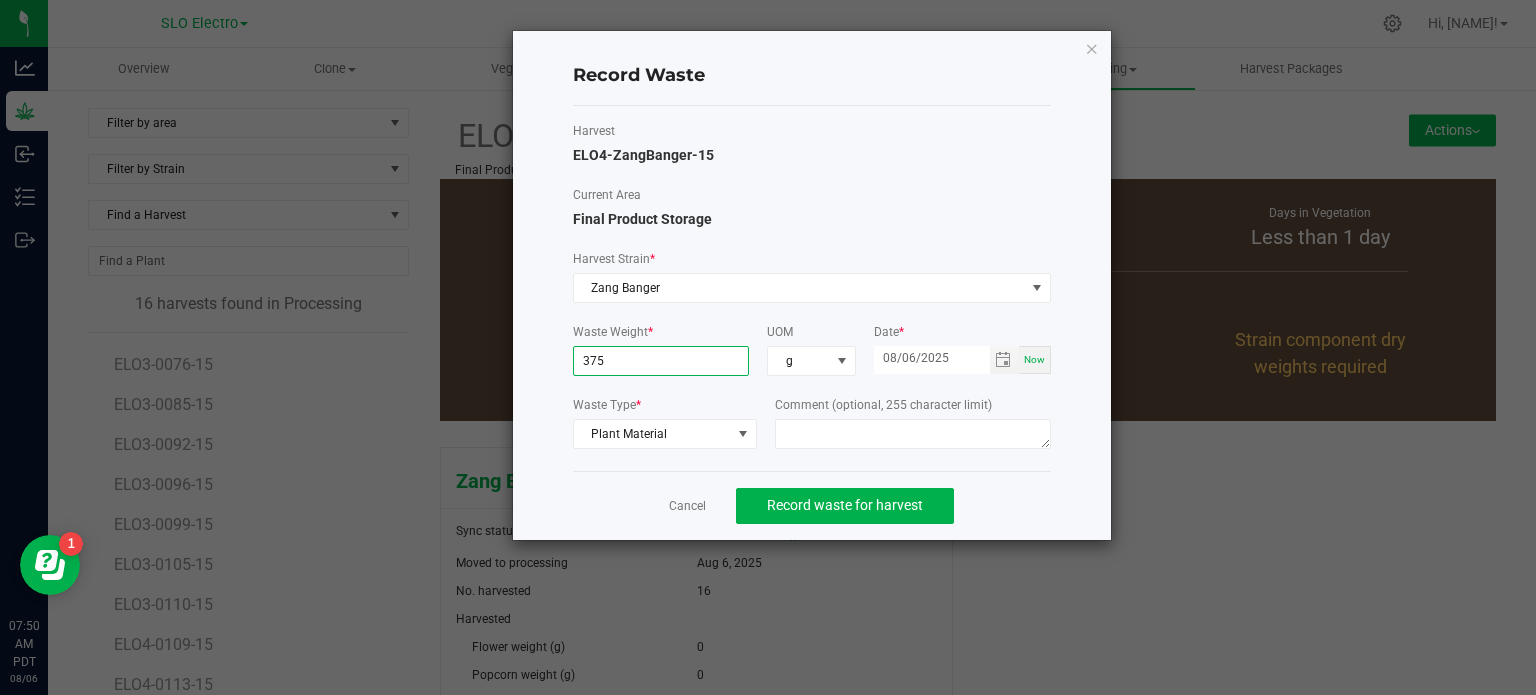 type on "375.0000 g" 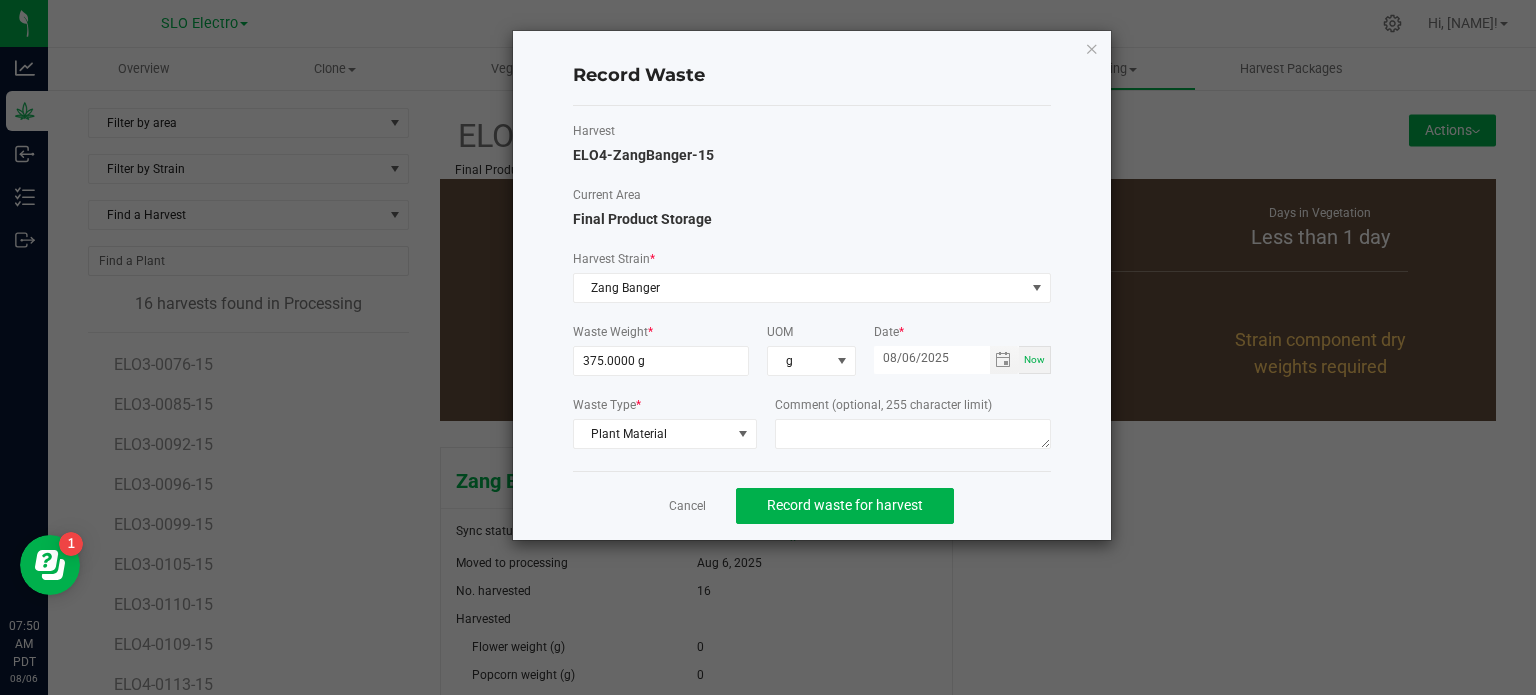 drag, startPoint x: 1078, startPoint y: 523, endPoint x: 1014, endPoint y: 509, distance: 65.51336 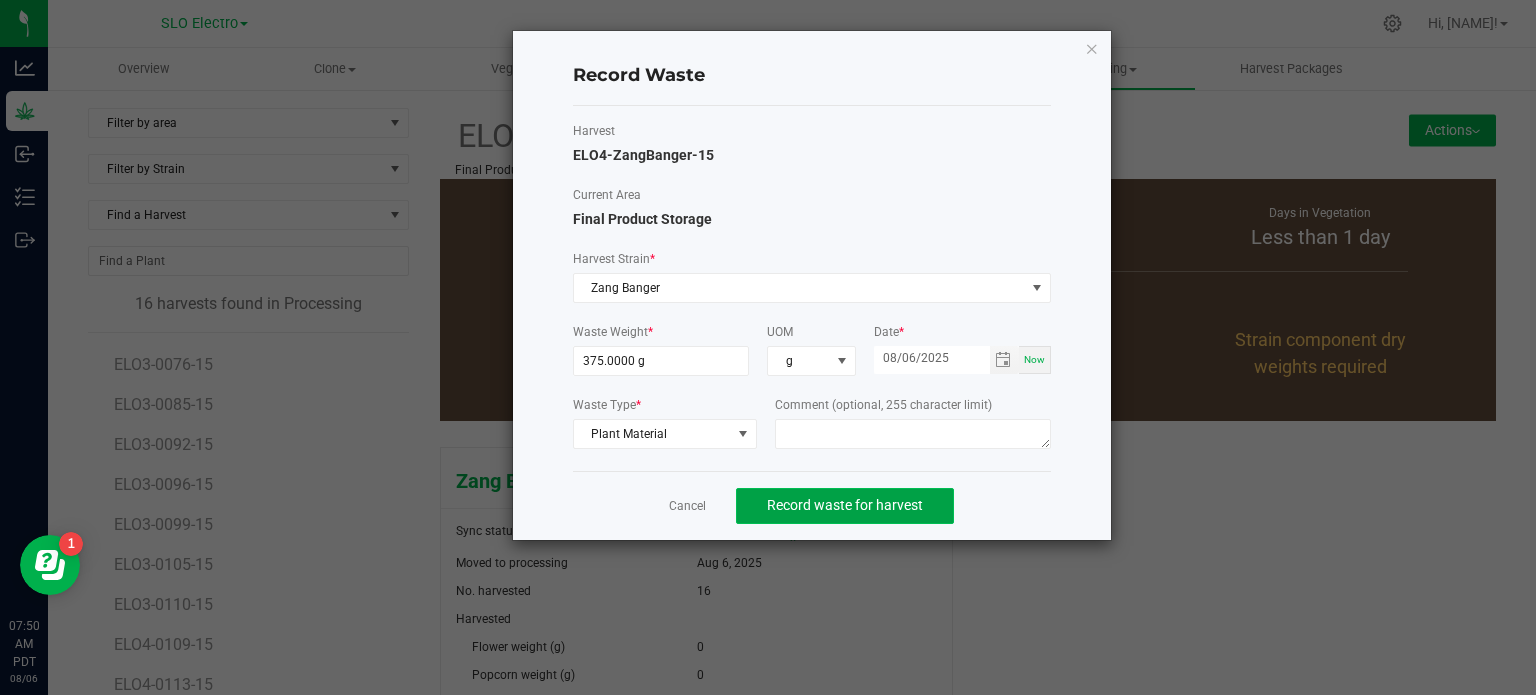 click on "Record waste for harvest" 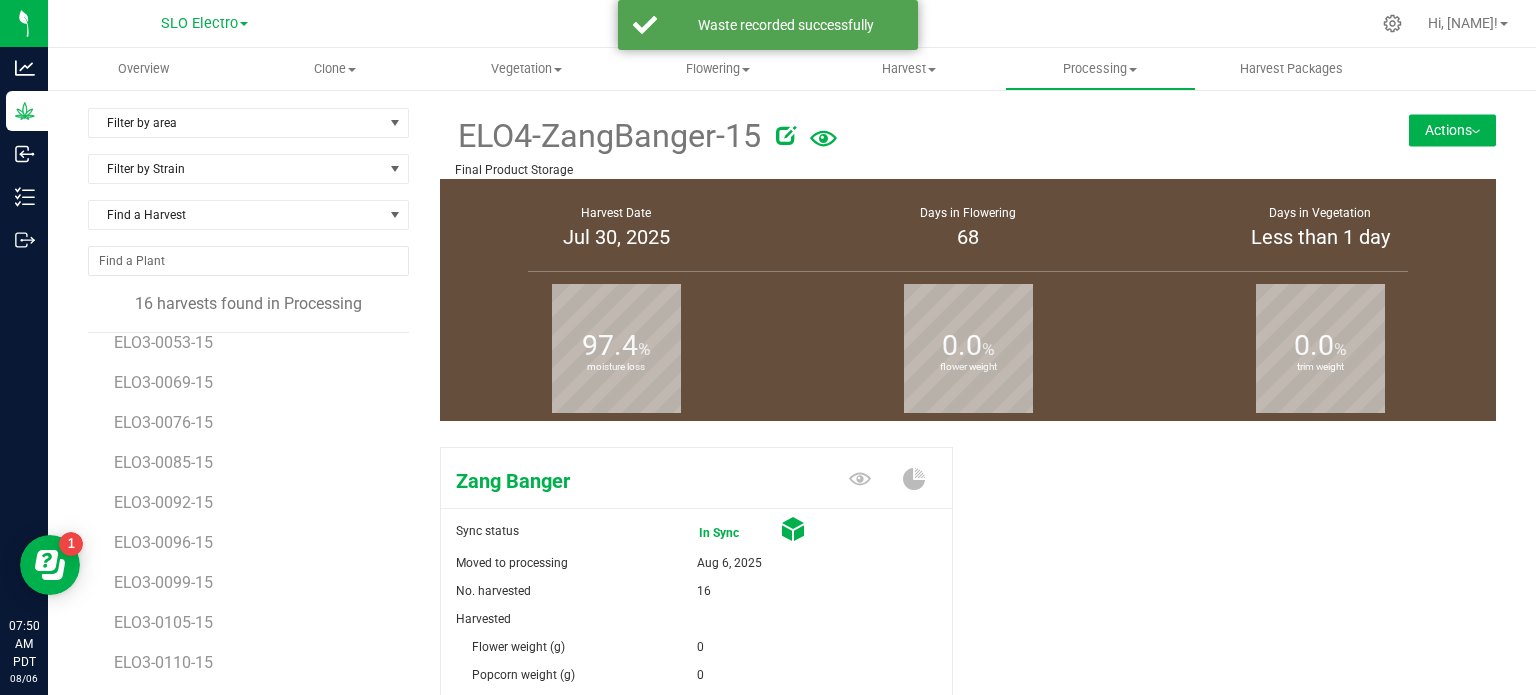 scroll, scrollTop: 156, scrollLeft: 0, axis: vertical 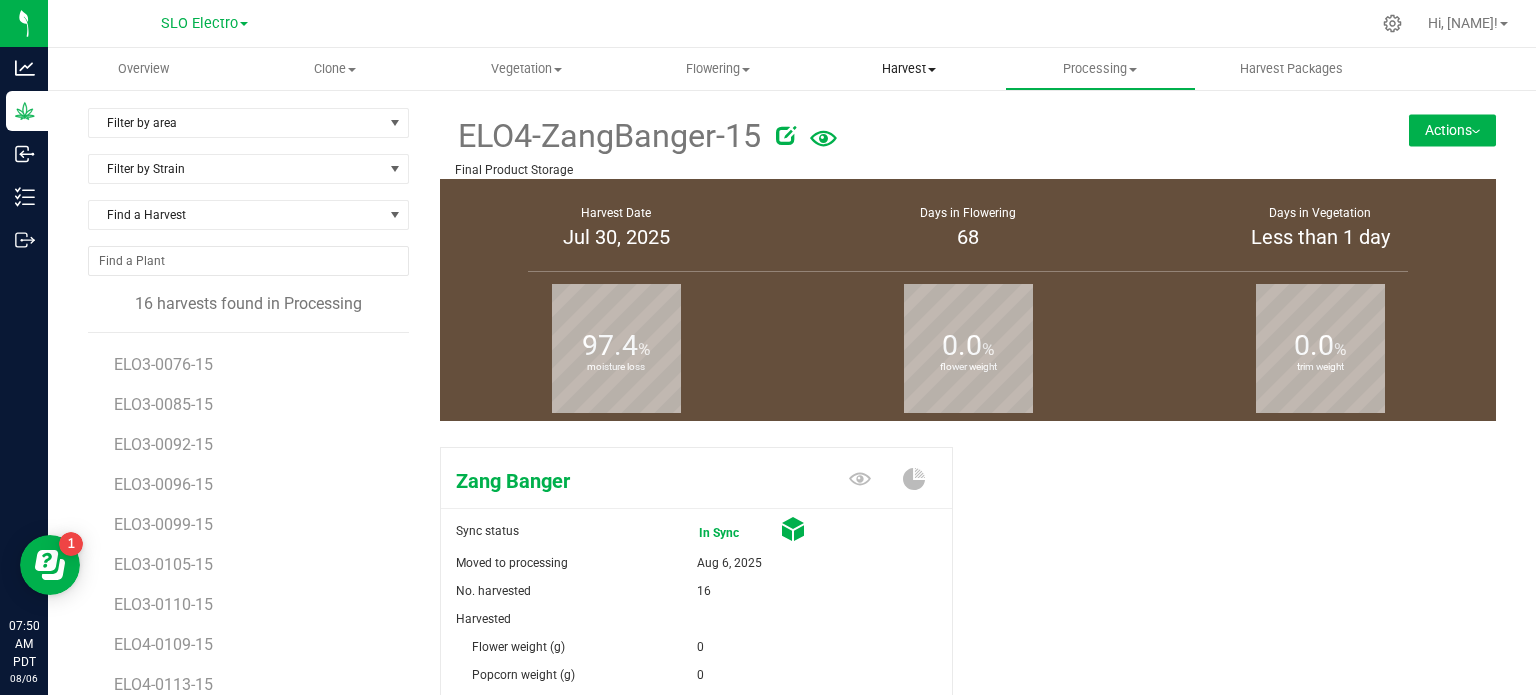 click on "Harvest" at bounding box center (908, 69) 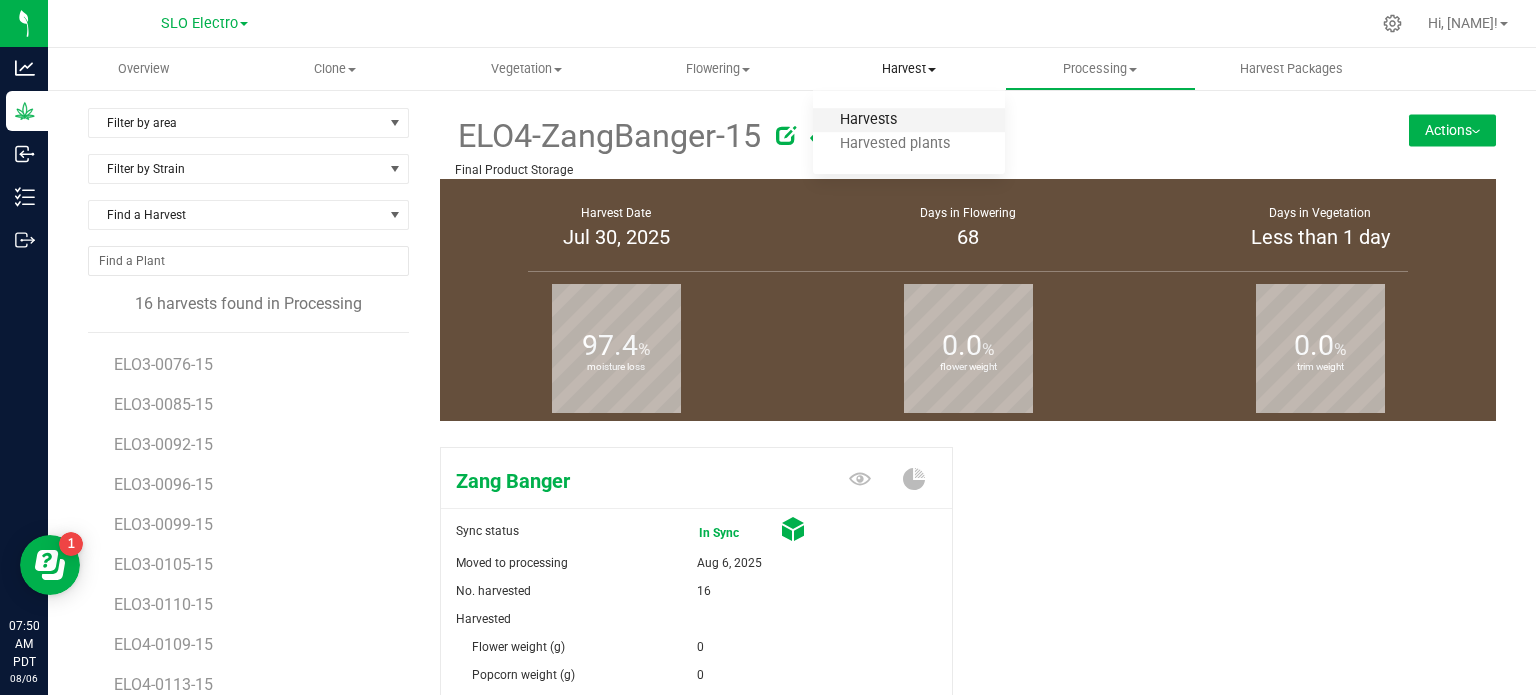 click on "Harvests" at bounding box center [868, 120] 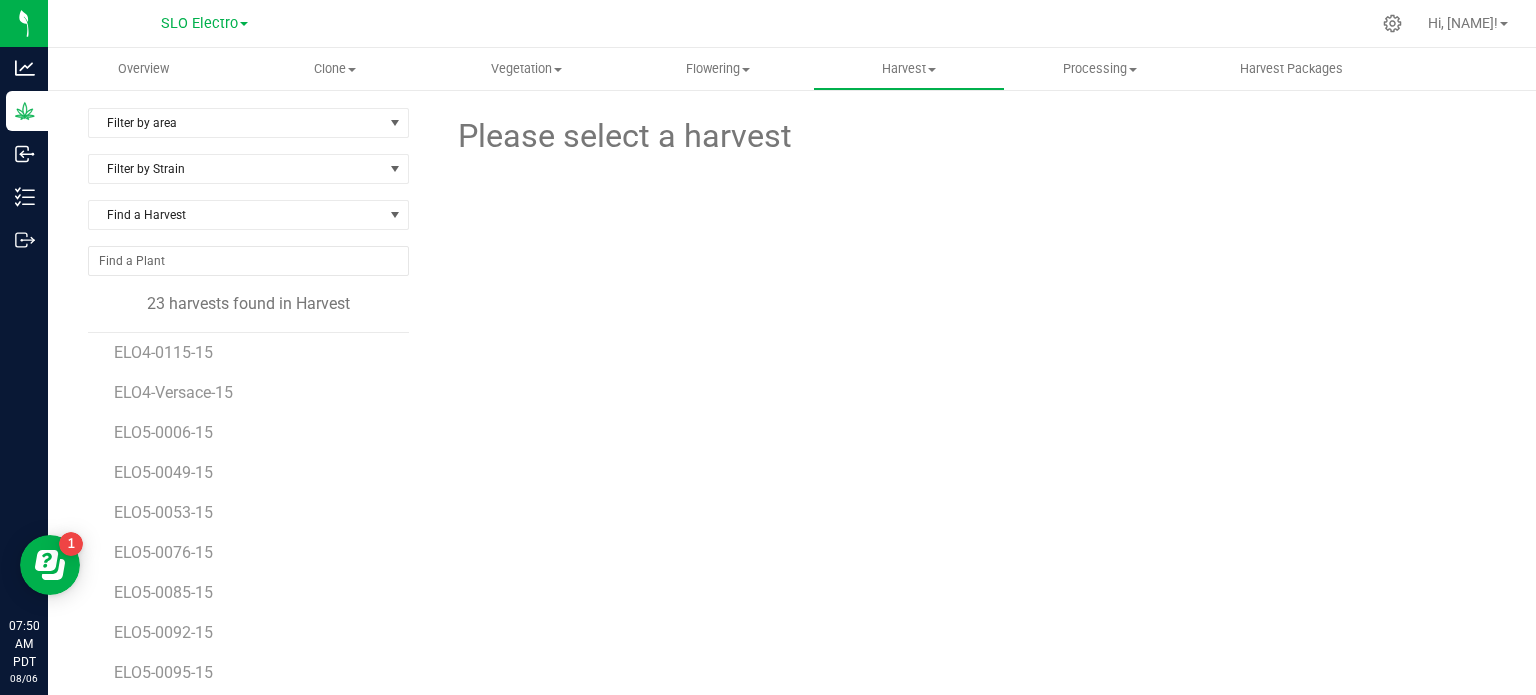 scroll, scrollTop: 336, scrollLeft: 0, axis: vertical 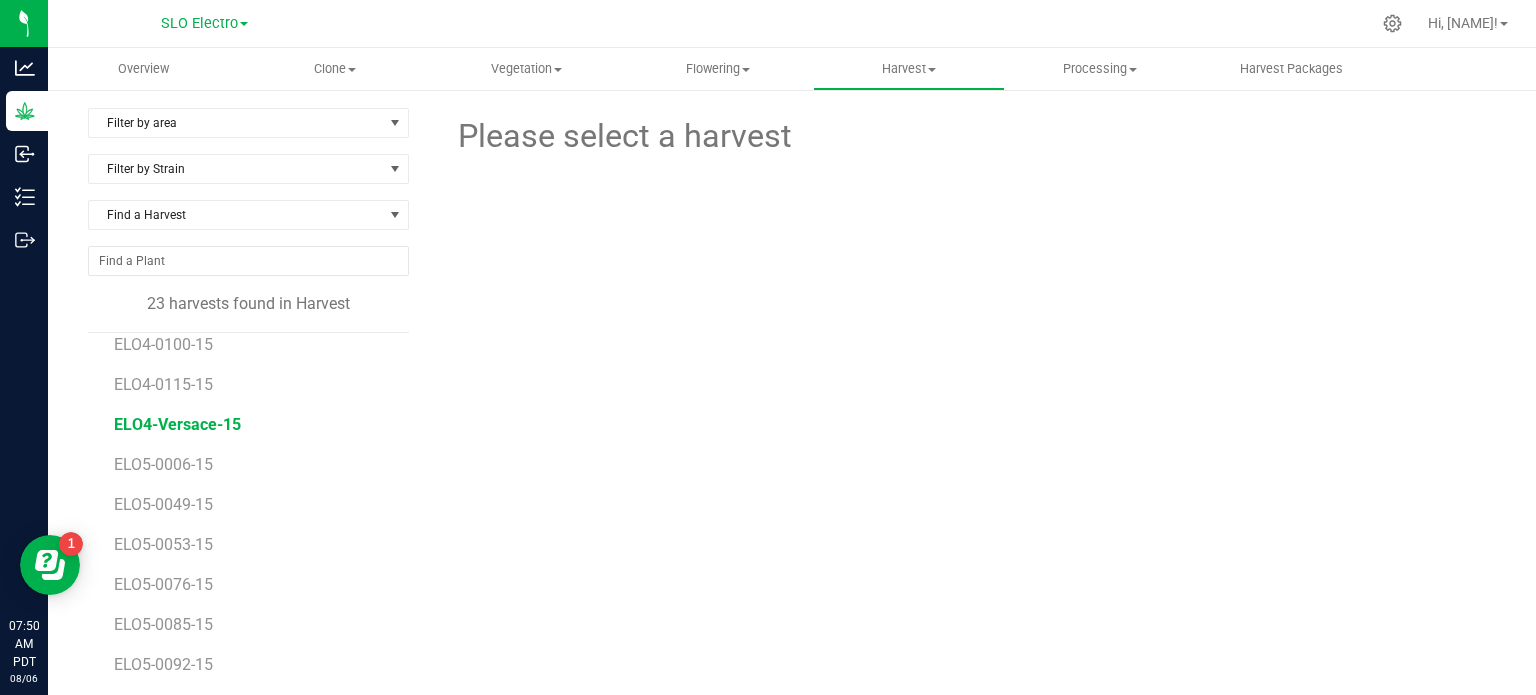 click on "ELO4-Versace-15" at bounding box center [177, 424] 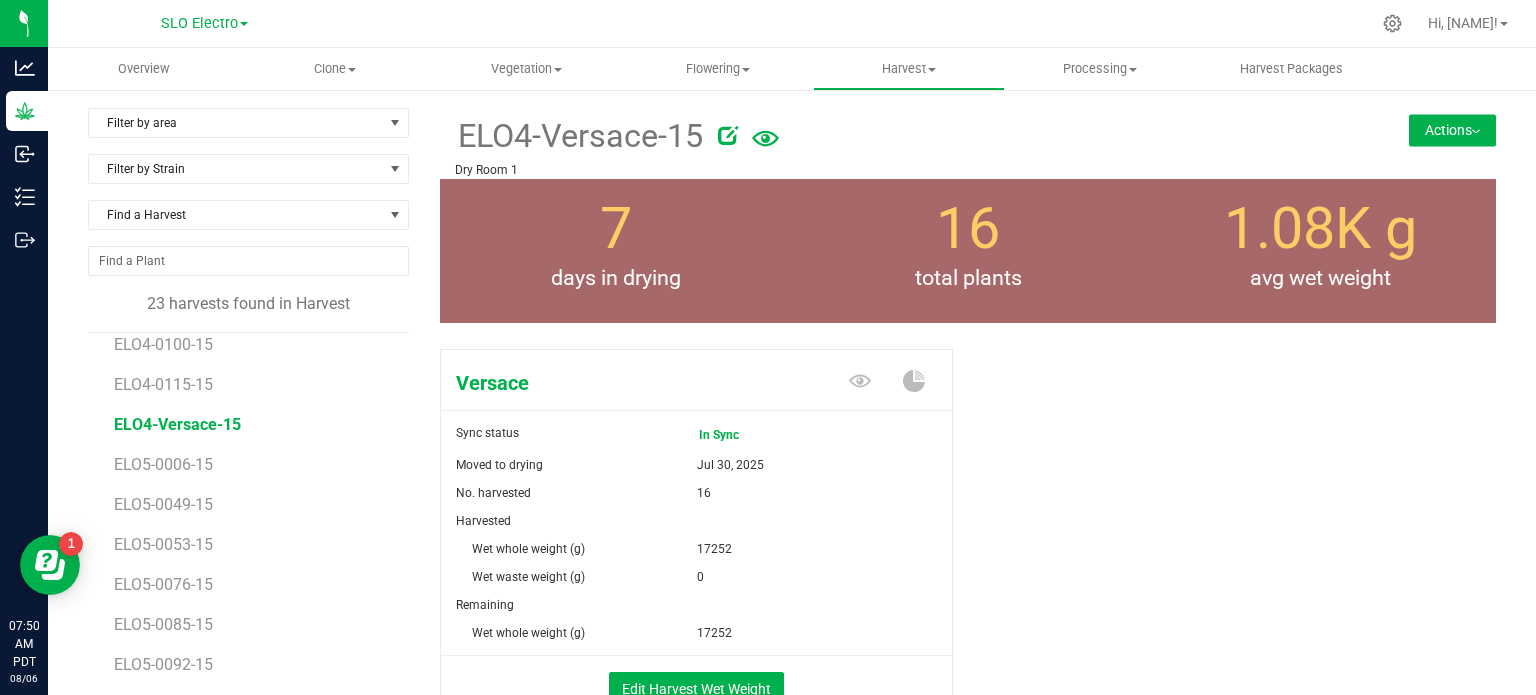click on "Actions" at bounding box center (1452, 130) 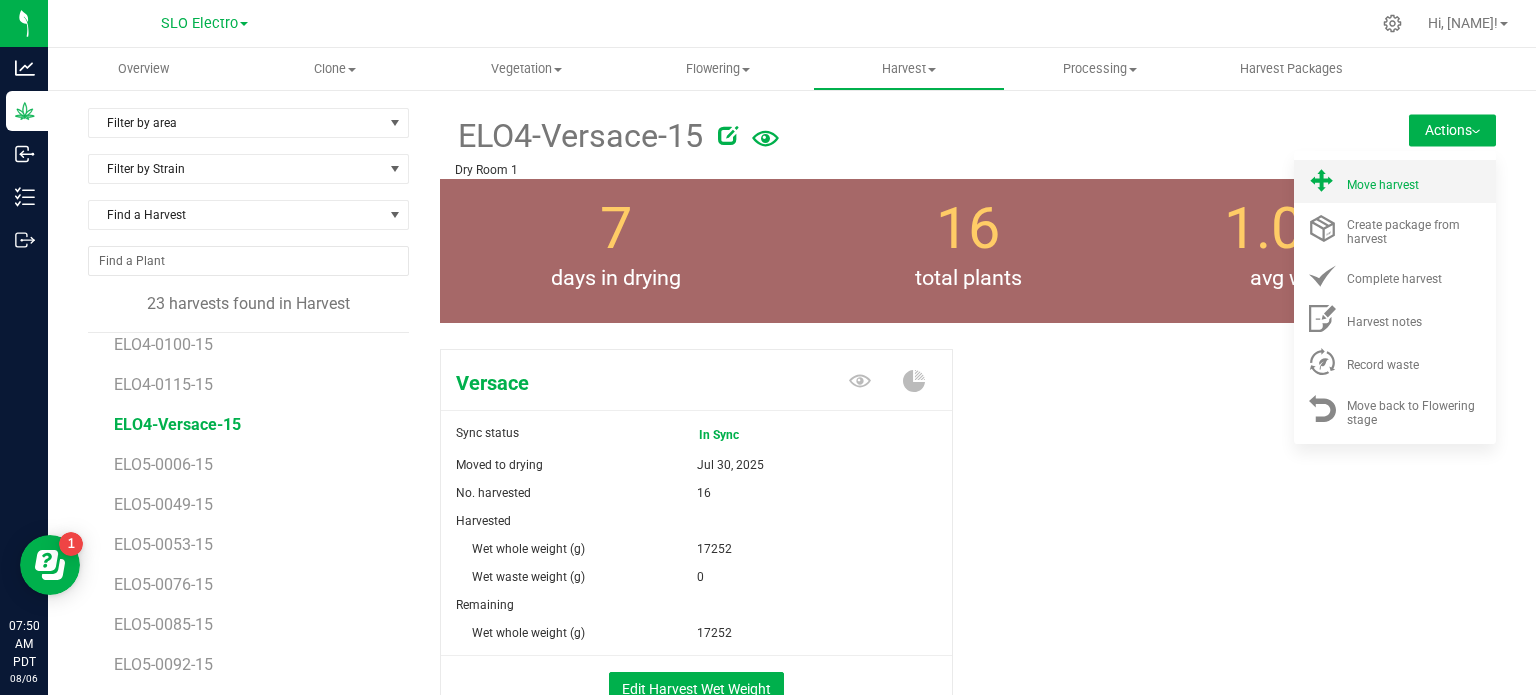 click on "Move harvest" at bounding box center (1383, 185) 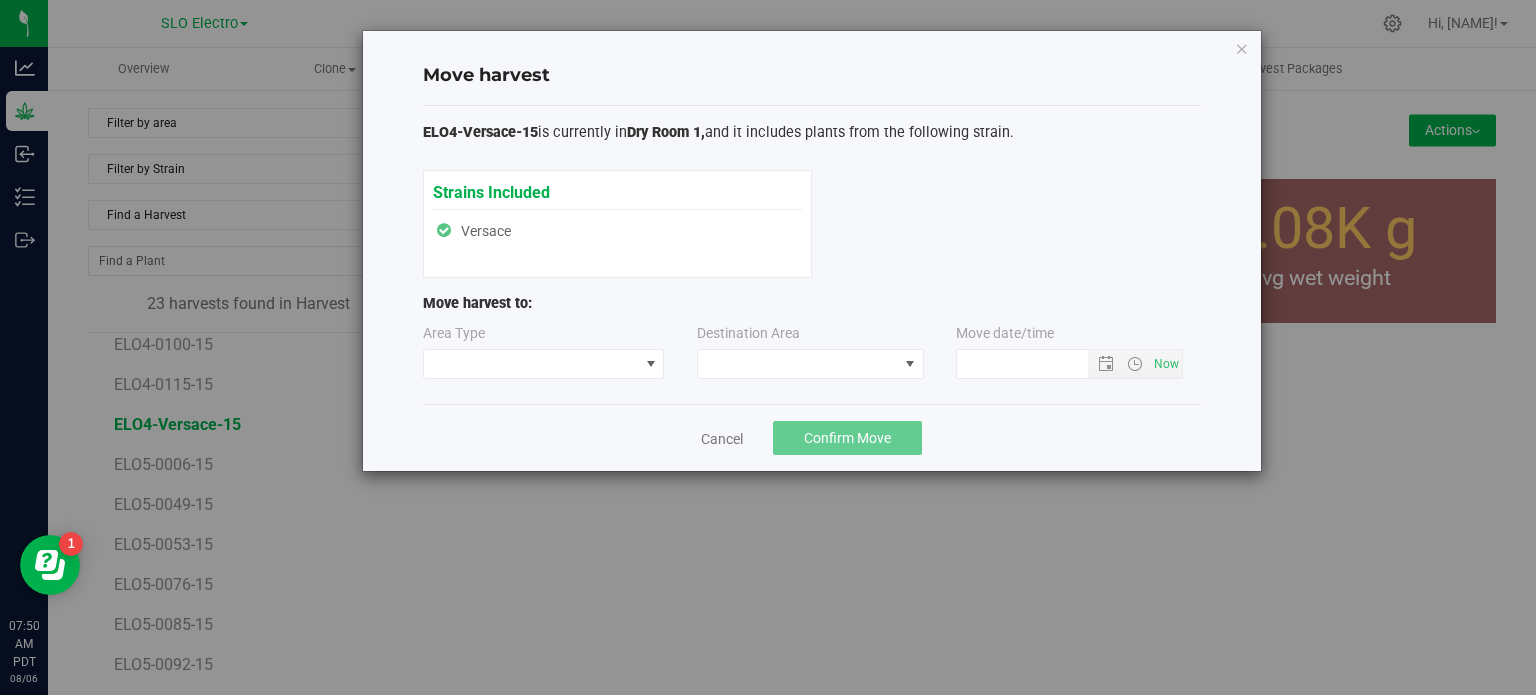 type on "[DATE] [TIME]" 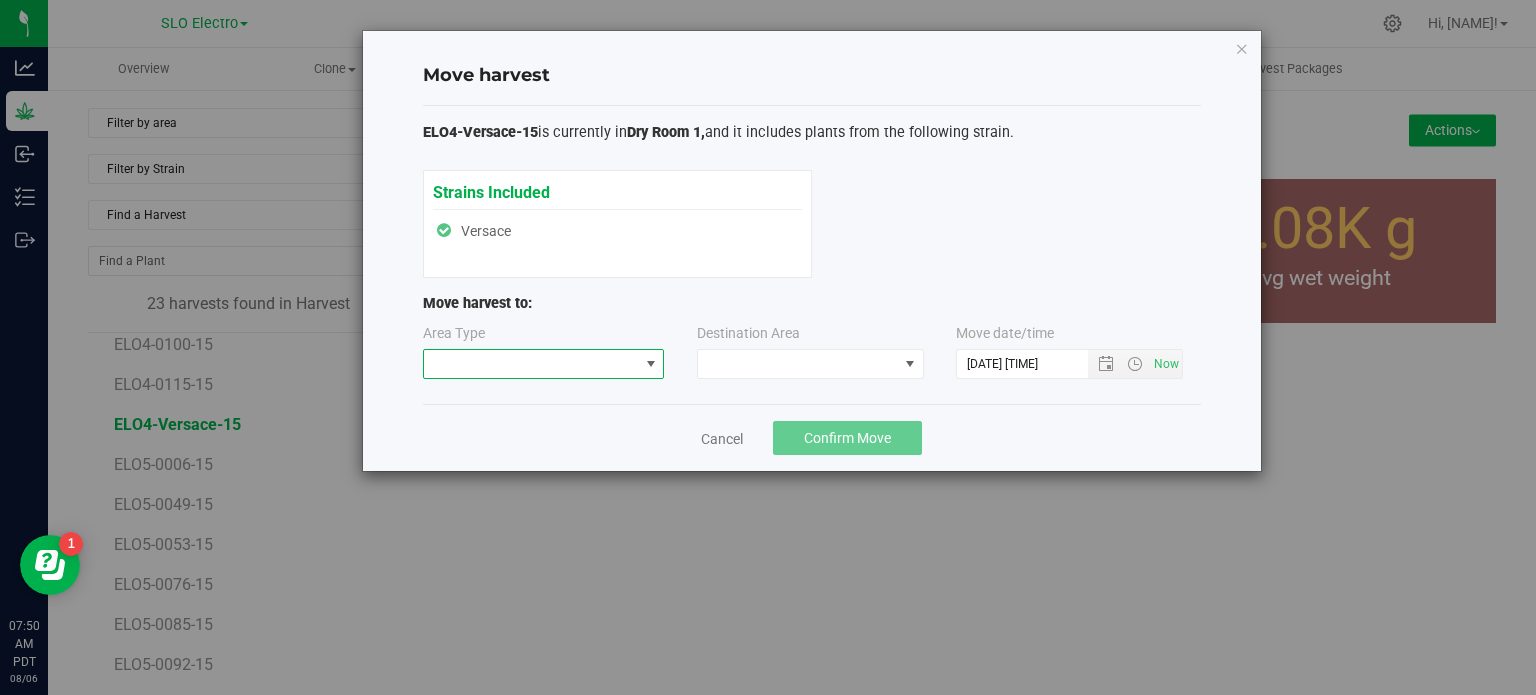 click at bounding box center (531, 364) 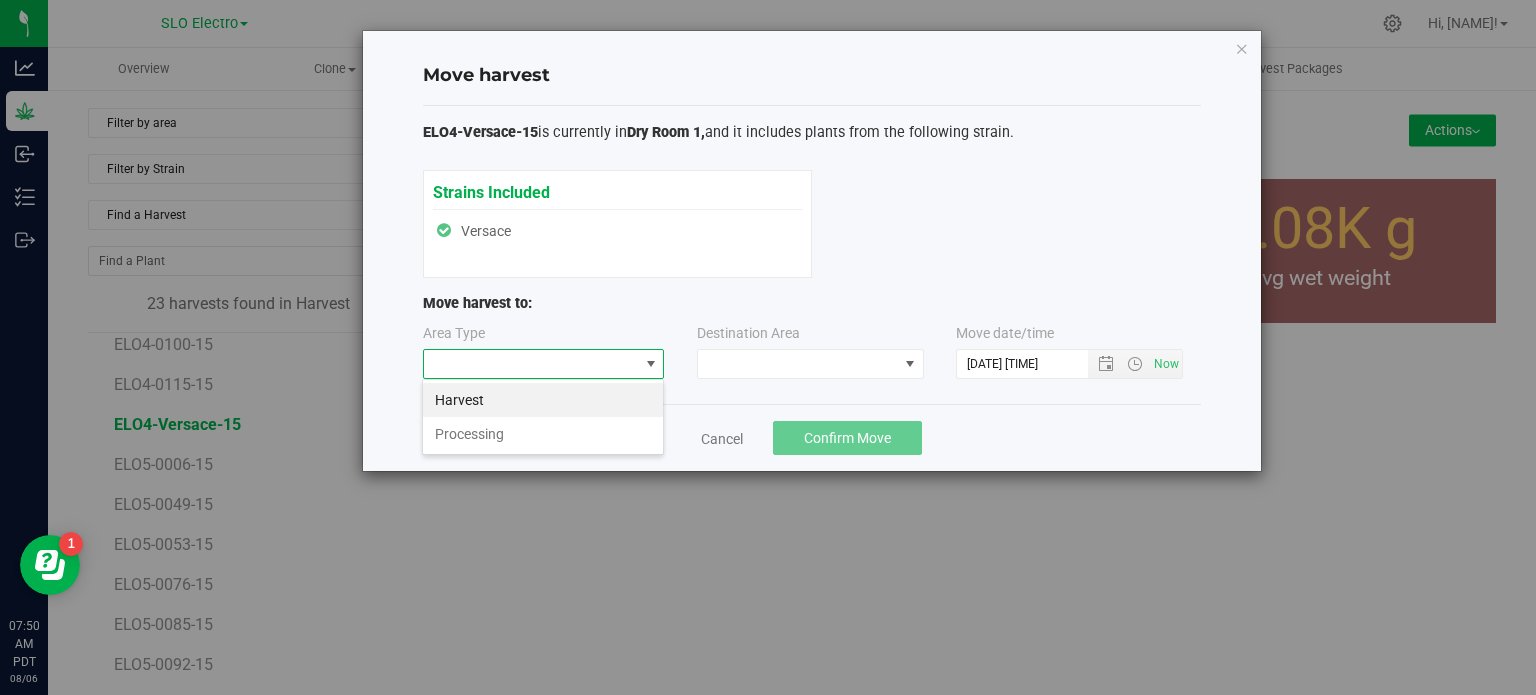 scroll, scrollTop: 99970, scrollLeft: 99757, axis: both 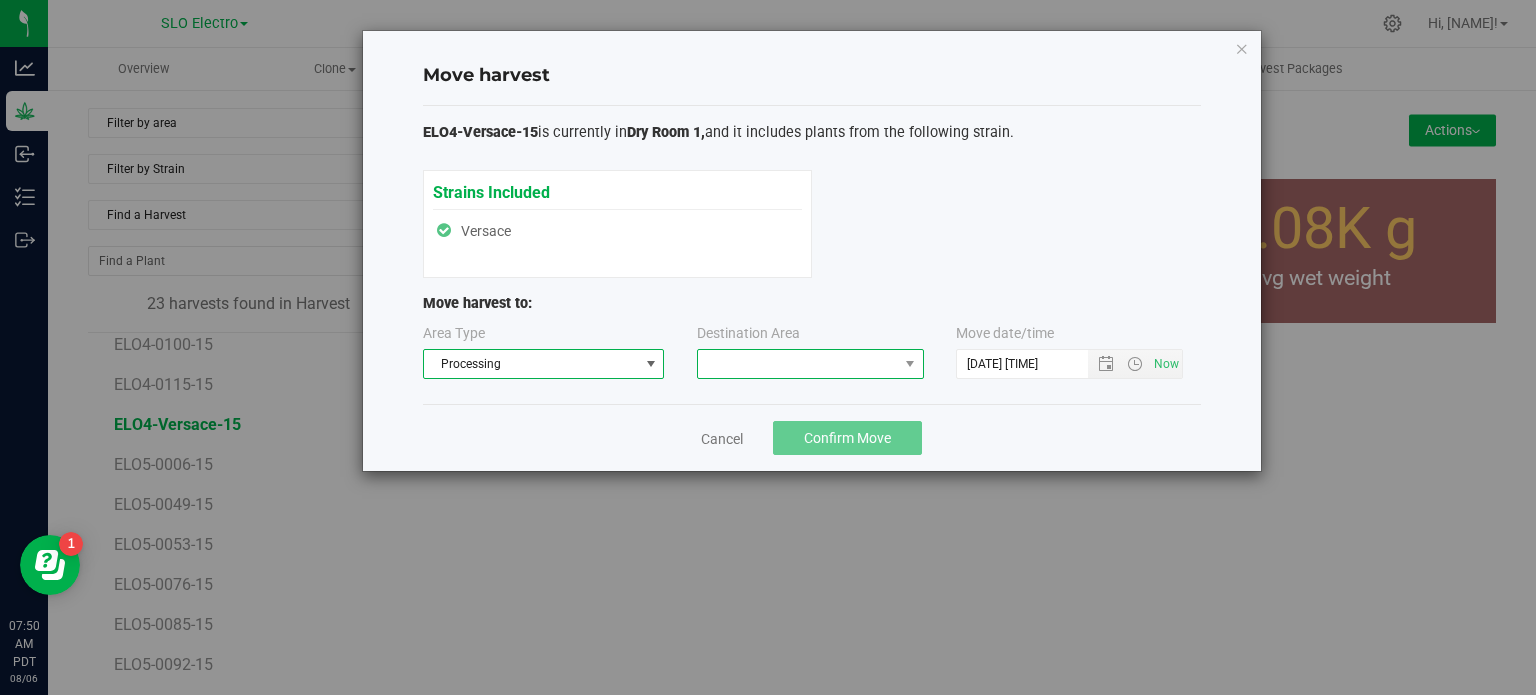 click at bounding box center (798, 364) 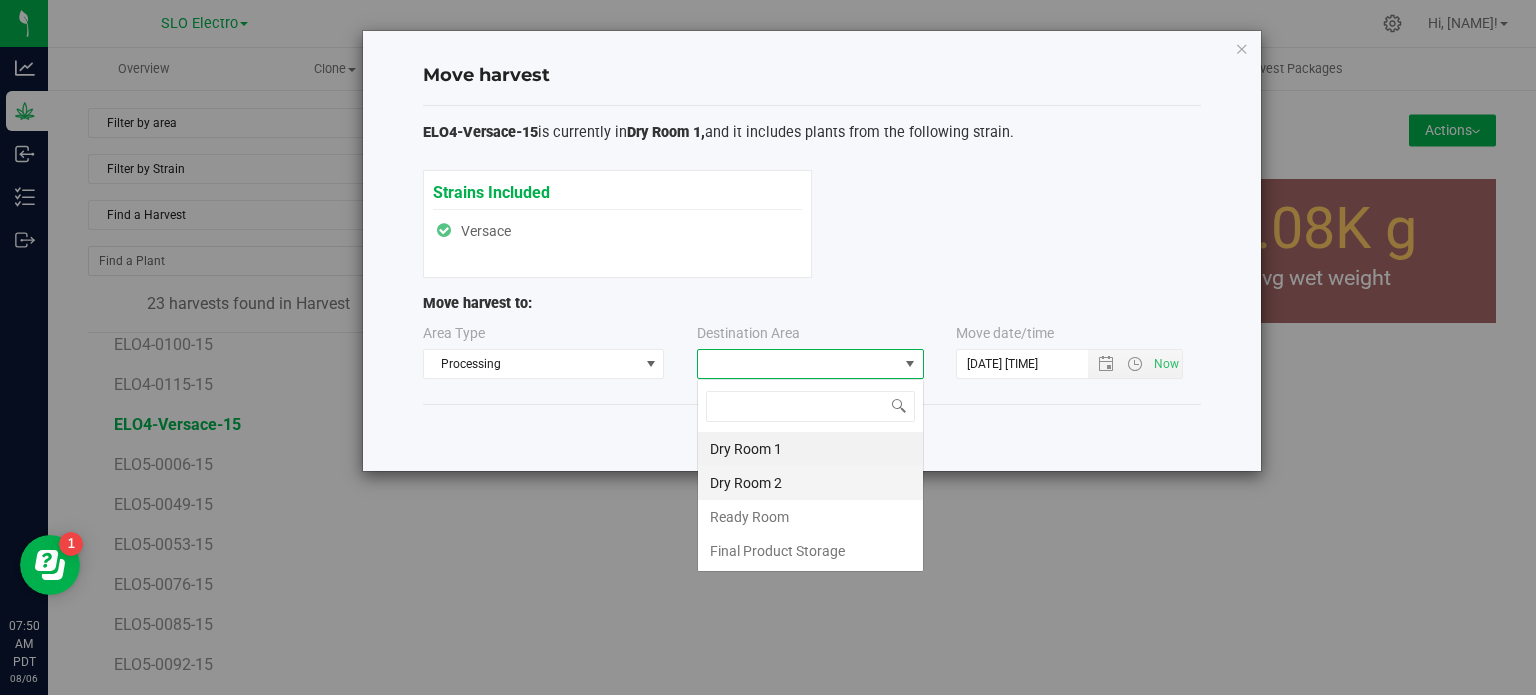 scroll, scrollTop: 99970, scrollLeft: 99772, axis: both 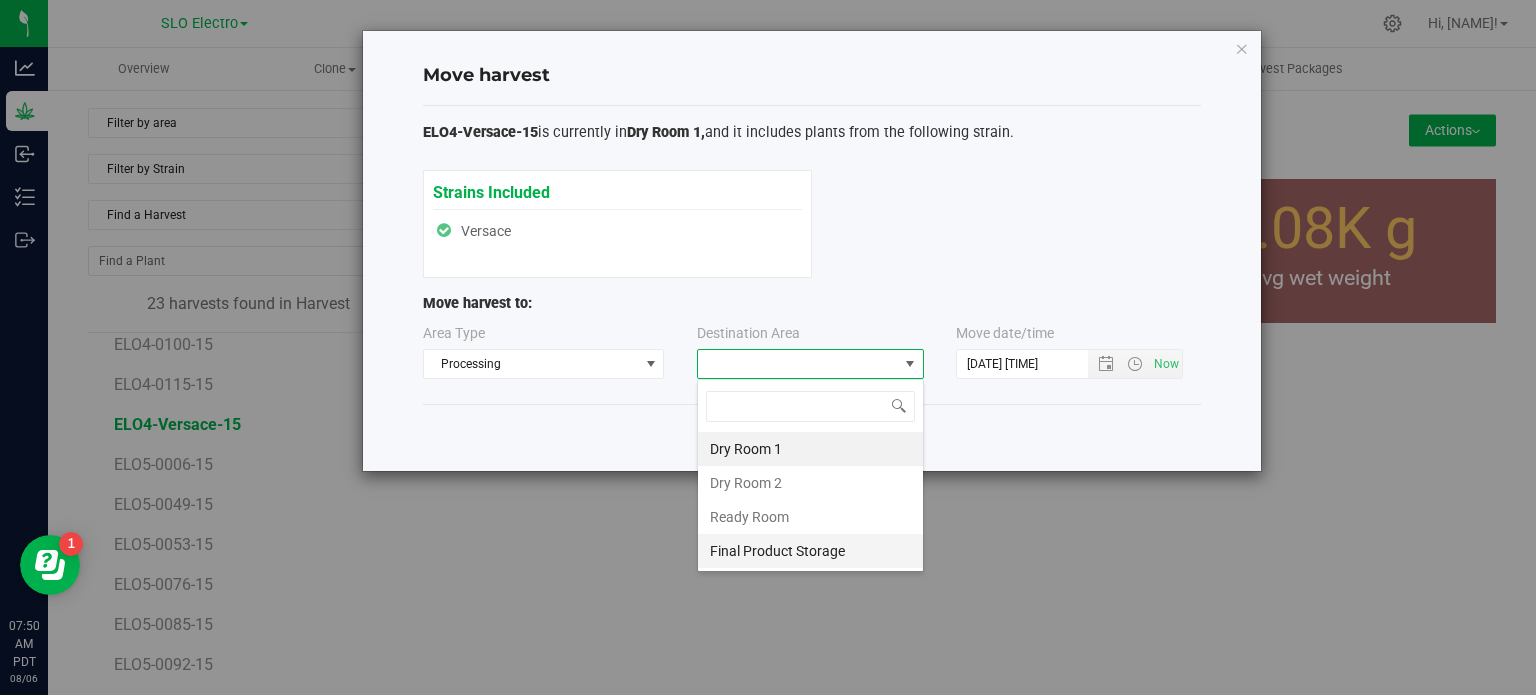 click on "Final Product Storage" at bounding box center [810, 551] 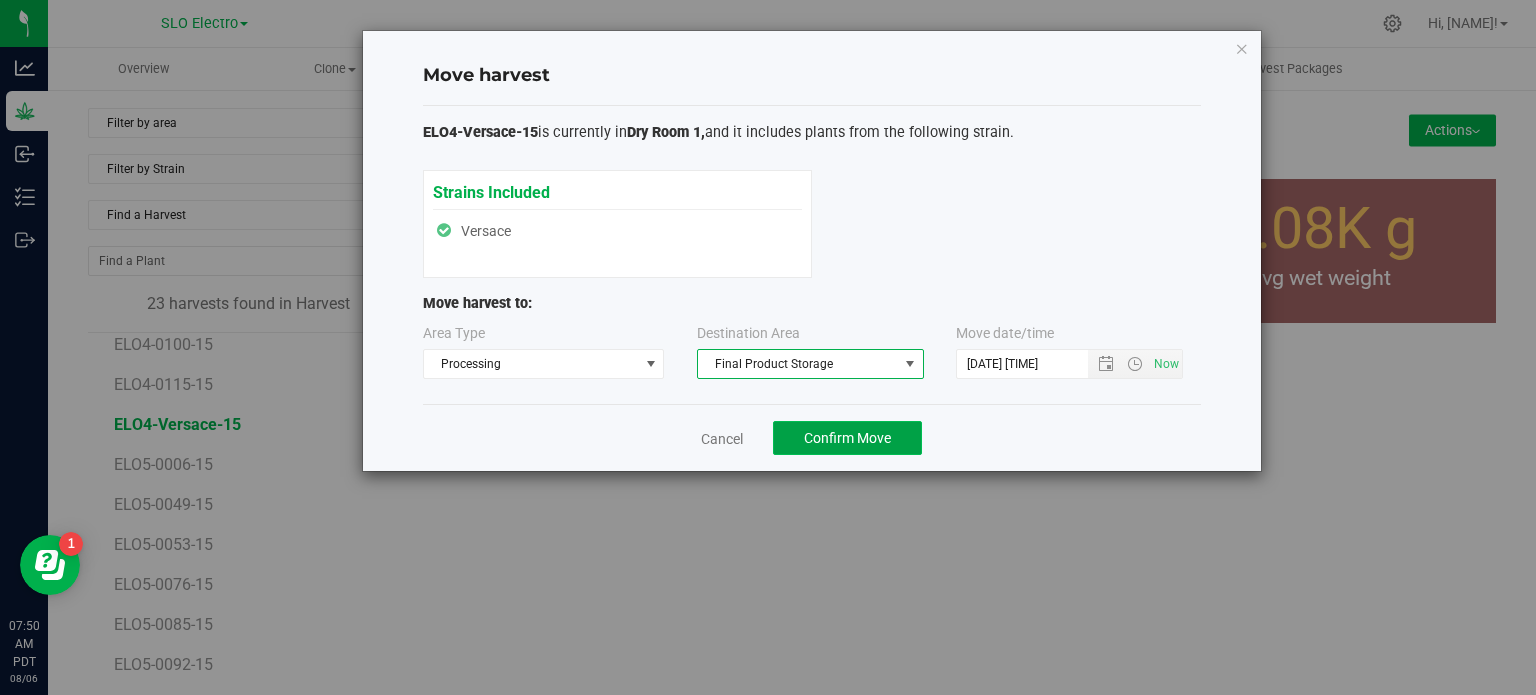 click on "Confirm Move" 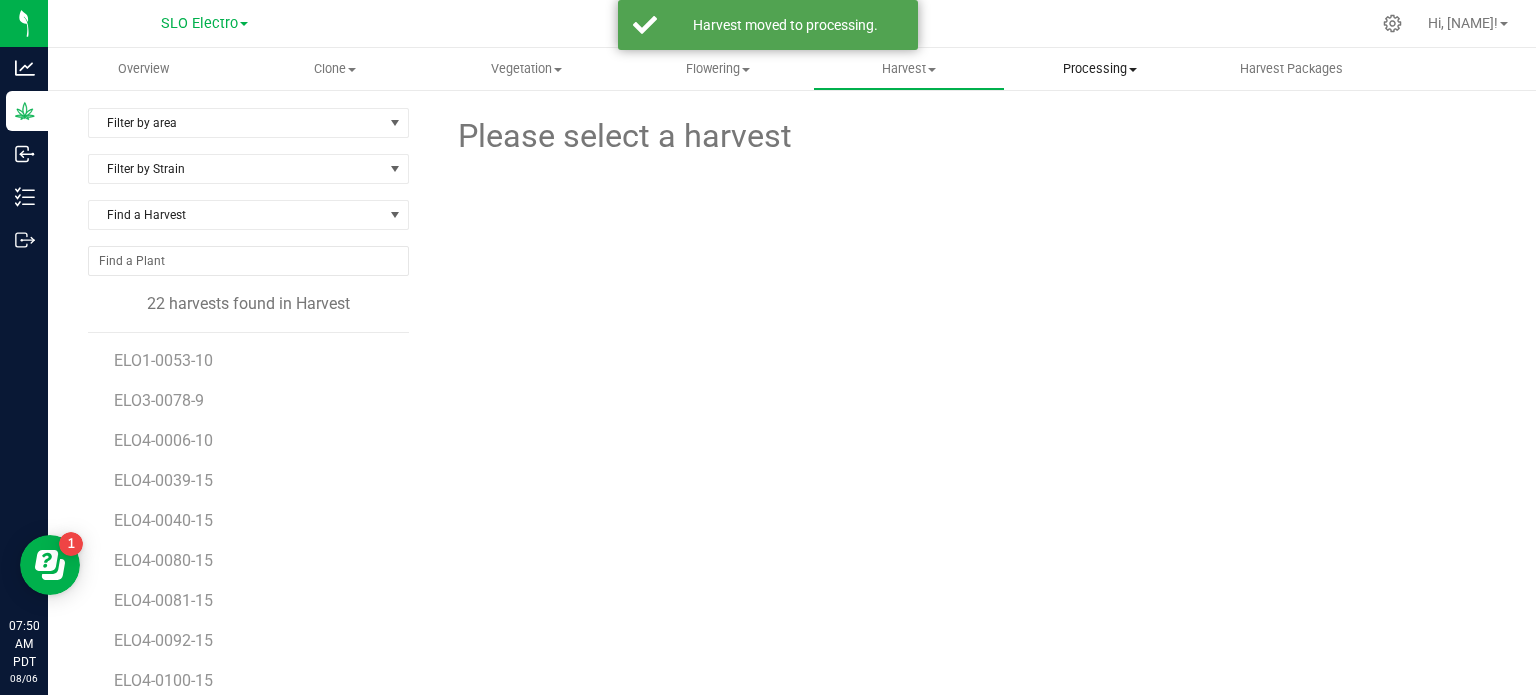 click on "Processing" at bounding box center [1100, 69] 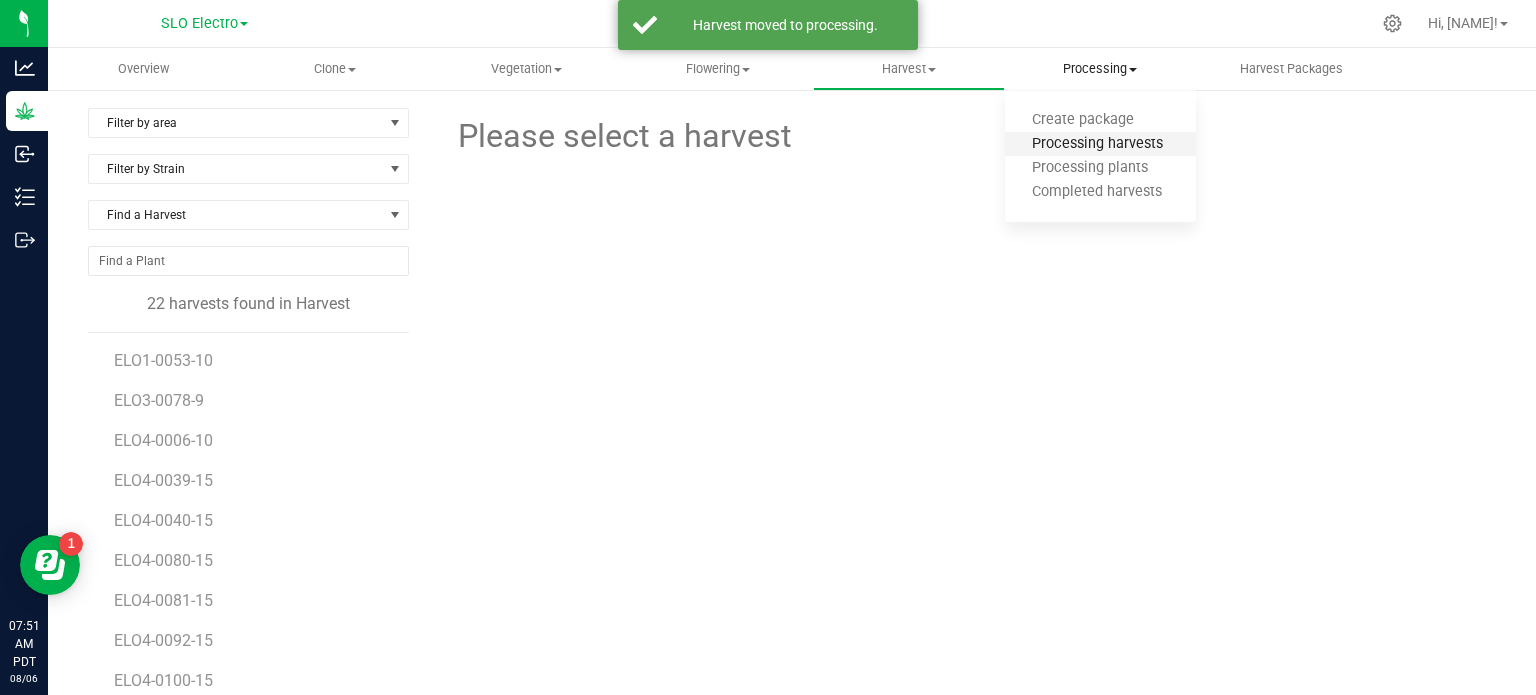 click on "Processing harvests" at bounding box center (1097, 144) 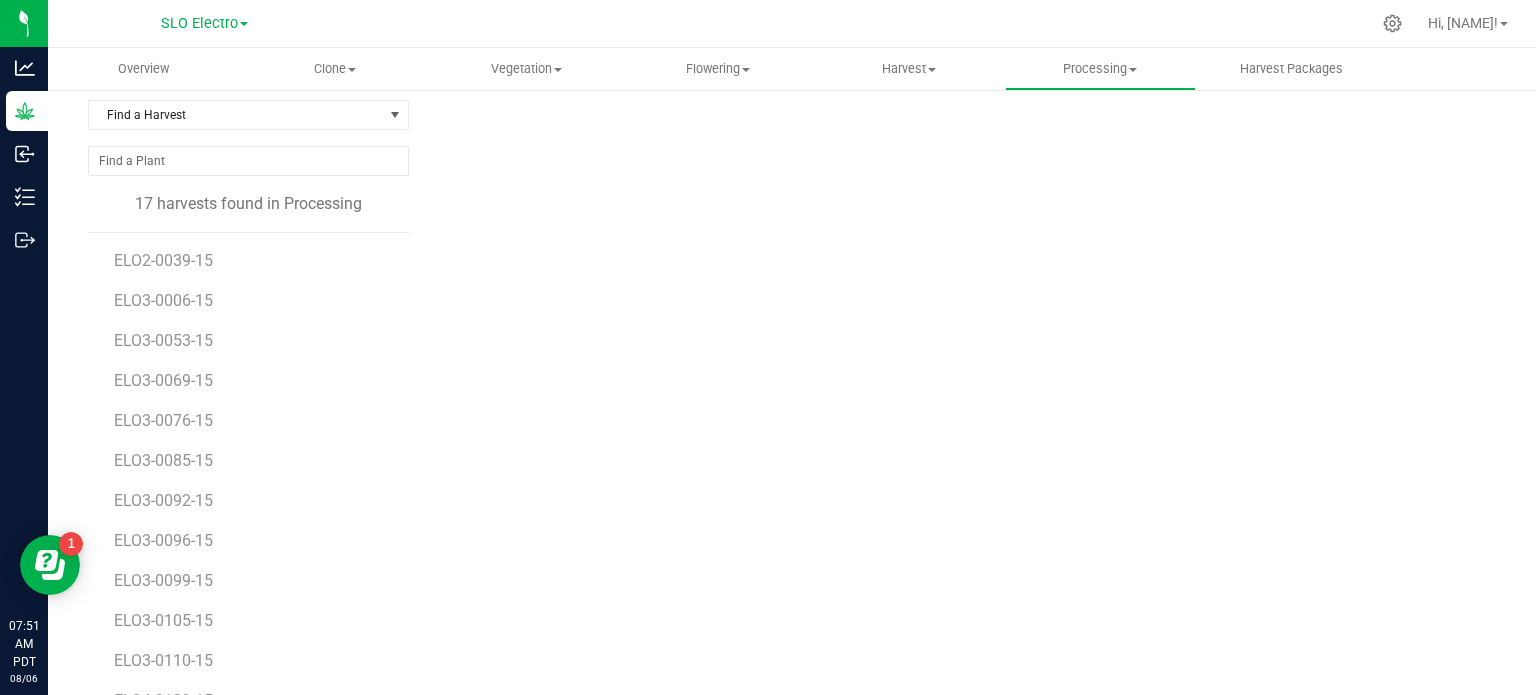 scroll, scrollTop: 217, scrollLeft: 0, axis: vertical 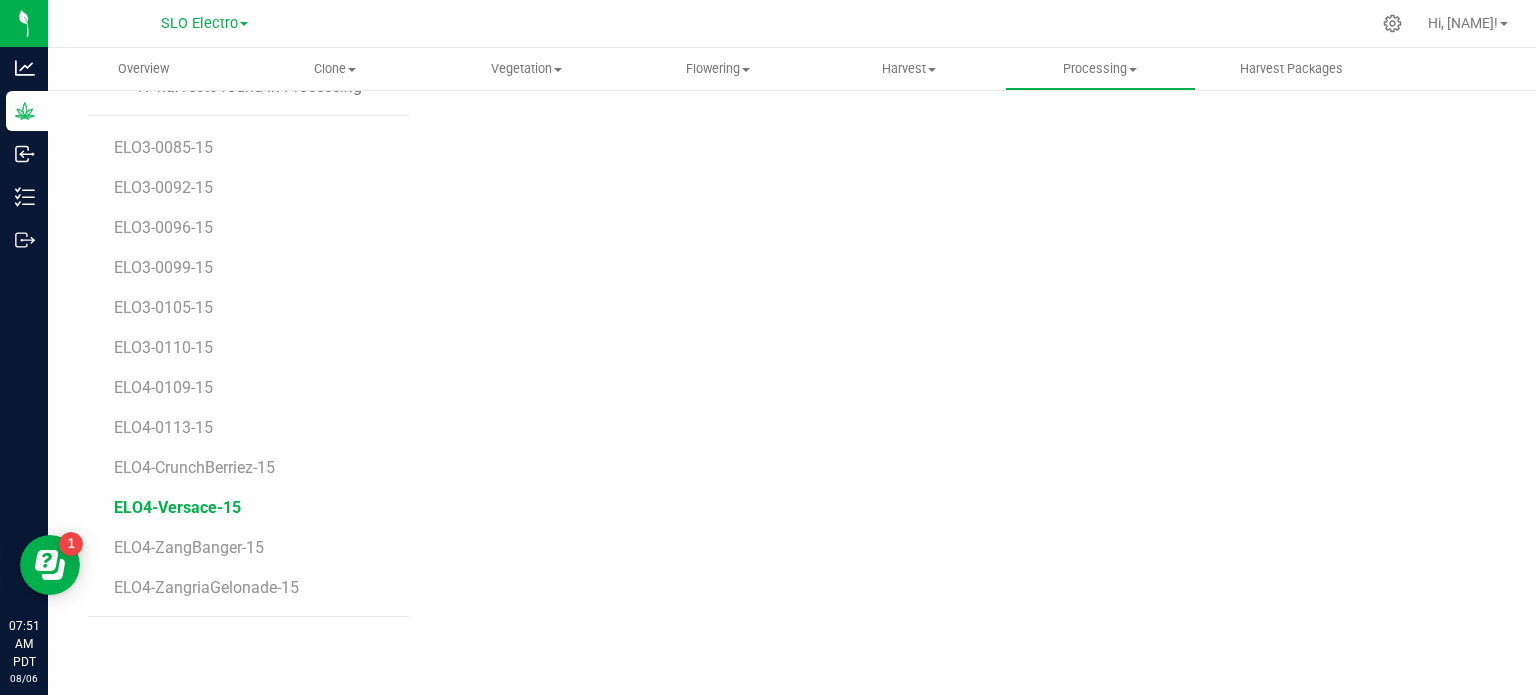 click on "ELO4-Versace-15" at bounding box center [177, 507] 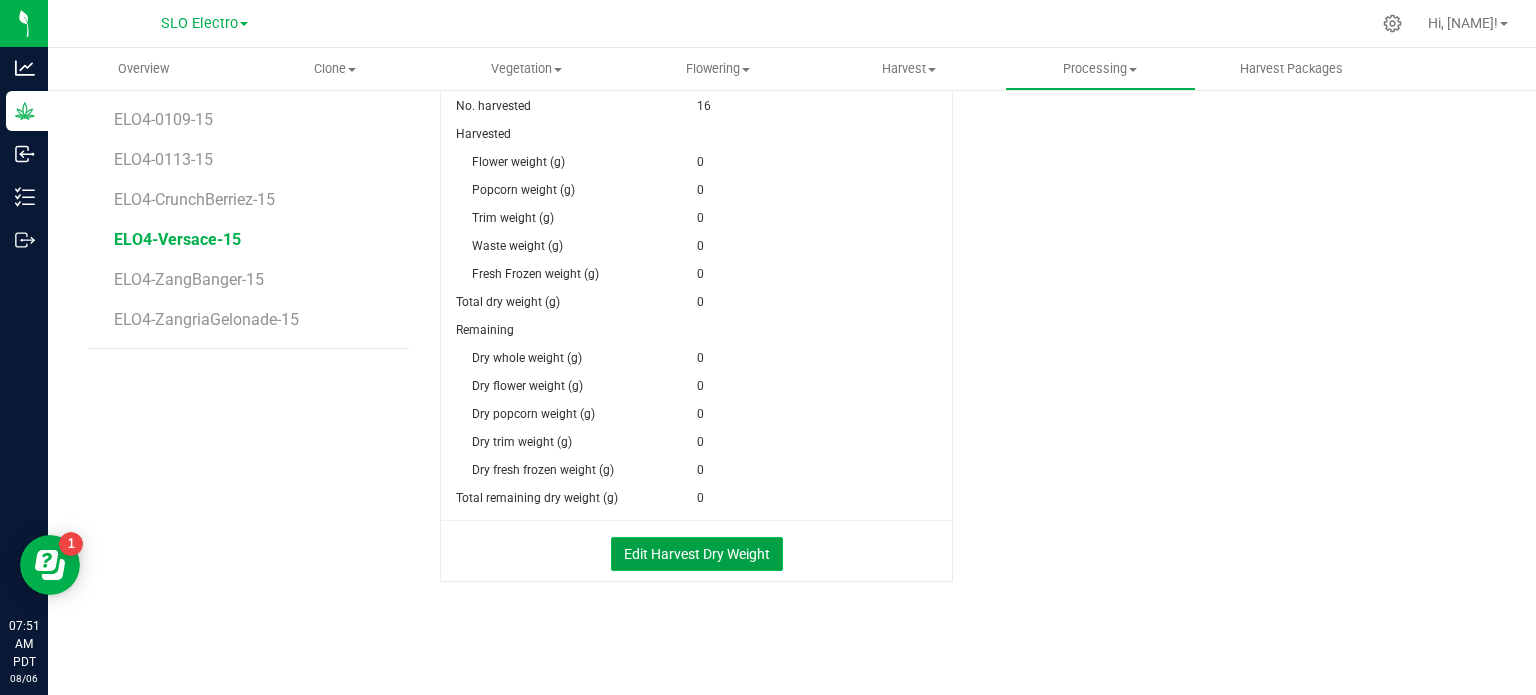 click on "Edit Harvest Dry Weight" at bounding box center (697, 554) 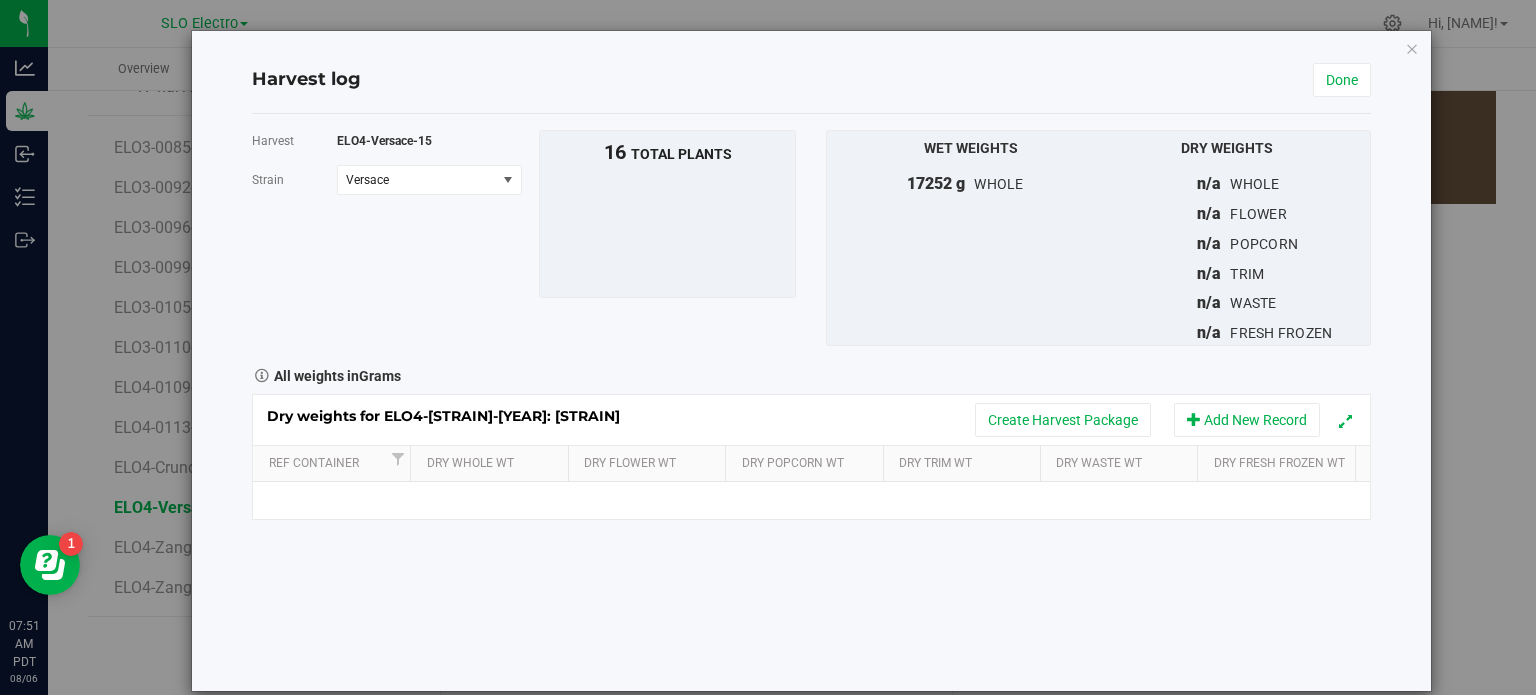 scroll, scrollTop: 485, scrollLeft: 0, axis: vertical 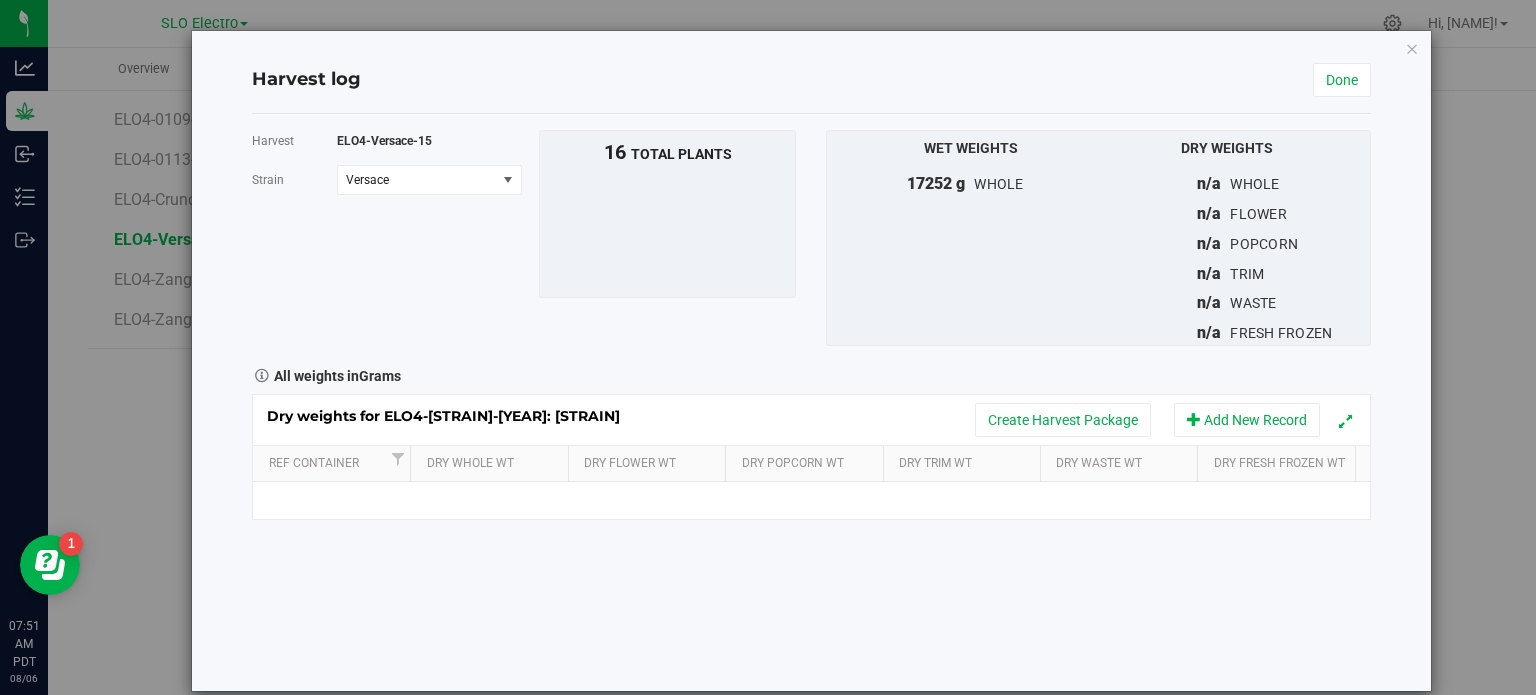 click on "Harvest log
Done
Harvest
ELO4-[STRAIN]-[YEAR]
Strain
[STRAIN] Select strain [STRAIN]
To bulk upload trim weights:
Export to CSV
Upload the CSV file  with weights entered
16" at bounding box center (811, 361) 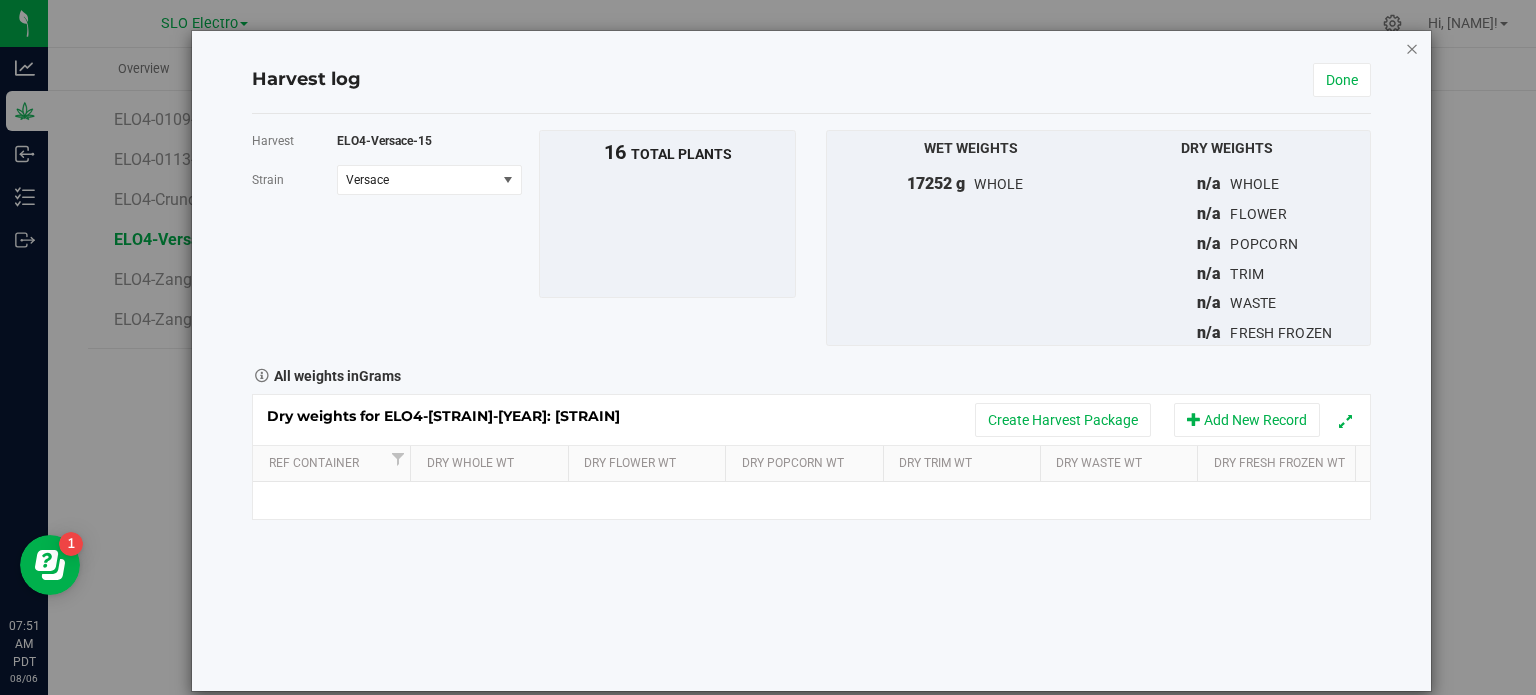 click at bounding box center (1412, 48) 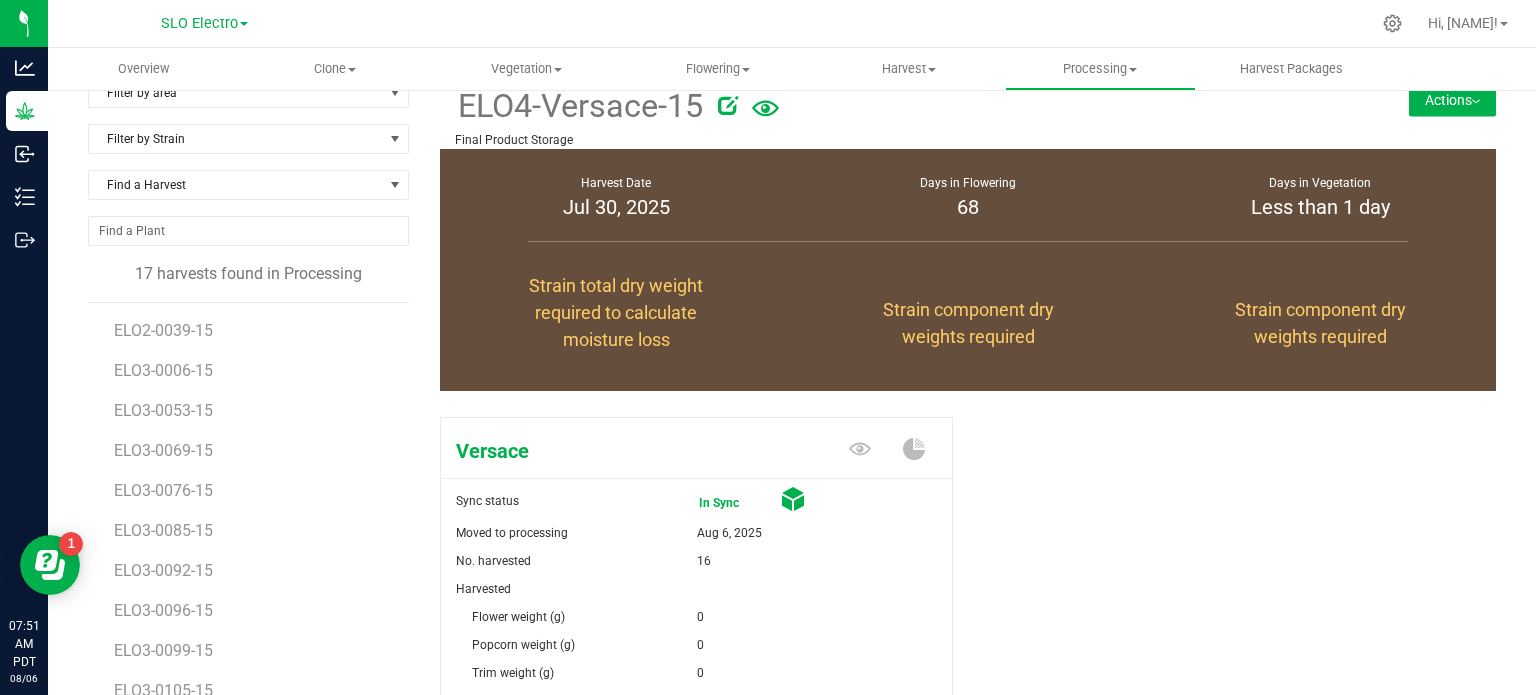 scroll, scrollTop: 0, scrollLeft: 0, axis: both 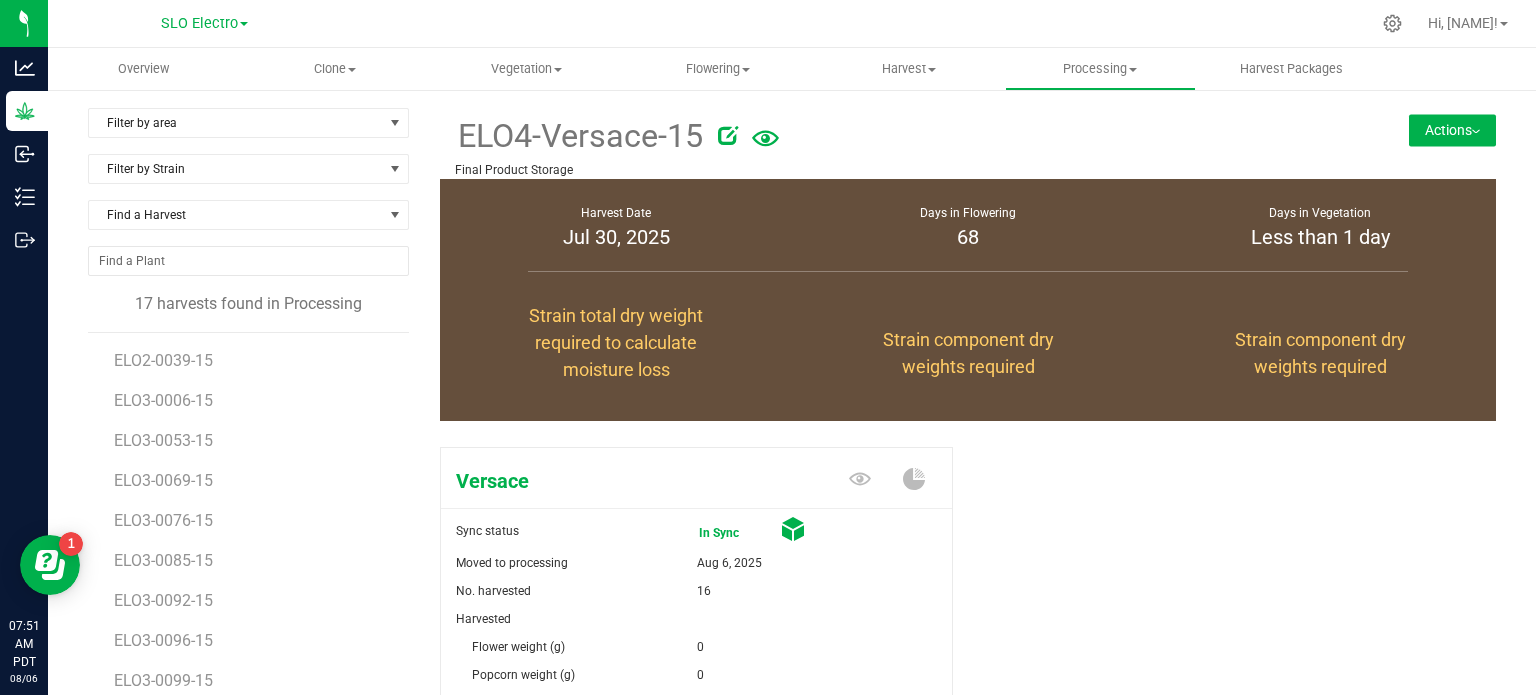 click on "Actions" at bounding box center (1452, 130) 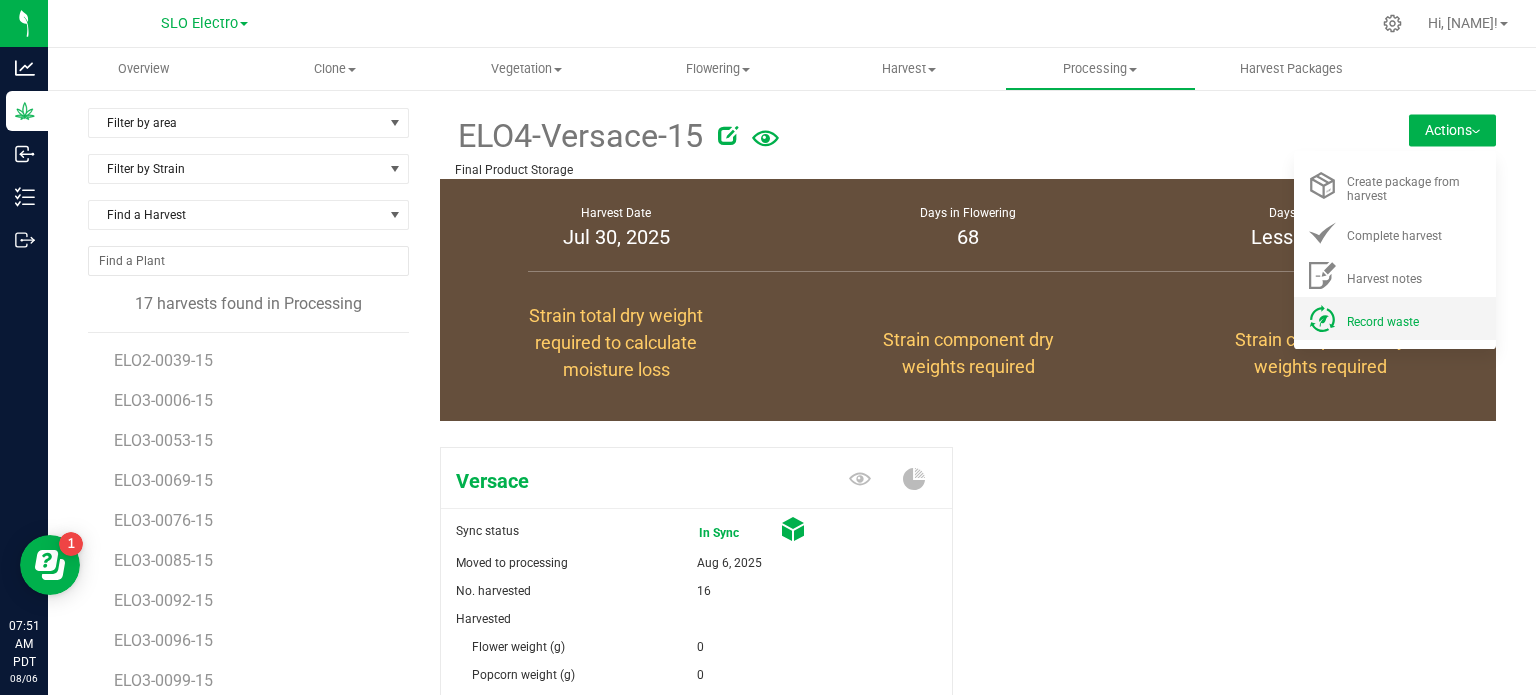 click on "Record waste" at bounding box center [1383, 322] 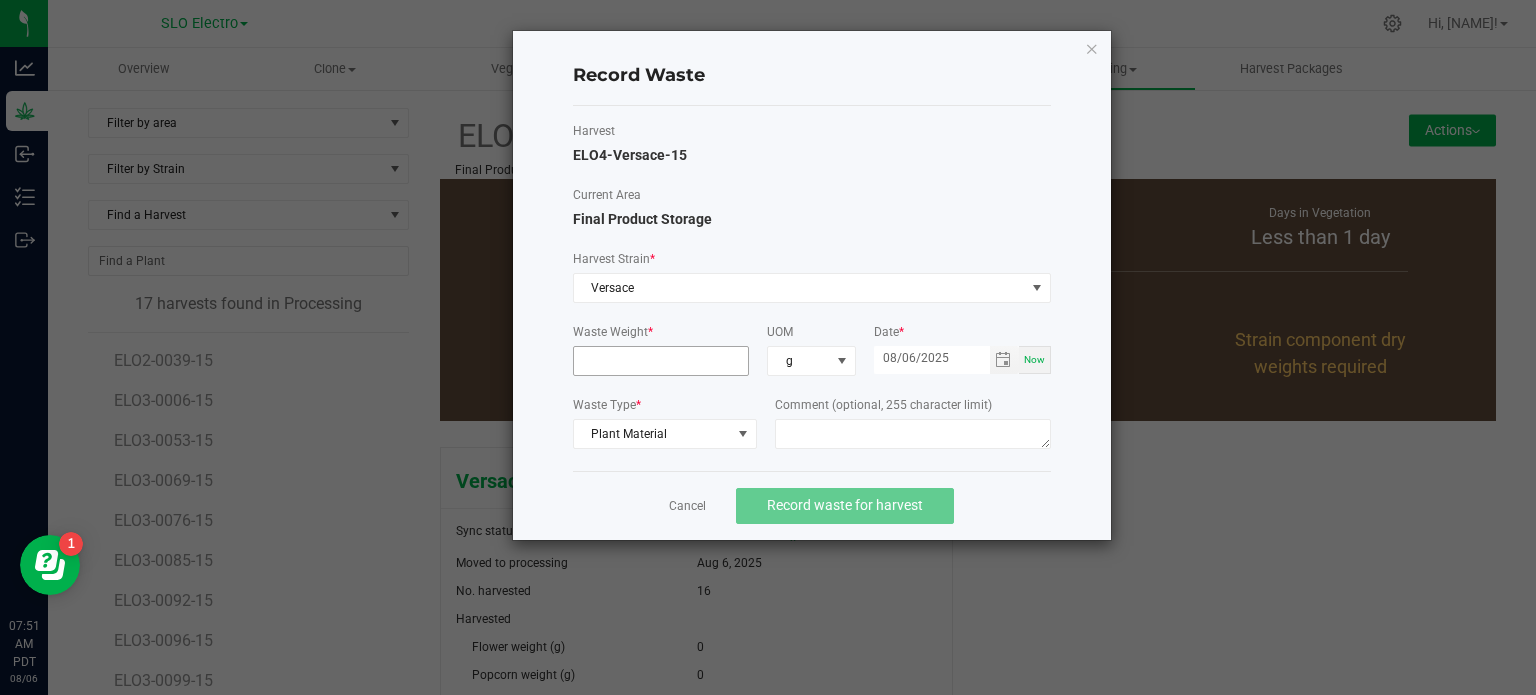 click at bounding box center (661, 361) 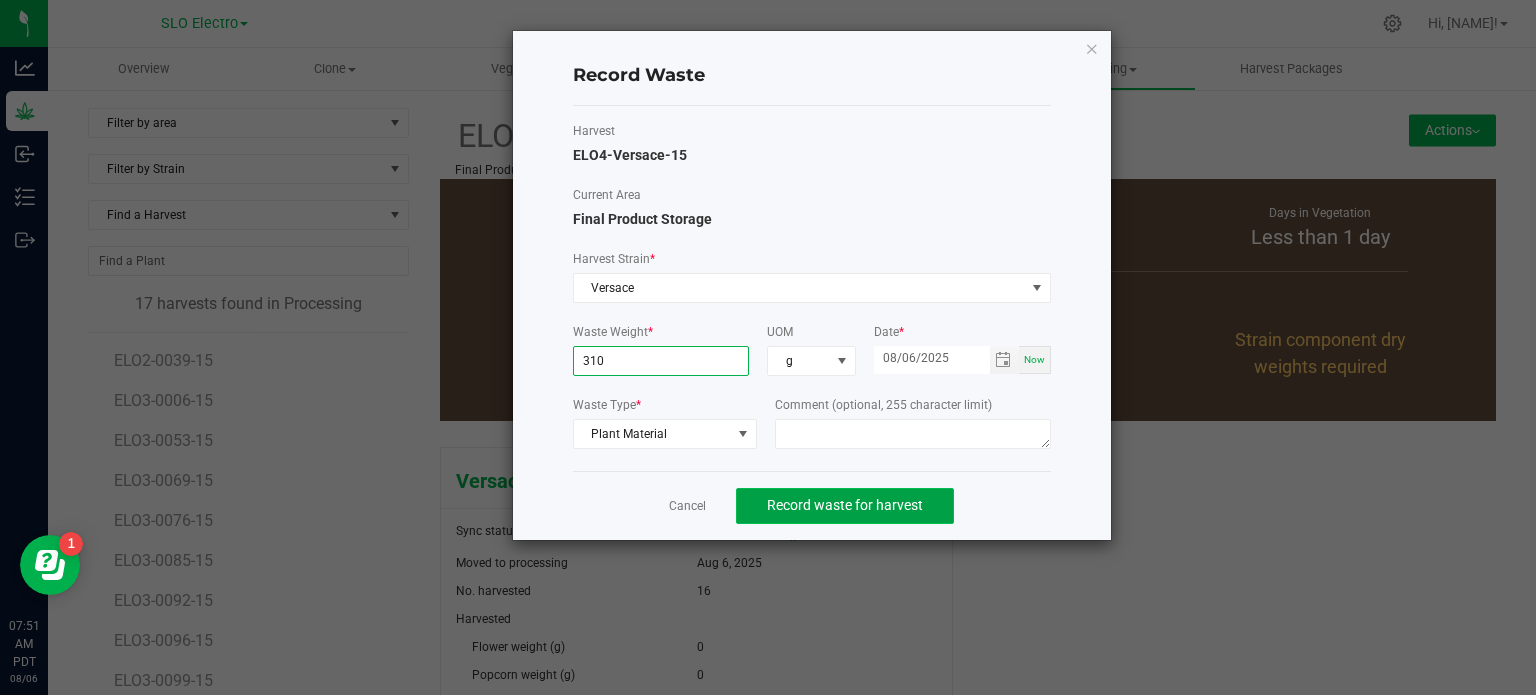 type on "310.0000 g" 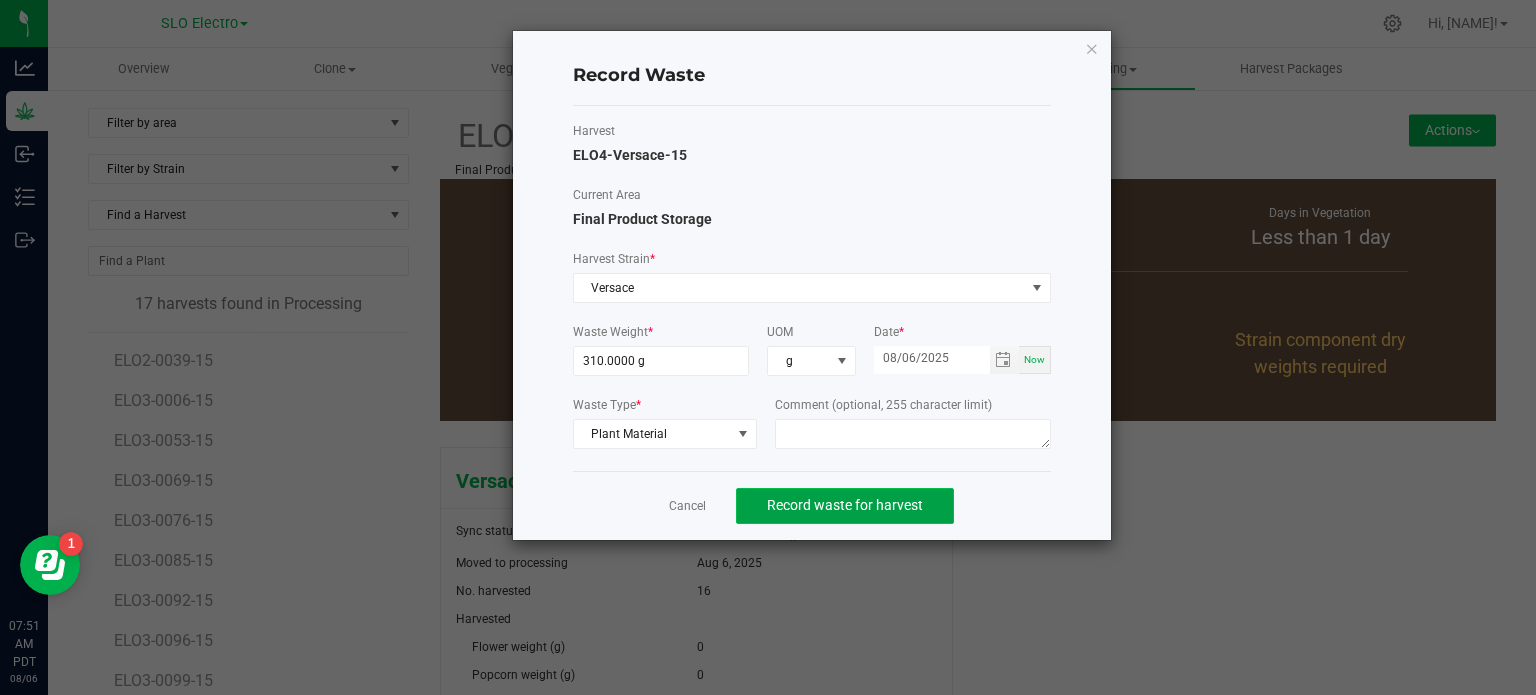 click on "Record waste for harvest" 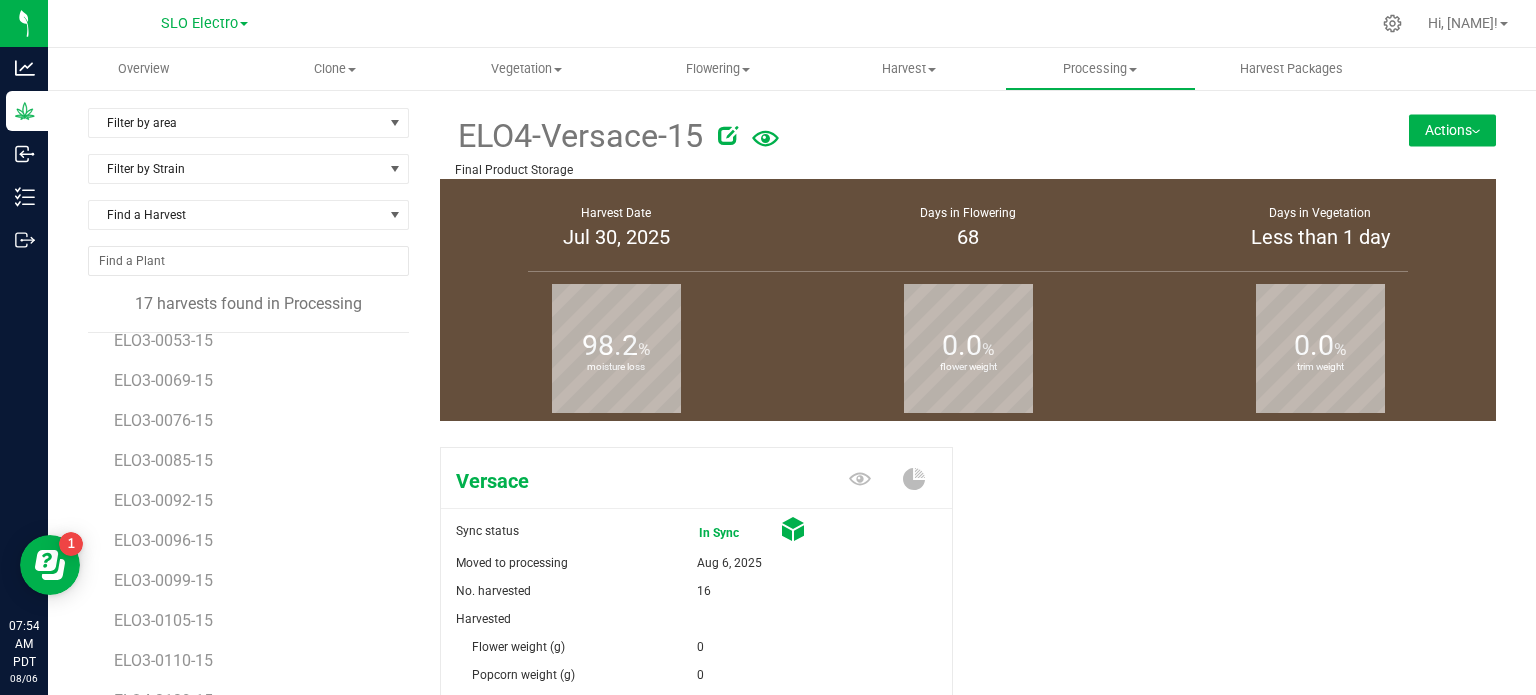 scroll, scrollTop: 196, scrollLeft: 0, axis: vertical 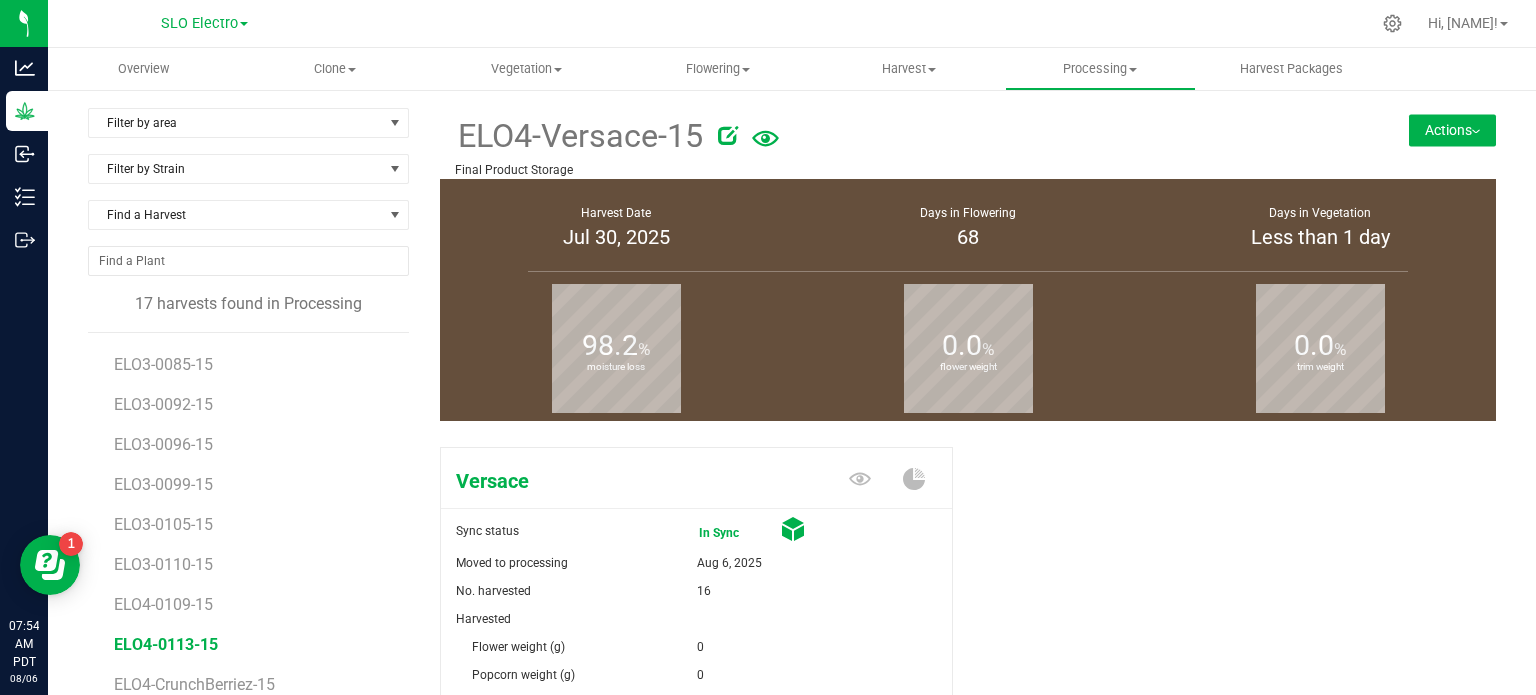 click on "ELO4-0113-15" at bounding box center [166, 644] 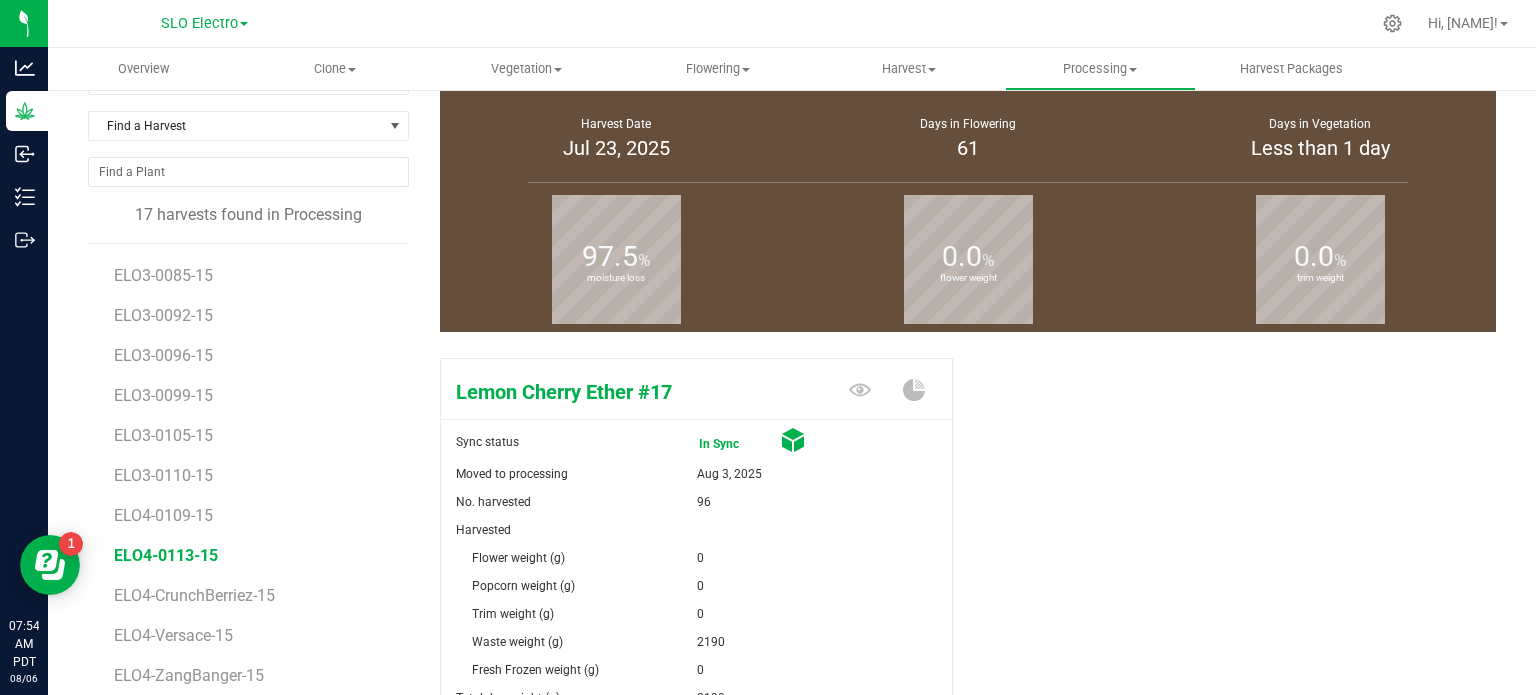 scroll, scrollTop: 0, scrollLeft: 0, axis: both 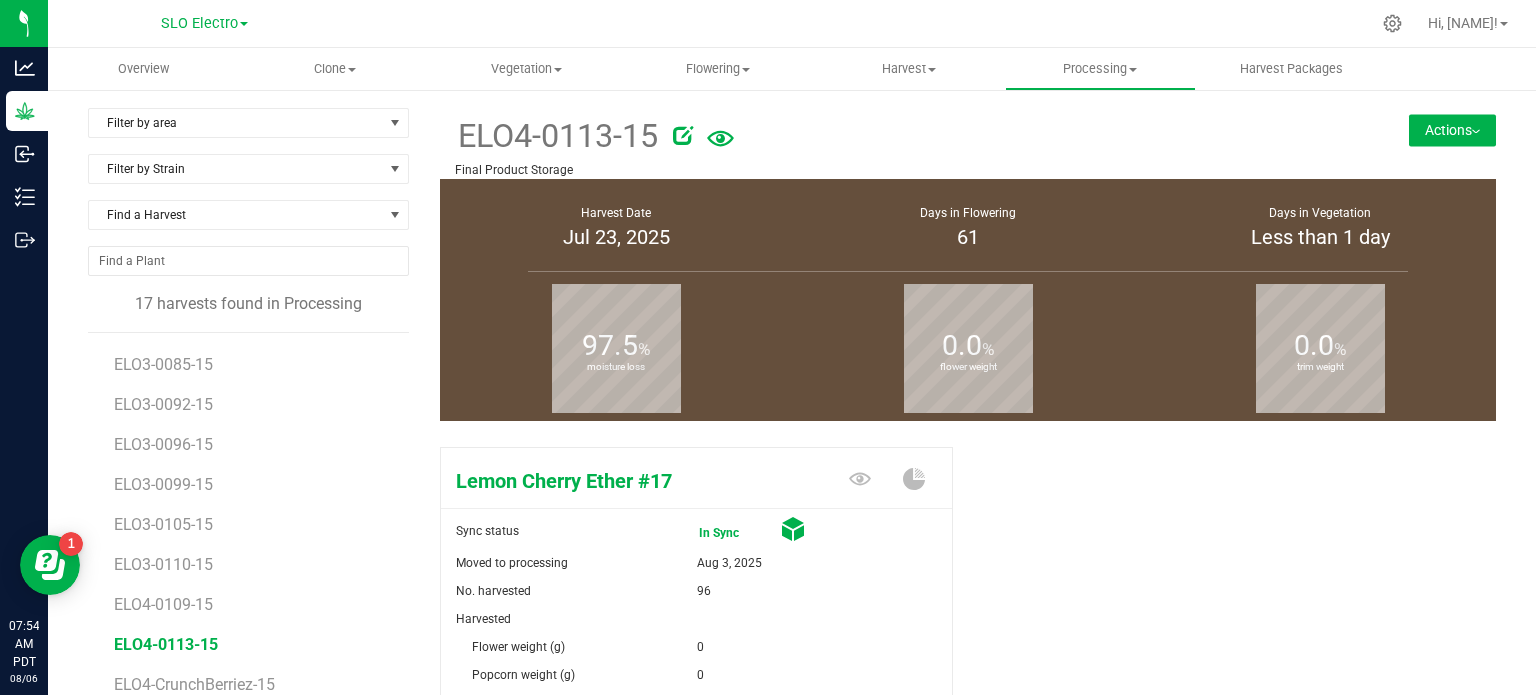 click on "Actions" at bounding box center [1452, 130] 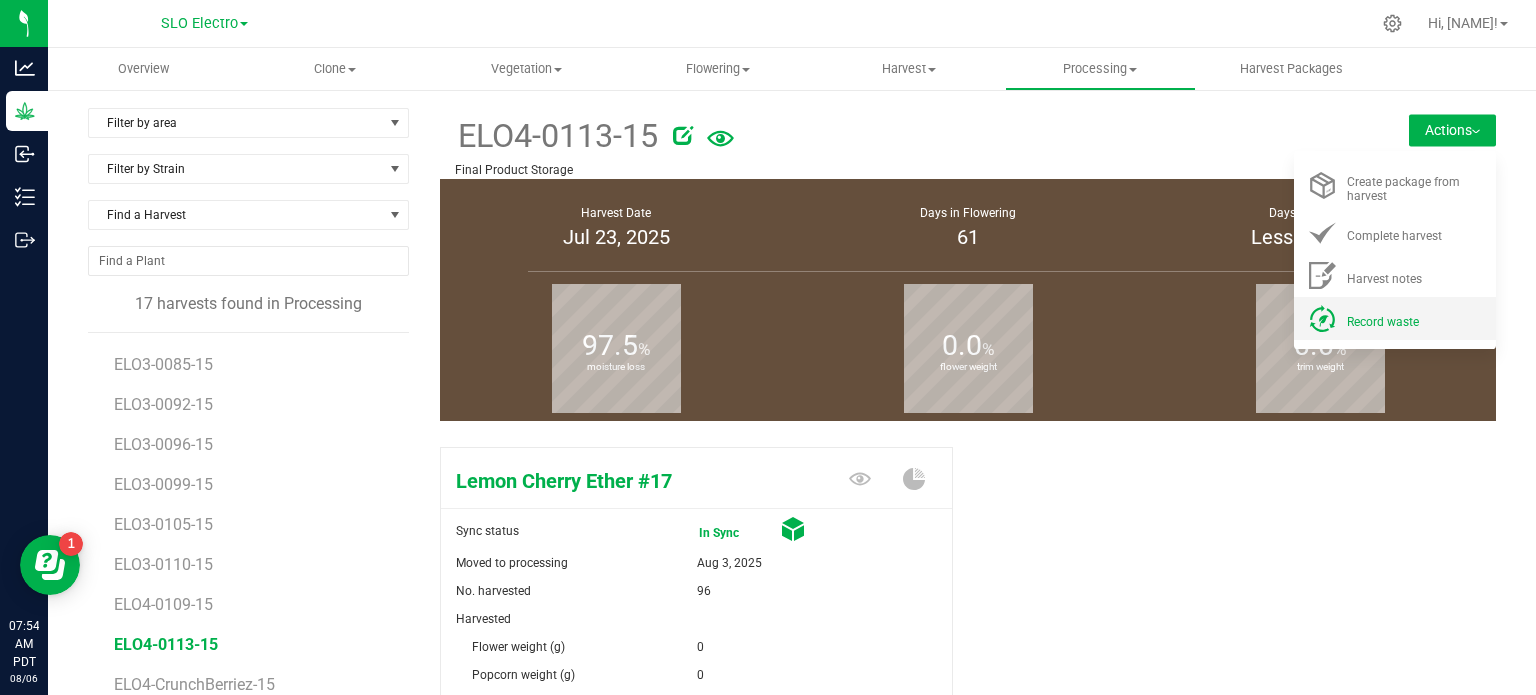 click on "Record waste" at bounding box center (1383, 322) 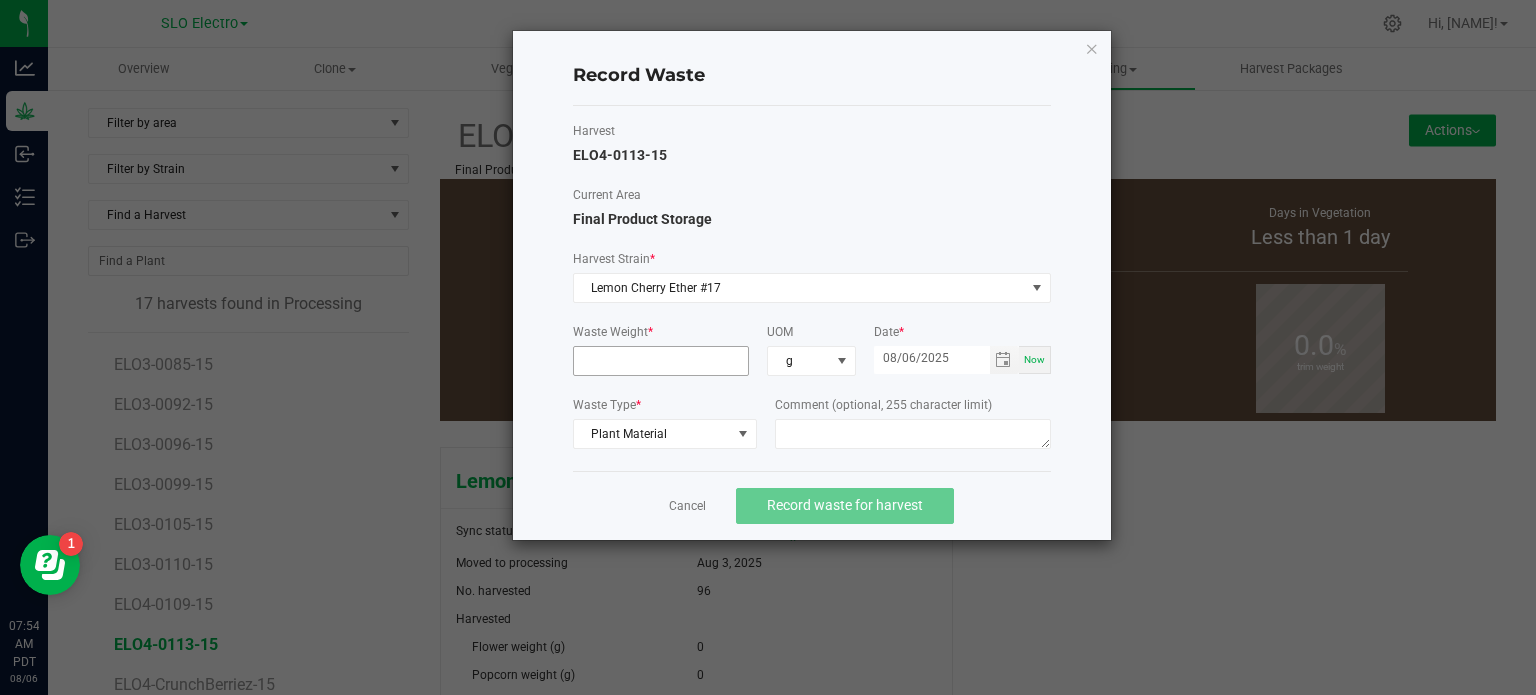 click on "Waste Weight  *" 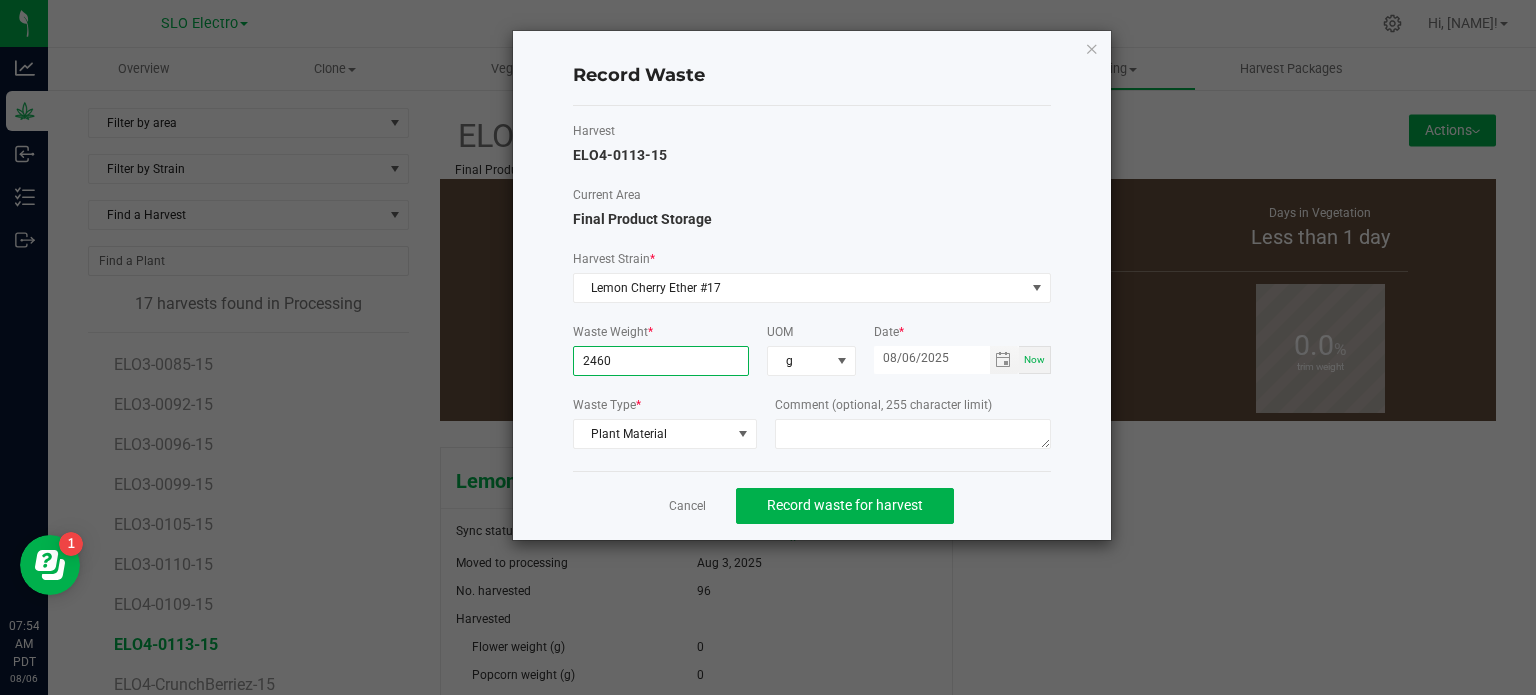 type on "2460.0000 g" 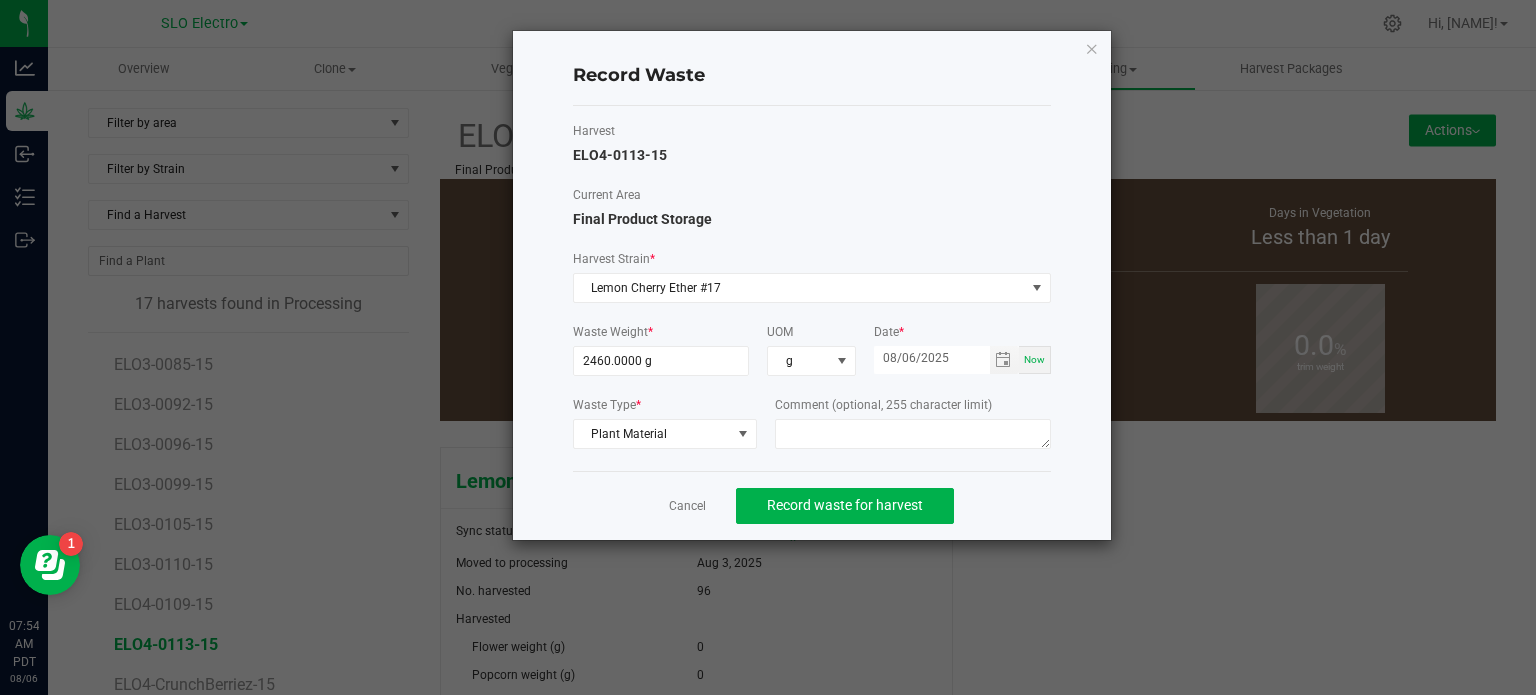 click on "Cancel   Record waste for harvest" 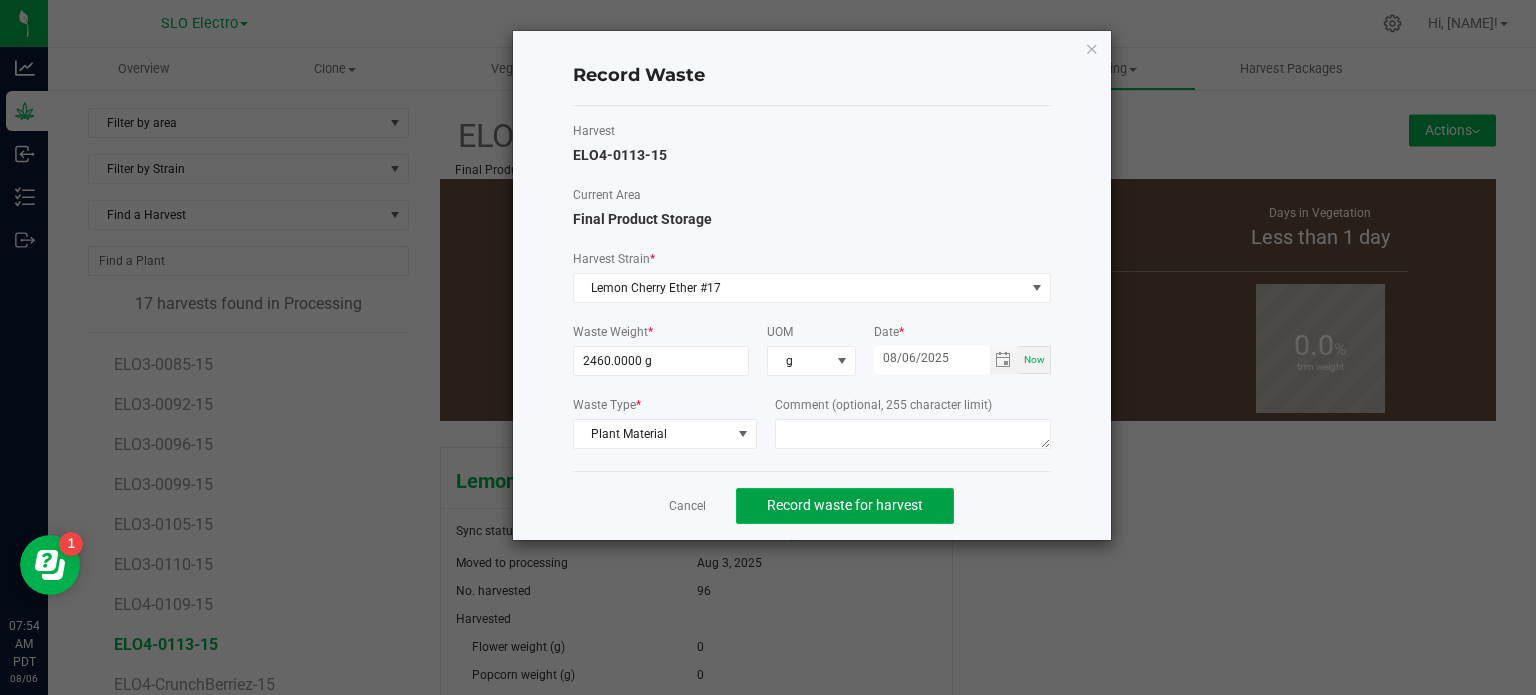 click on "Record waste for harvest" 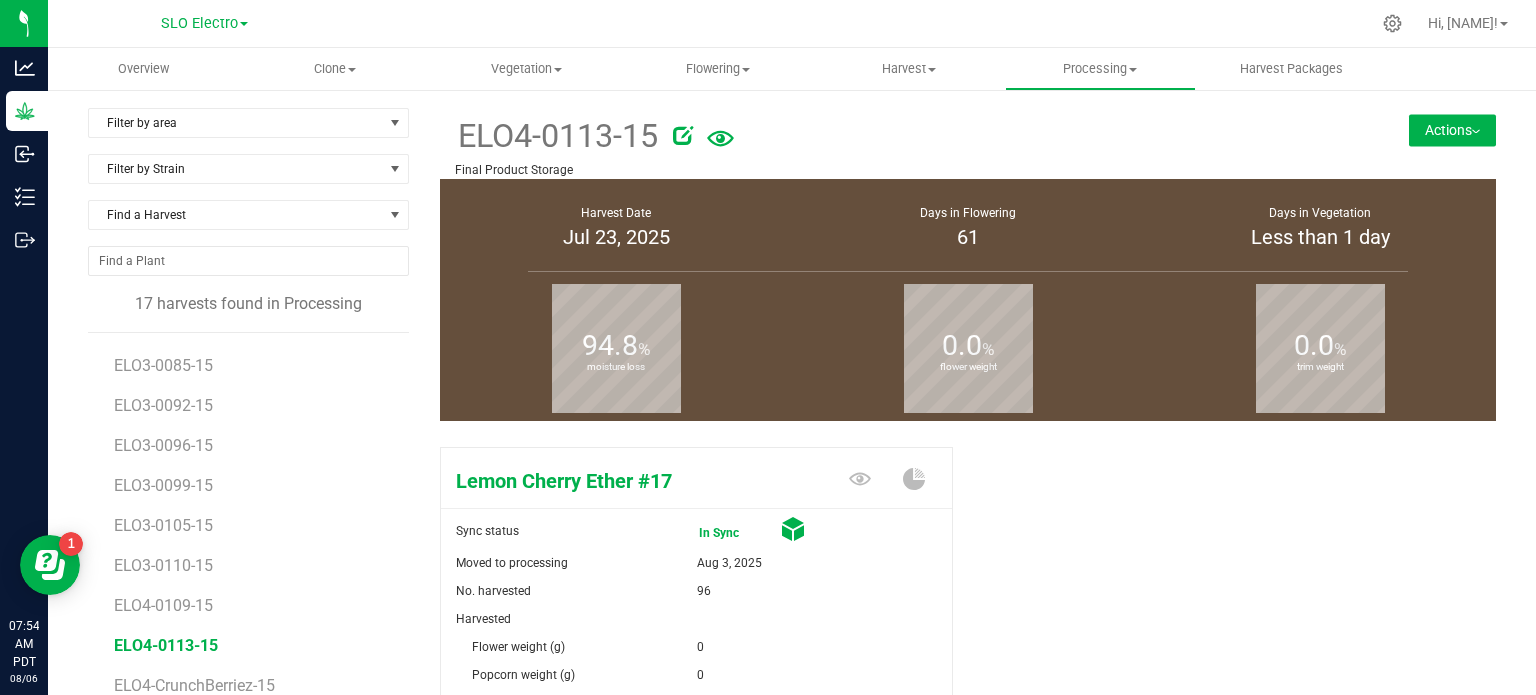 scroll, scrollTop: 196, scrollLeft: 0, axis: vertical 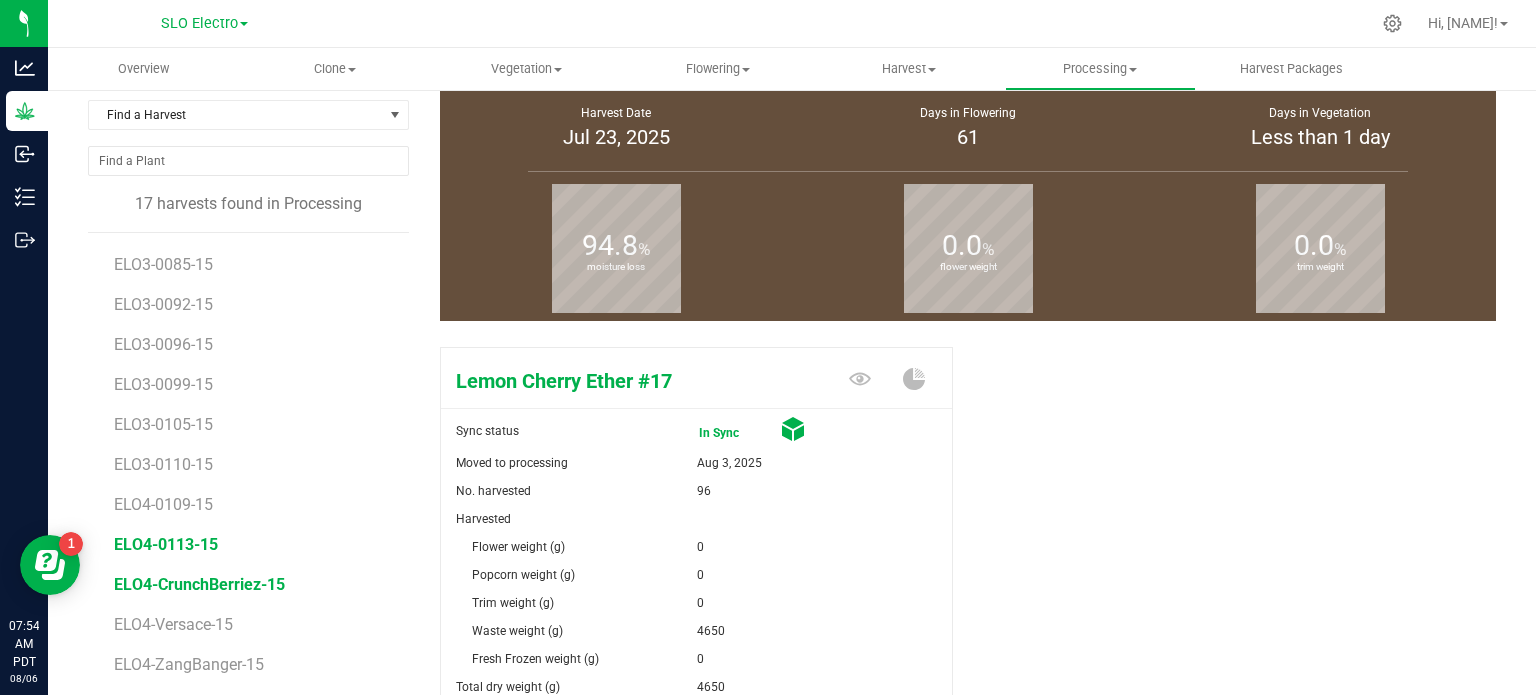 click on "ELO4-CrunchBerriez-15" at bounding box center (199, 584) 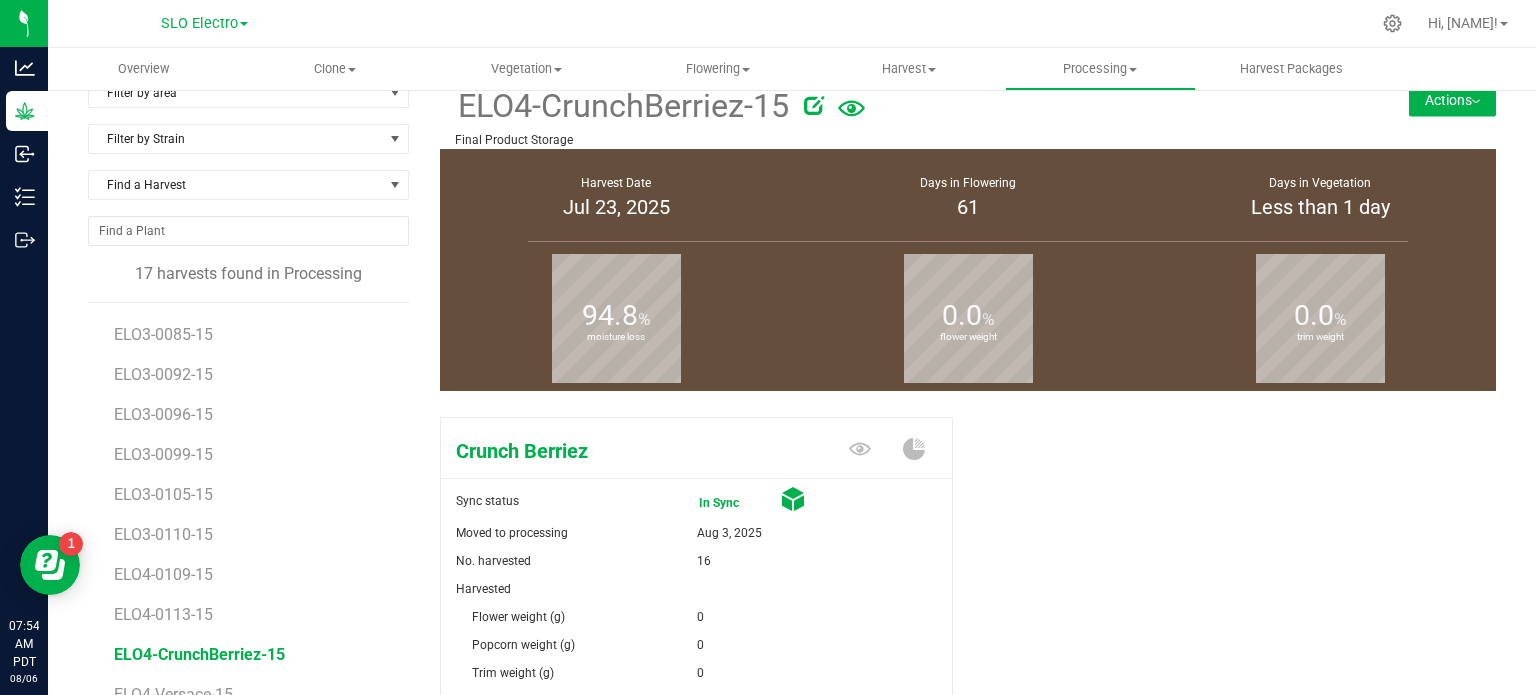 scroll, scrollTop: 0, scrollLeft: 0, axis: both 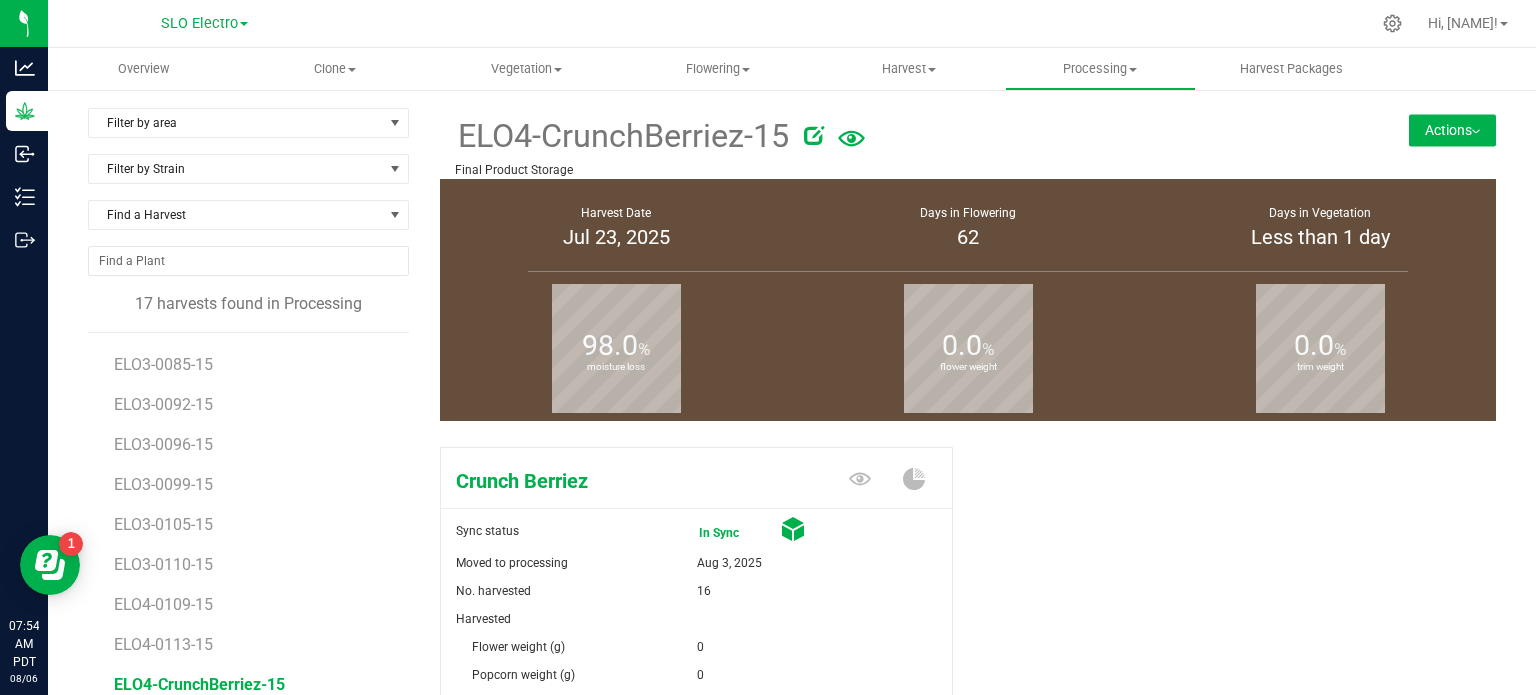click on "ELO4-[STRAIN]-[YEAR]
Final Product Storage
Actions
Create package from harvest
Complete harvest" at bounding box center (968, 143) 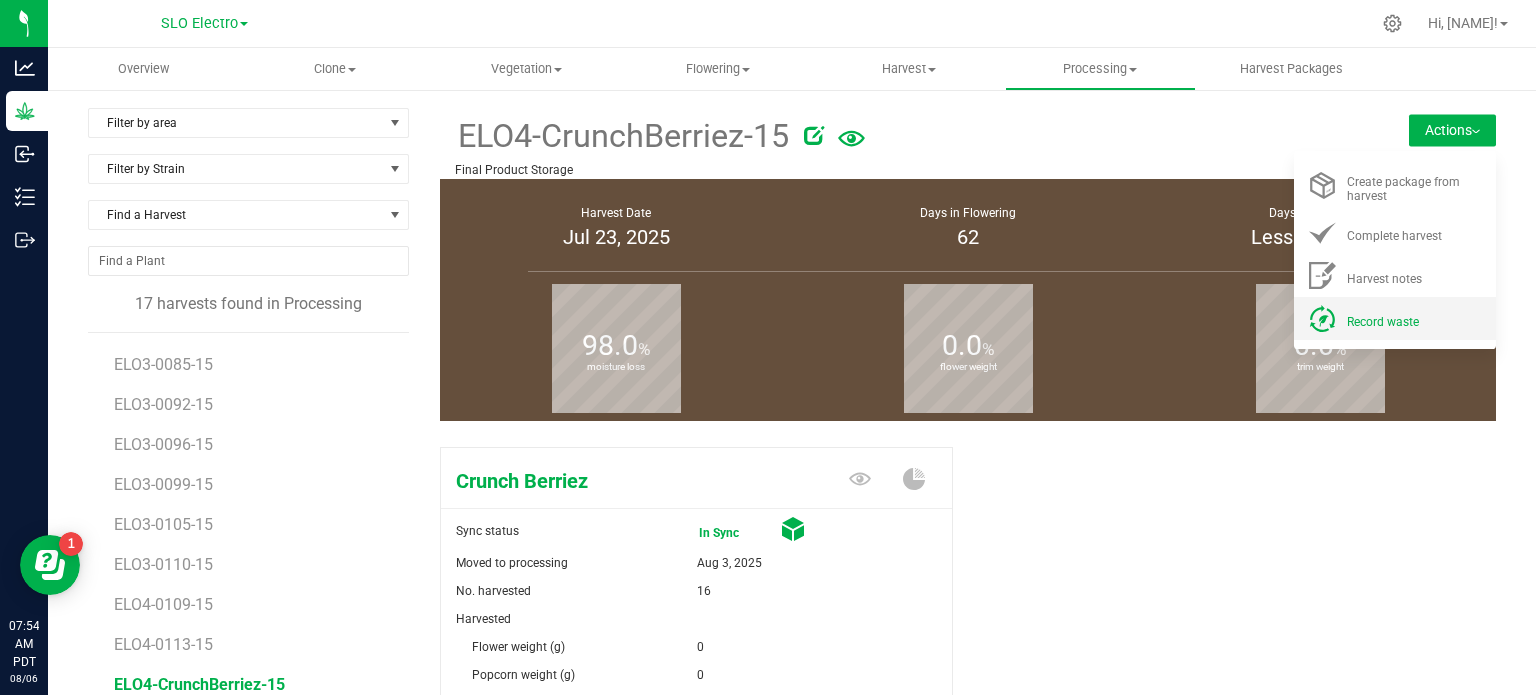 click on "Record waste" at bounding box center [1415, 318] 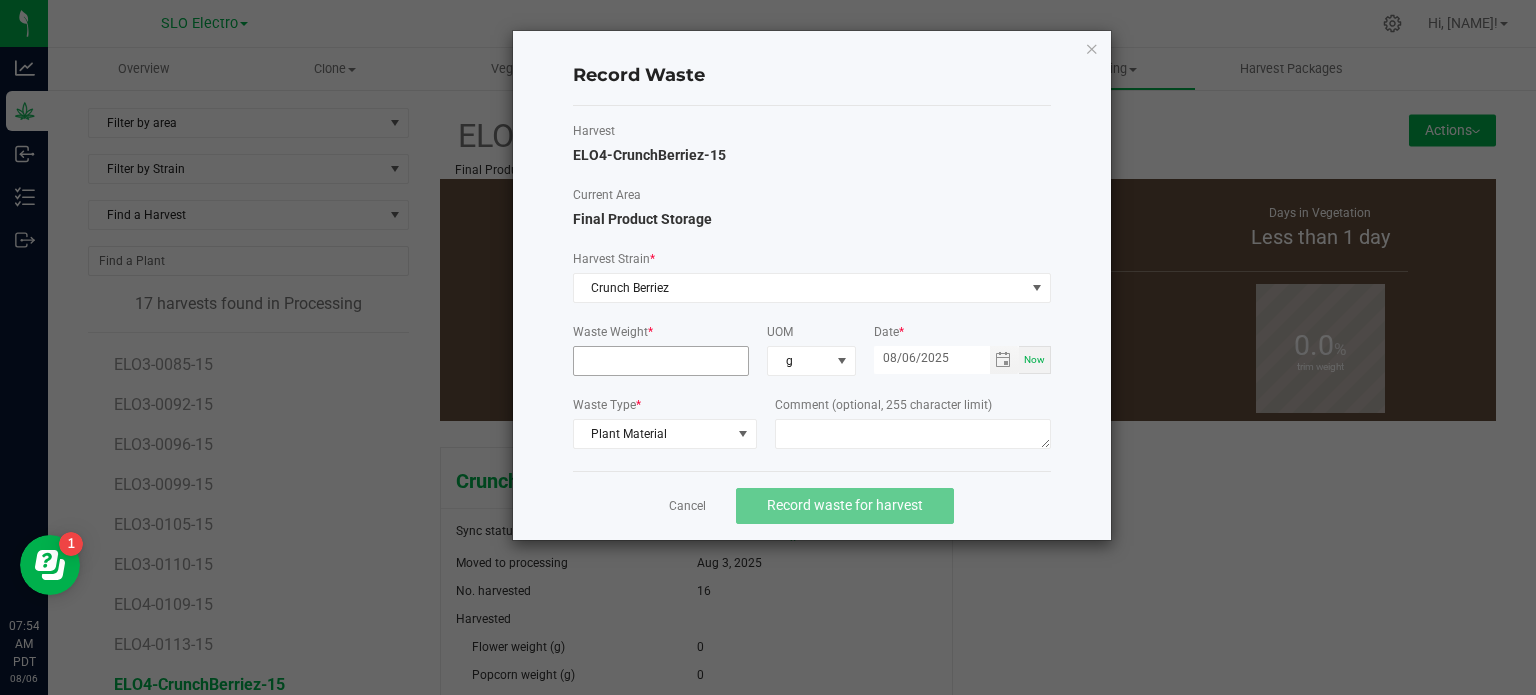 click at bounding box center [661, 361] 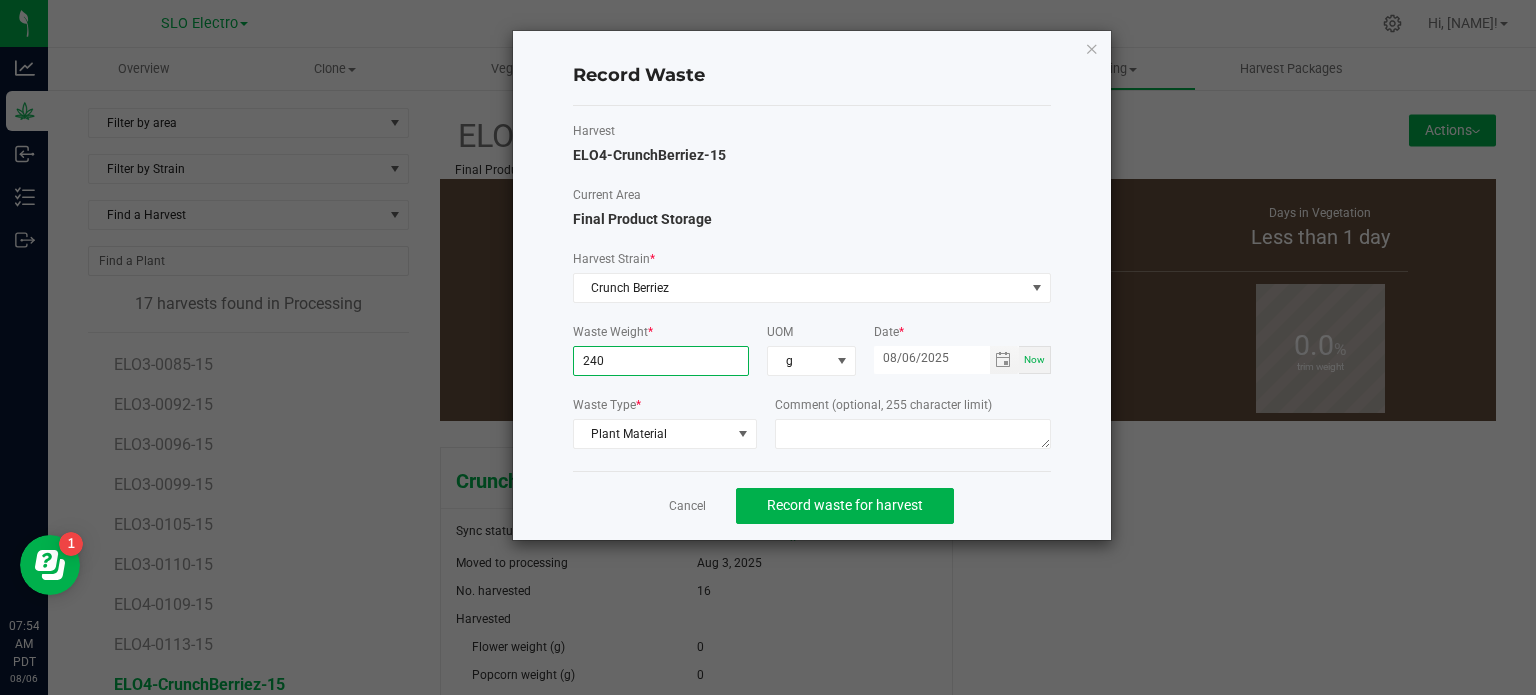 type on "240.0000 g" 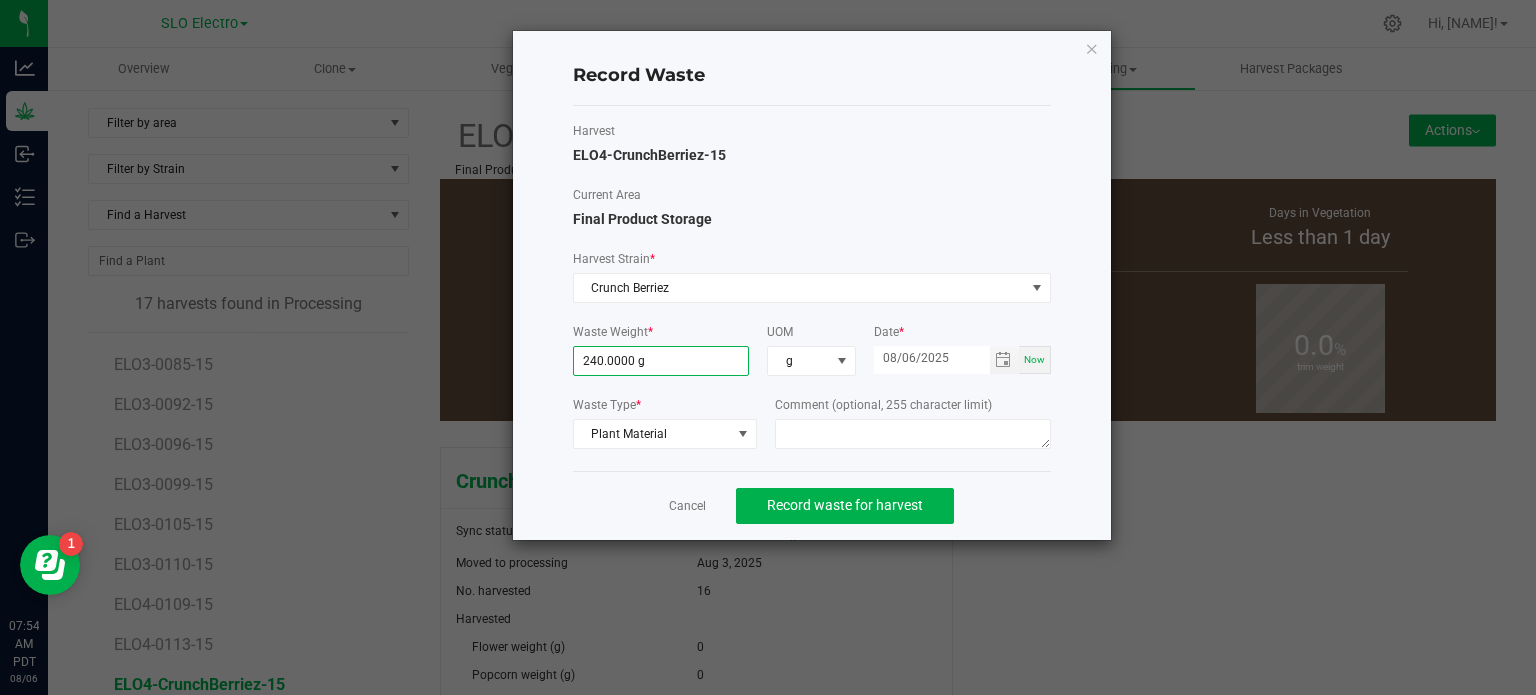 drag, startPoint x: 1010, startPoint y: 495, endPoint x: 954, endPoint y: 509, distance: 57.72348 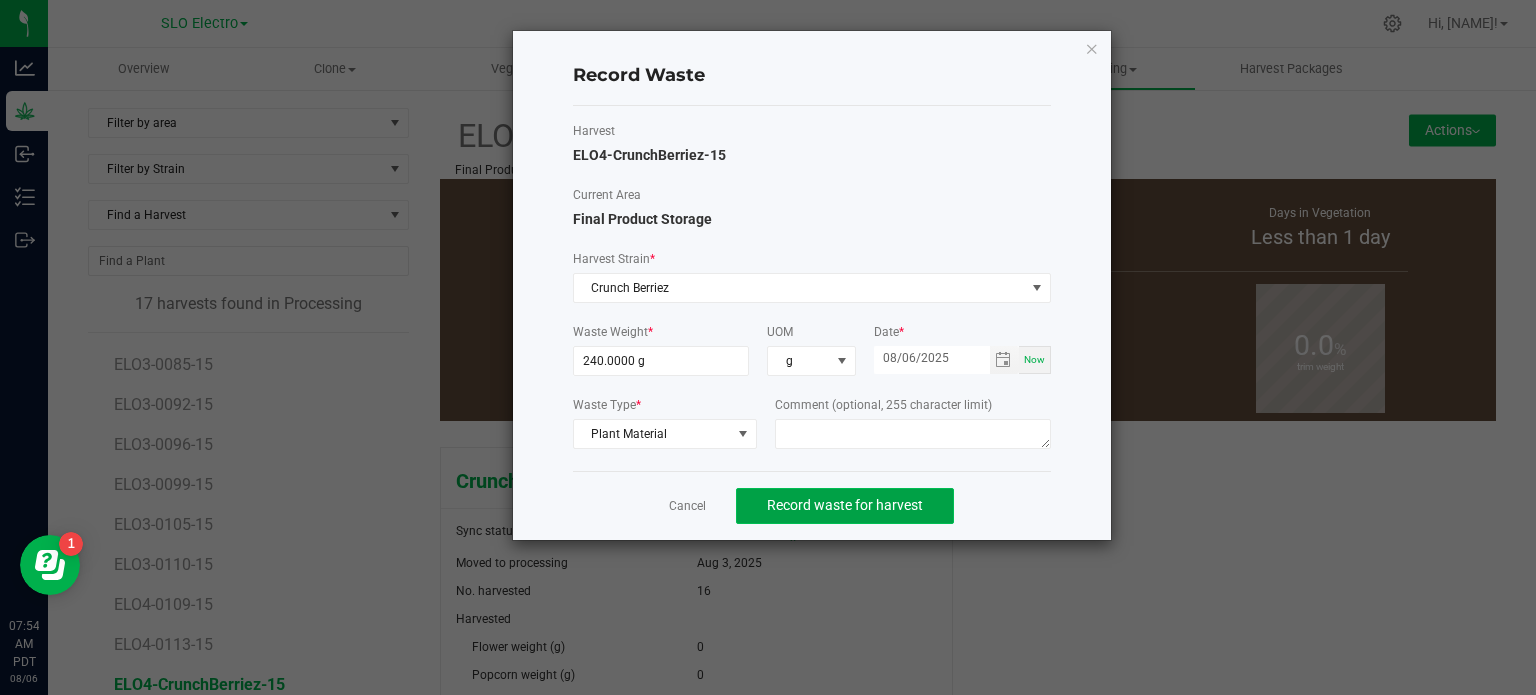 click on "Record waste for harvest" 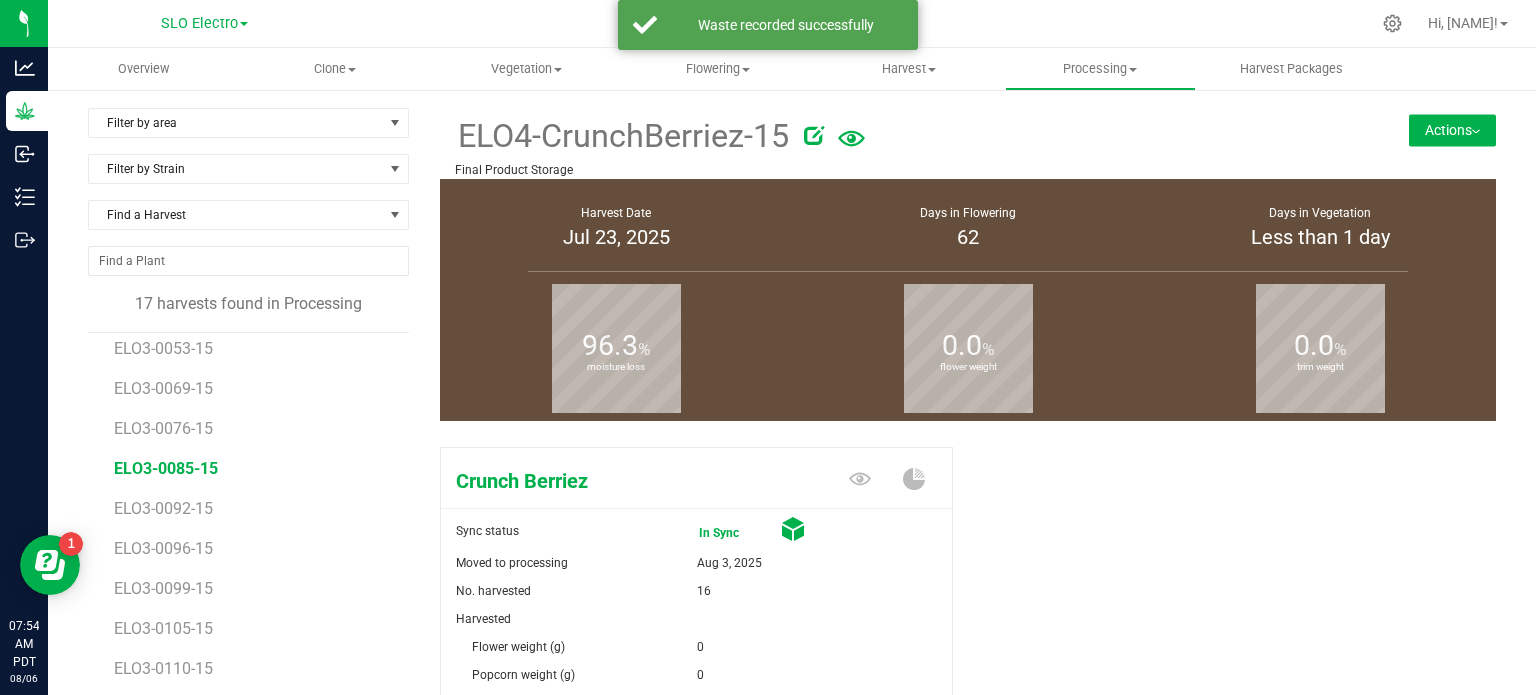 scroll, scrollTop: 196, scrollLeft: 0, axis: vertical 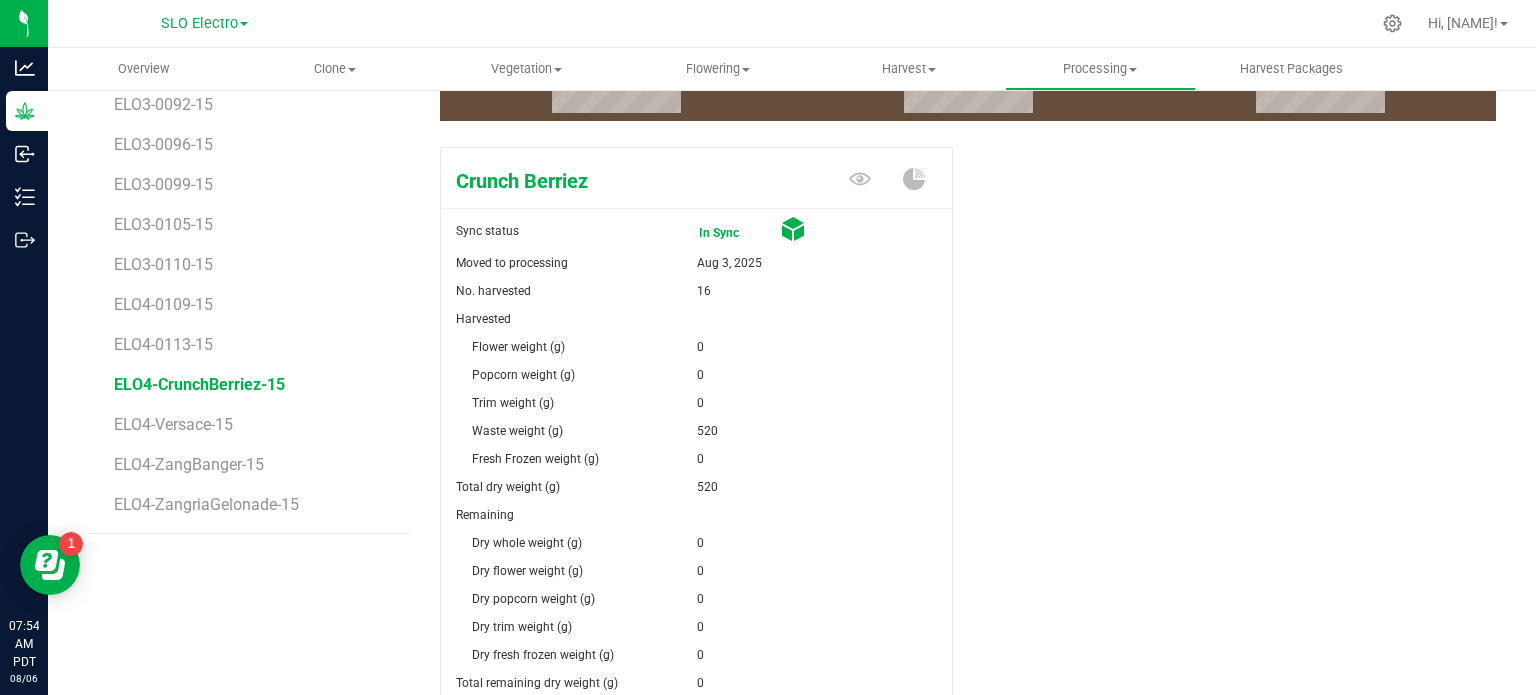 click on "ELO4-ZangriaGelonade-15" at bounding box center (254, 505) 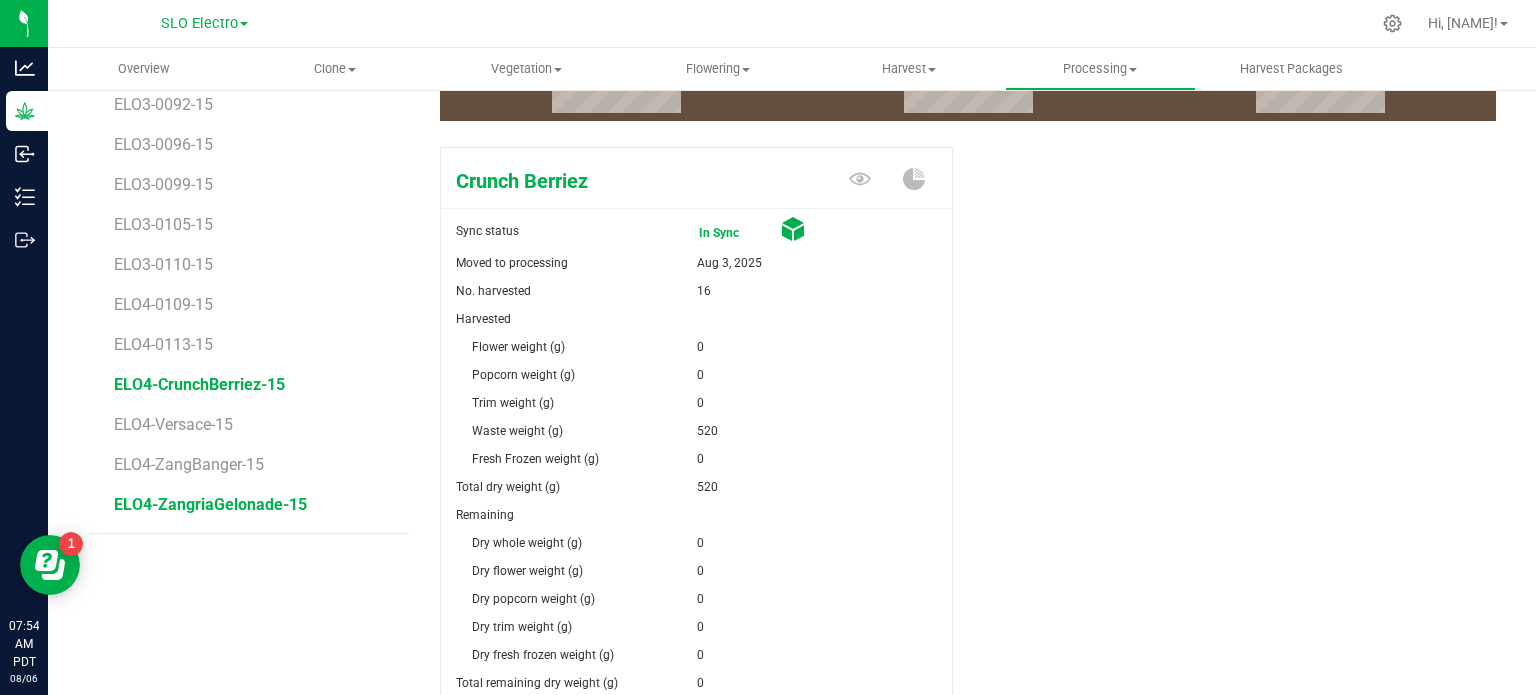 click on "ELO4-ZangriaGelonade-15" at bounding box center [210, 504] 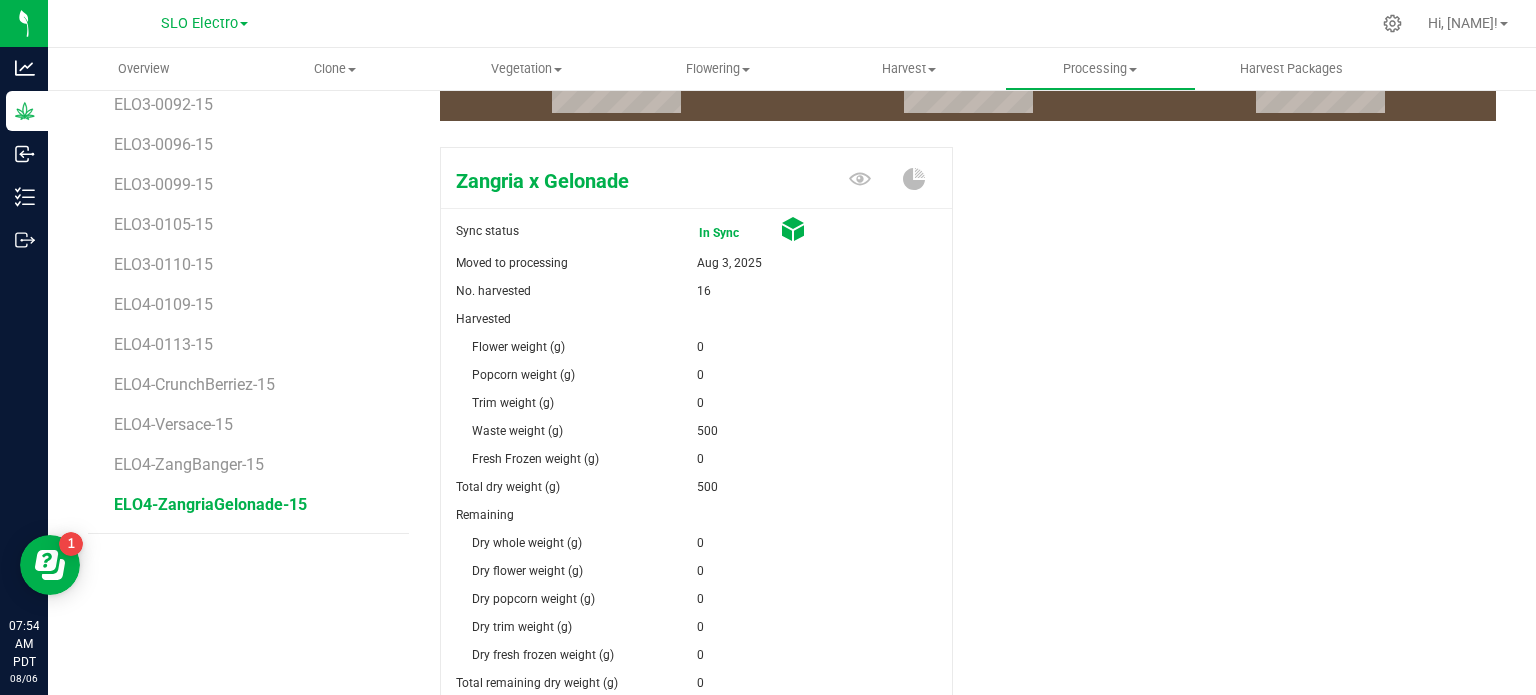 scroll, scrollTop: 0, scrollLeft: 0, axis: both 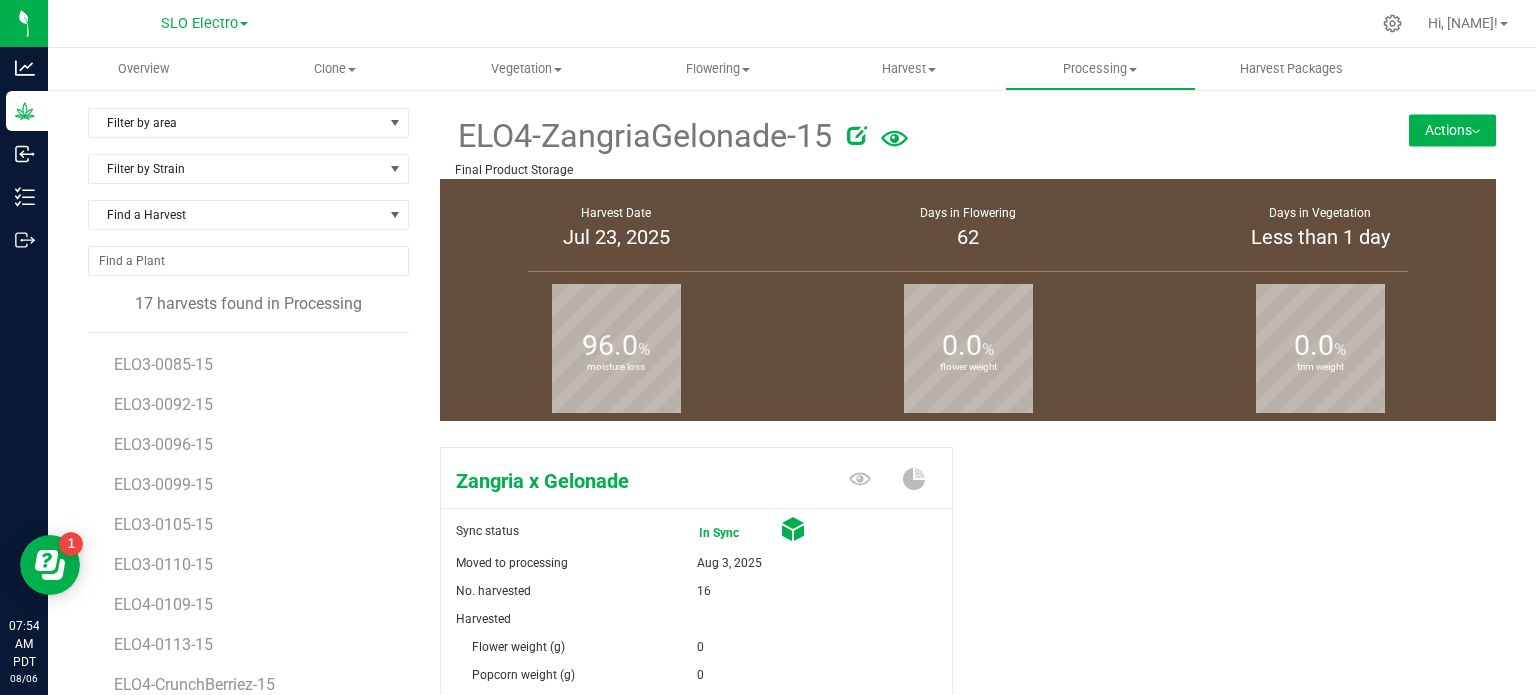 click on "Actions" at bounding box center (1452, 130) 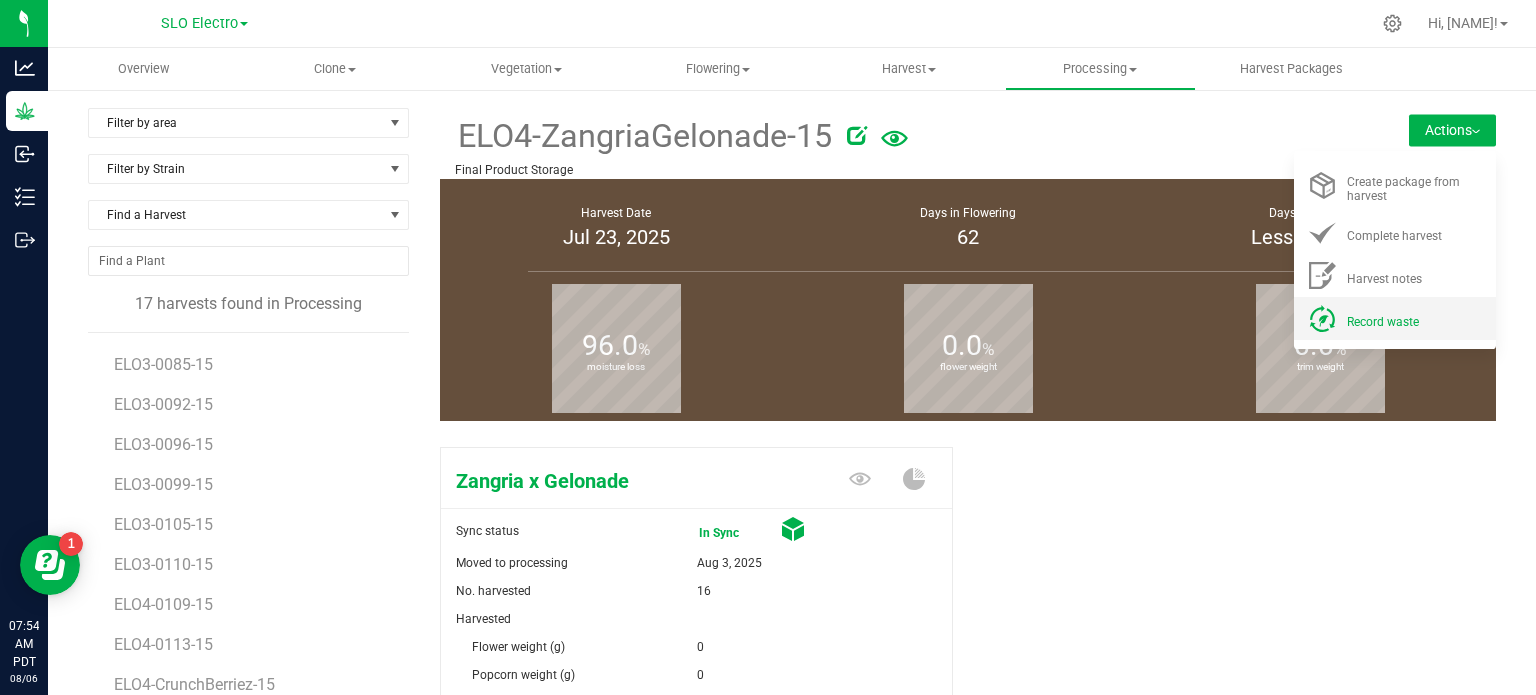 click on "Record waste" at bounding box center (1415, 318) 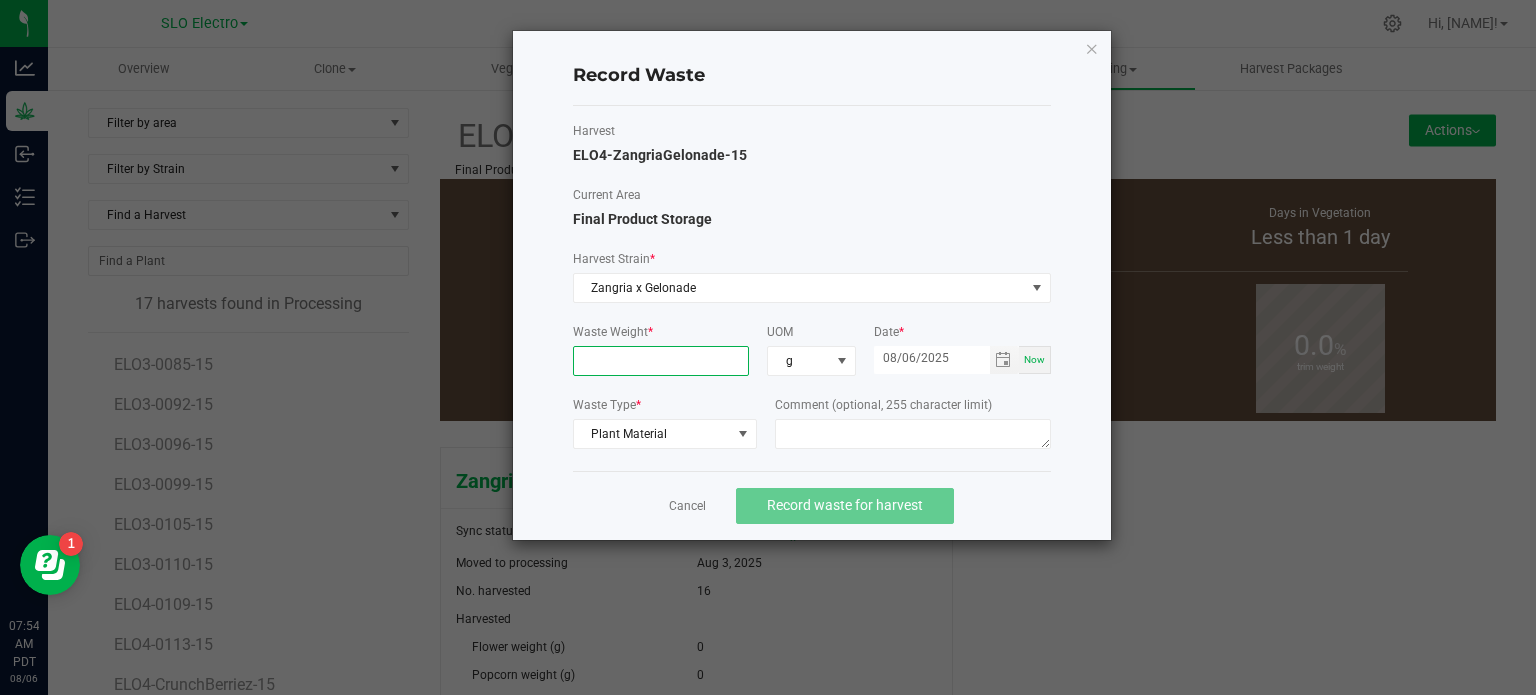 click at bounding box center [661, 361] 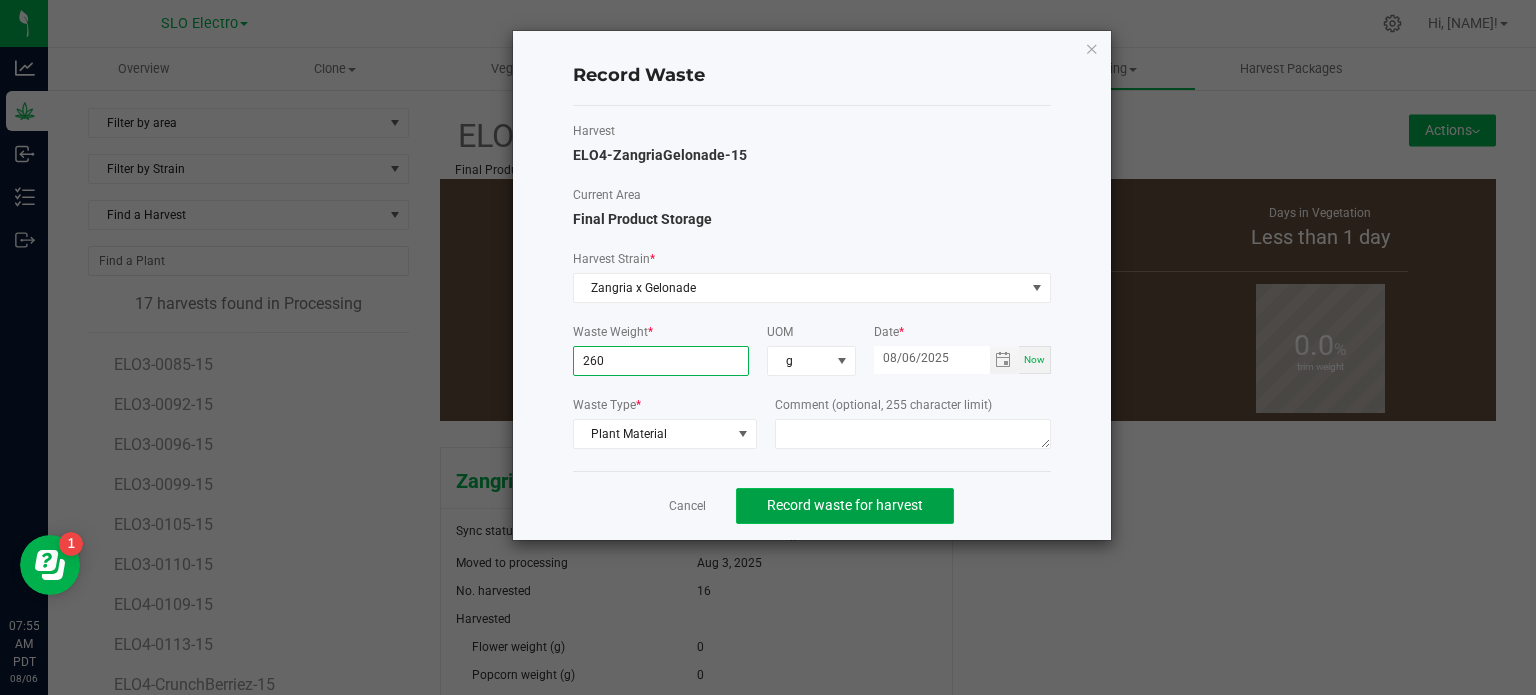 type on "260.0000 g" 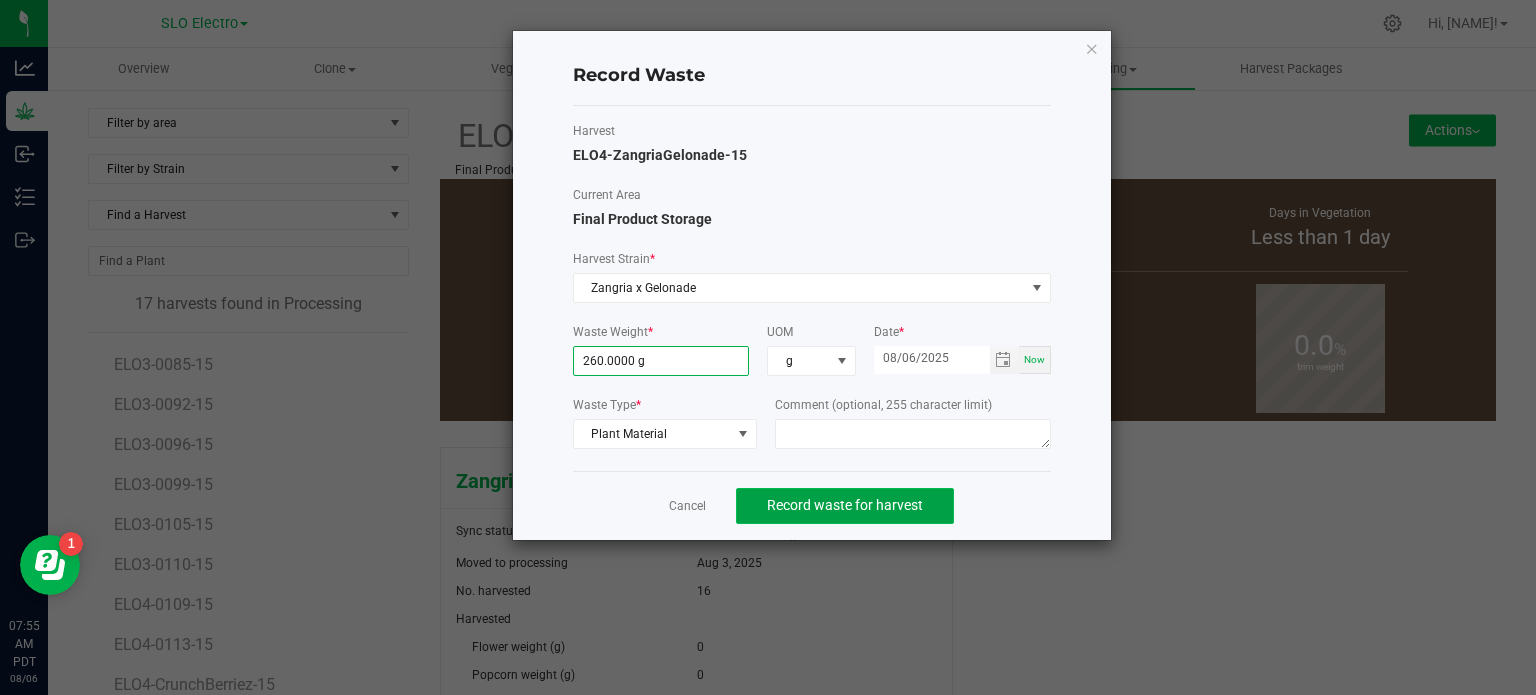 click on "Record waste for harvest" 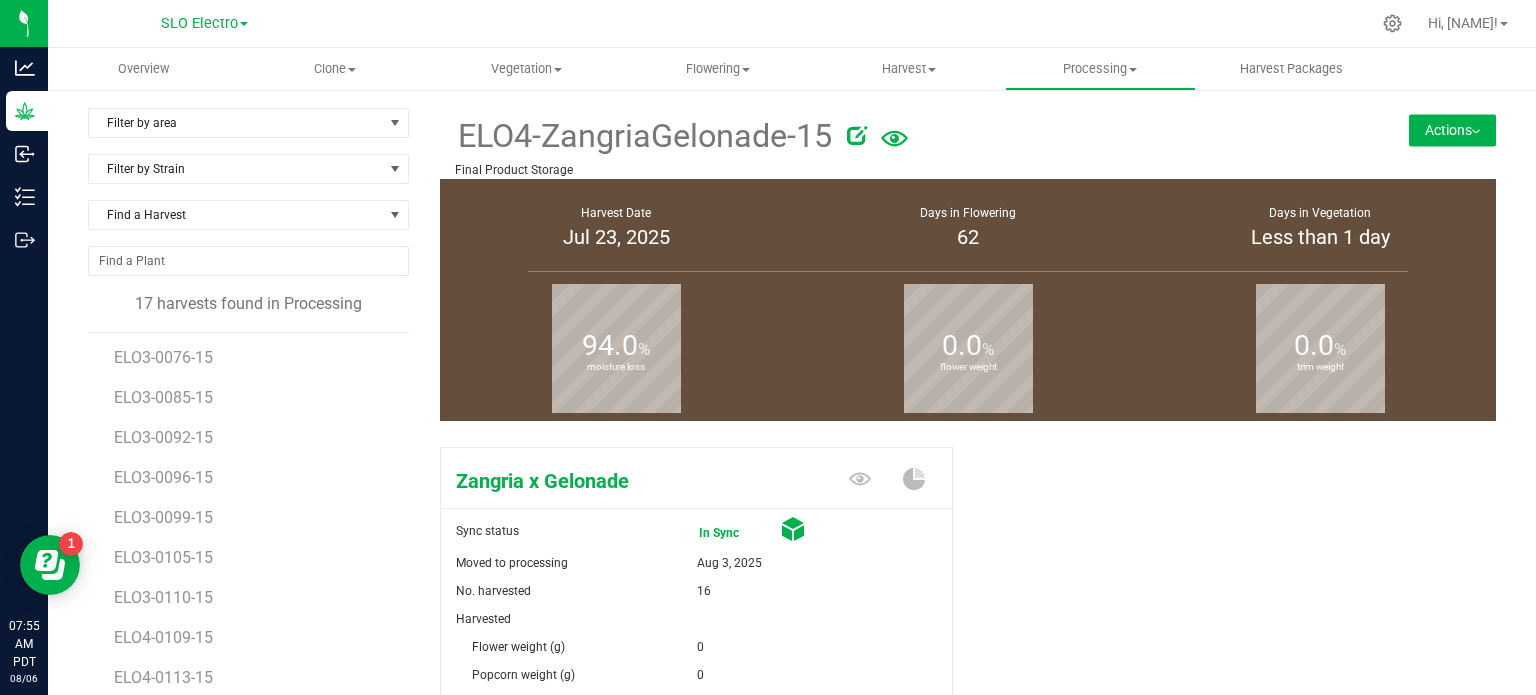 scroll, scrollTop: 196, scrollLeft: 0, axis: vertical 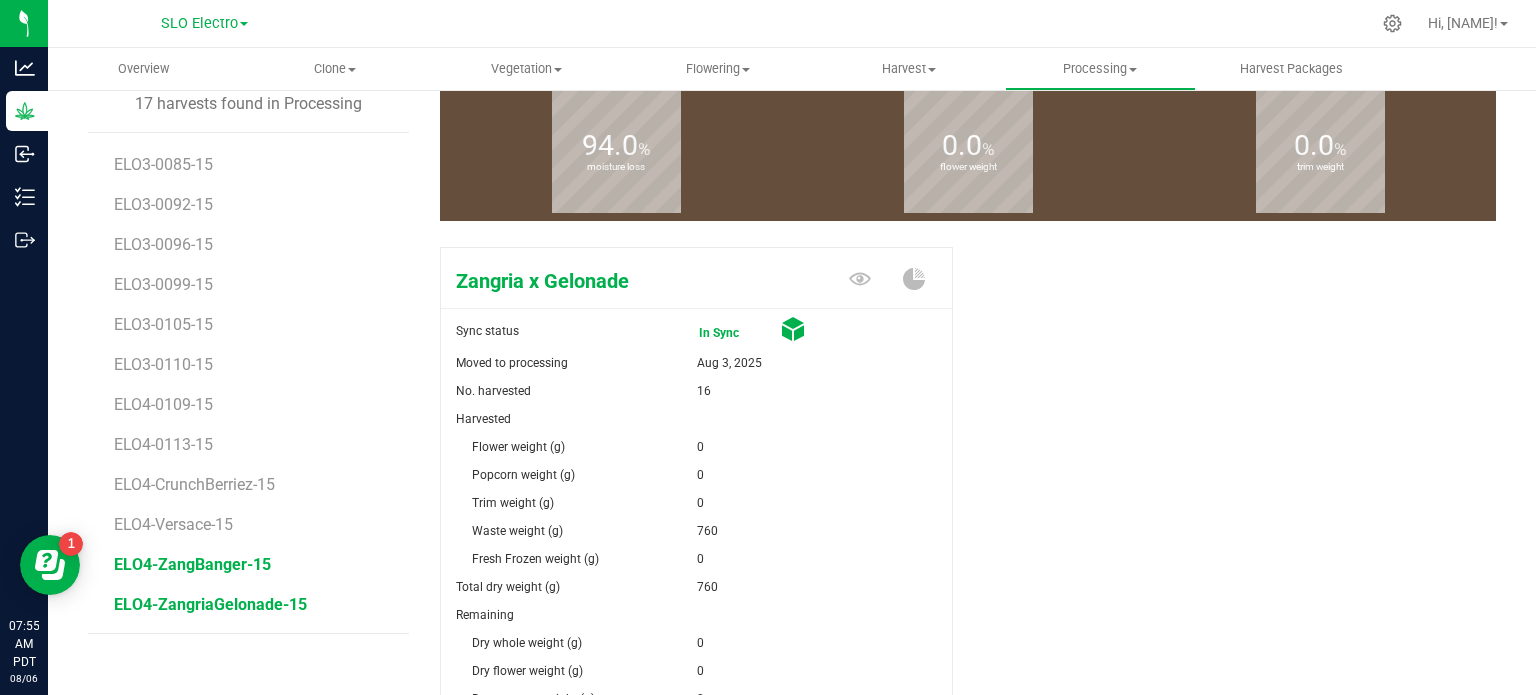 click on "ELO4-ZangBanger-15" at bounding box center (192, 564) 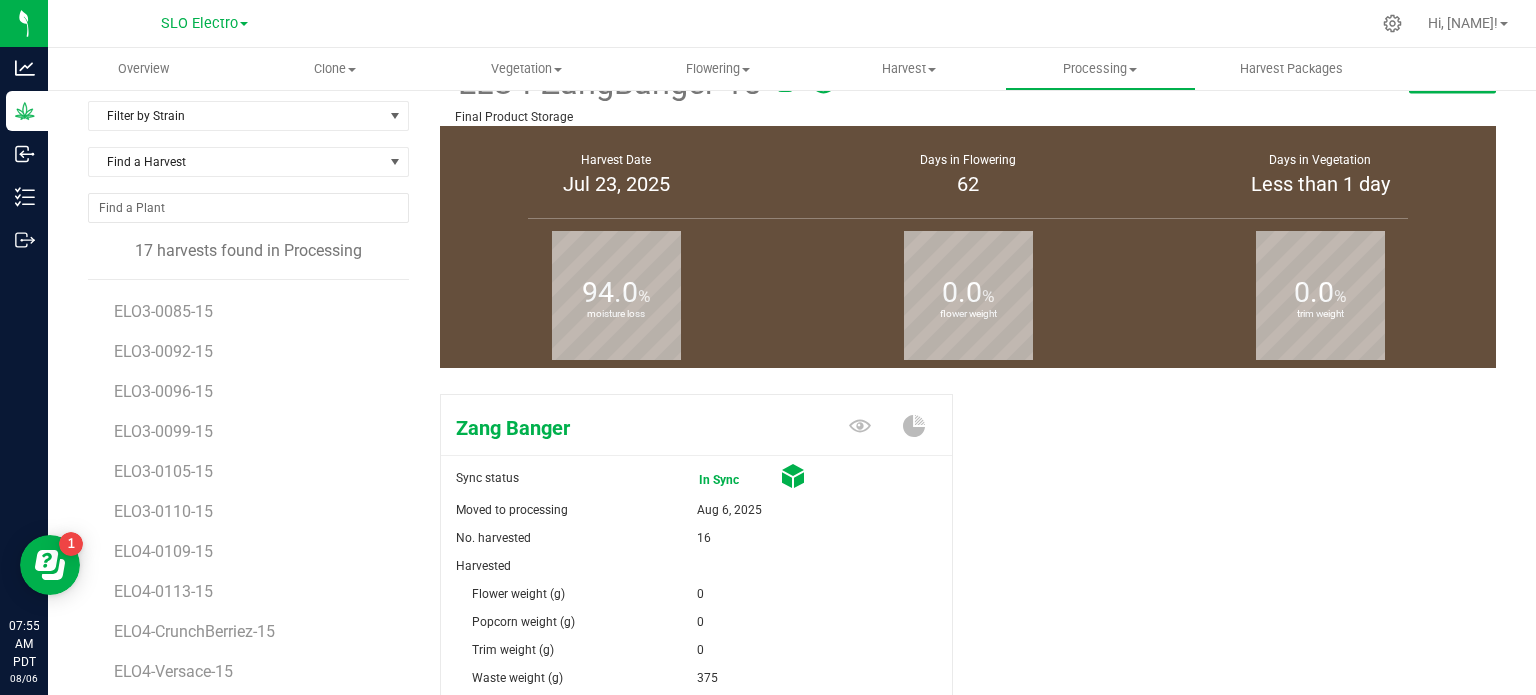 scroll, scrollTop: 0, scrollLeft: 0, axis: both 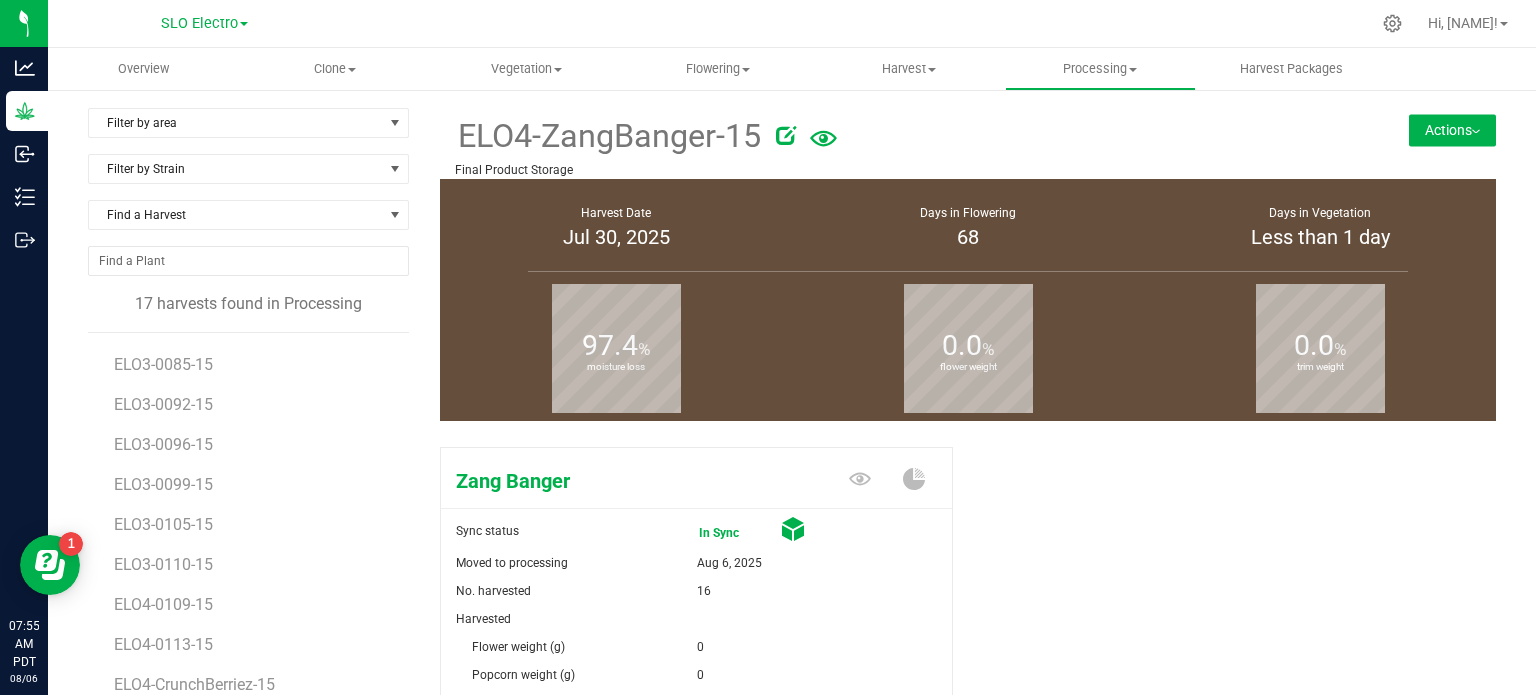click on "Actions" at bounding box center (1452, 130) 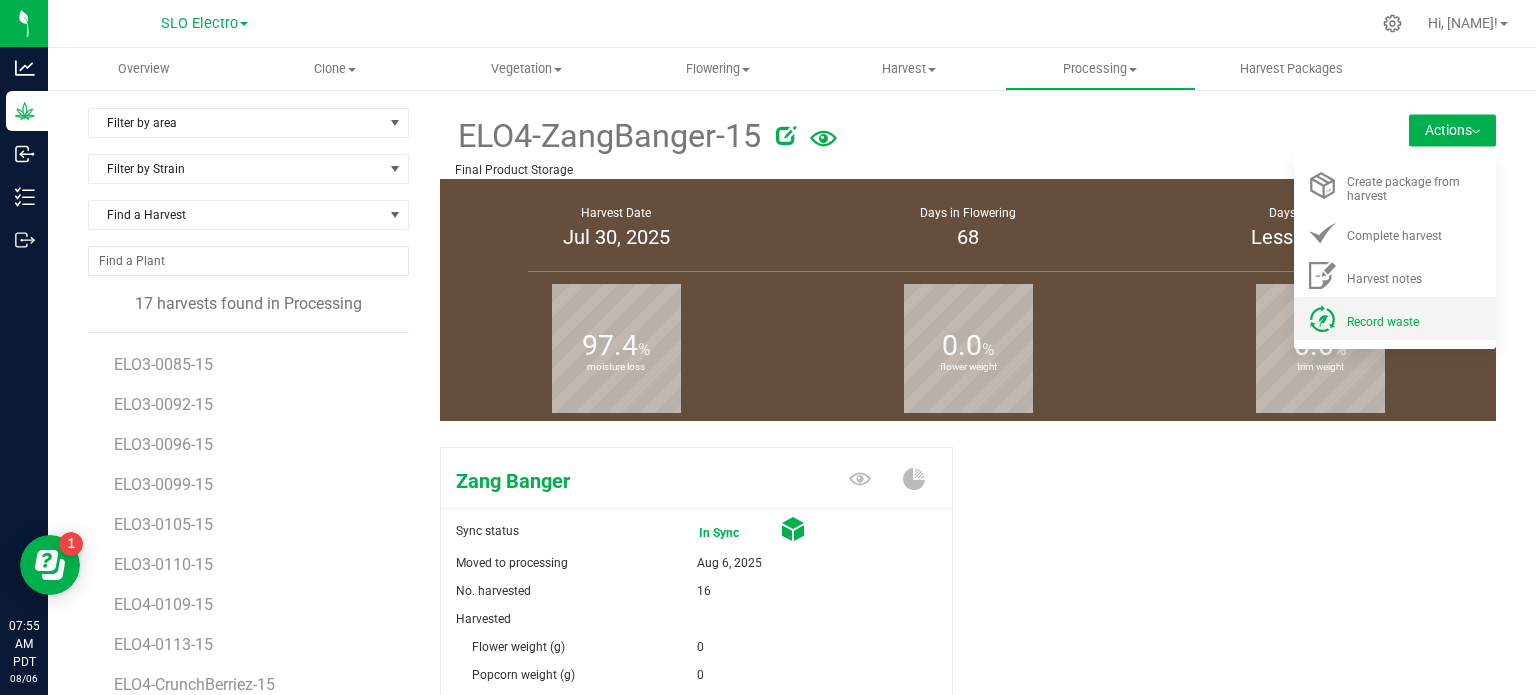 click on "Record waste" at bounding box center (1383, 322) 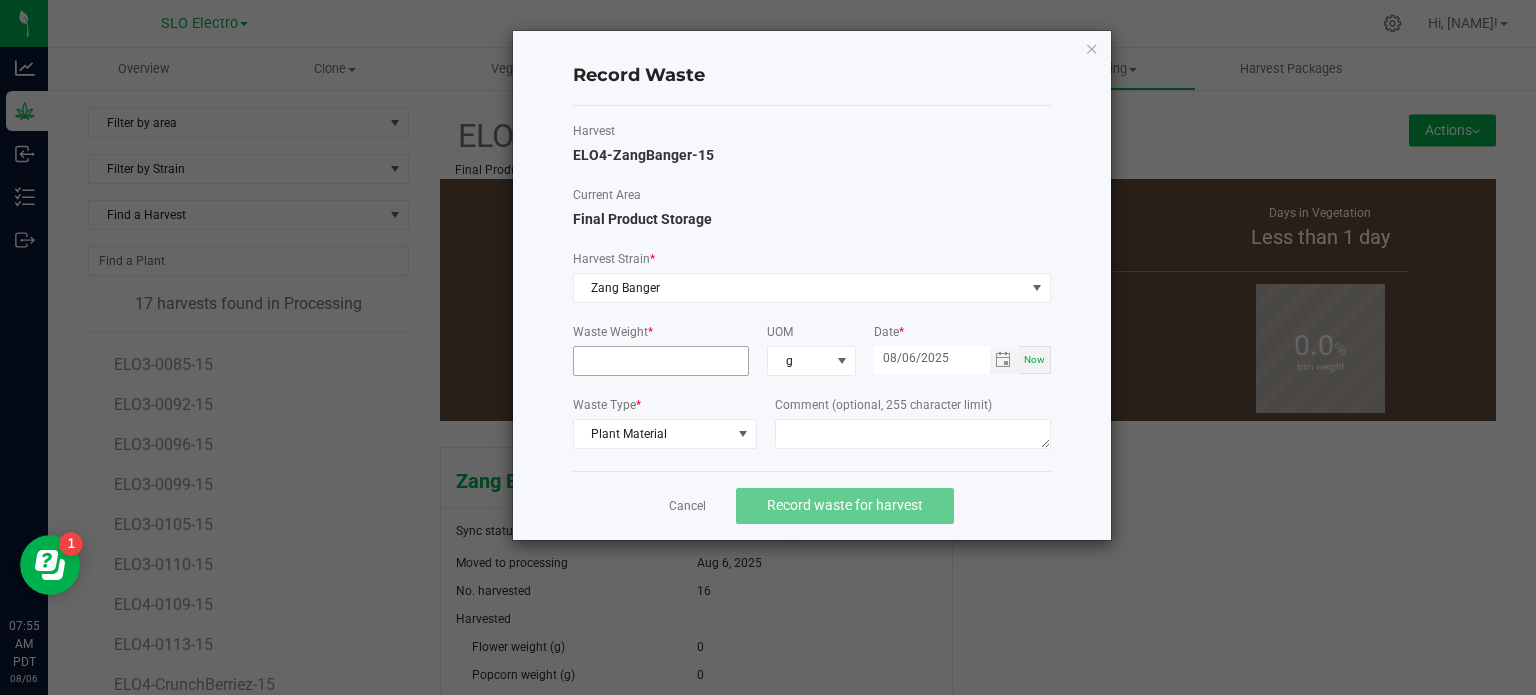 click at bounding box center [661, 361] 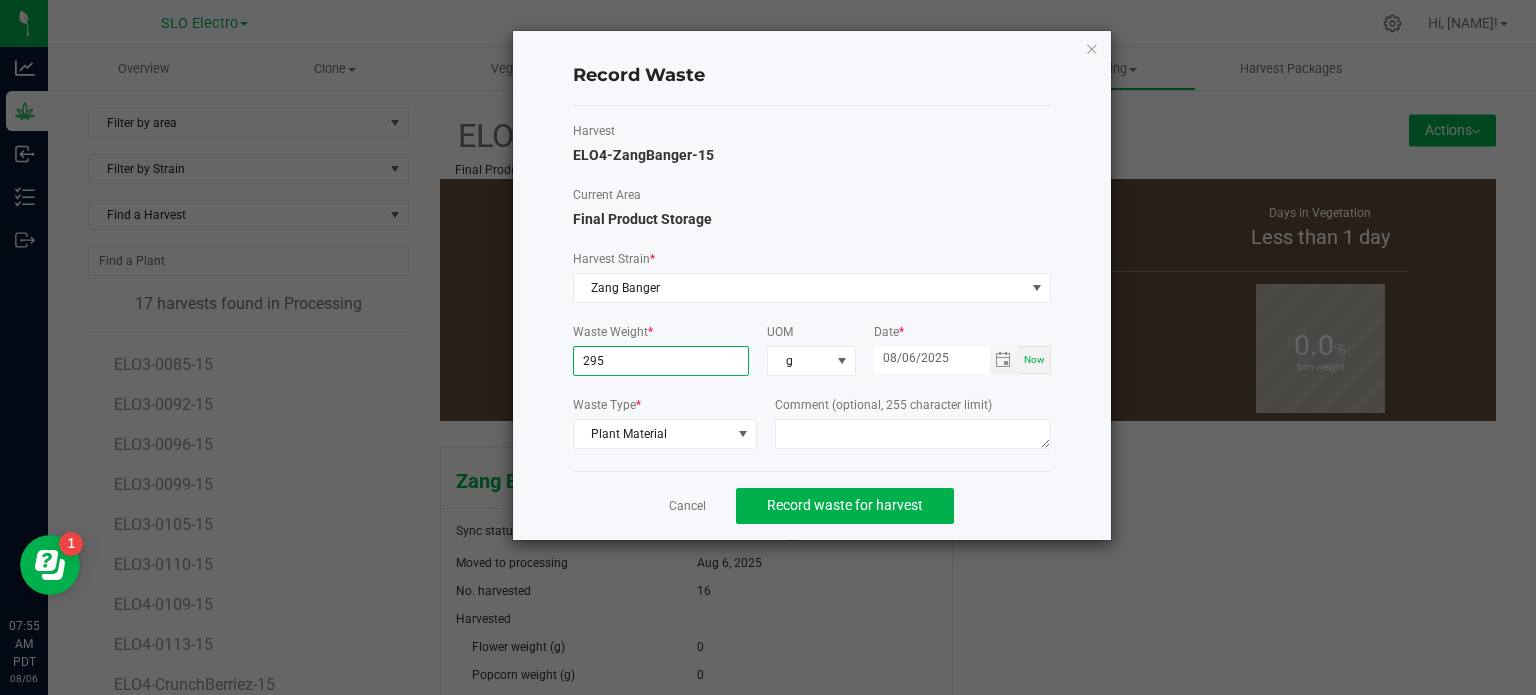 type on "295.0000 g" 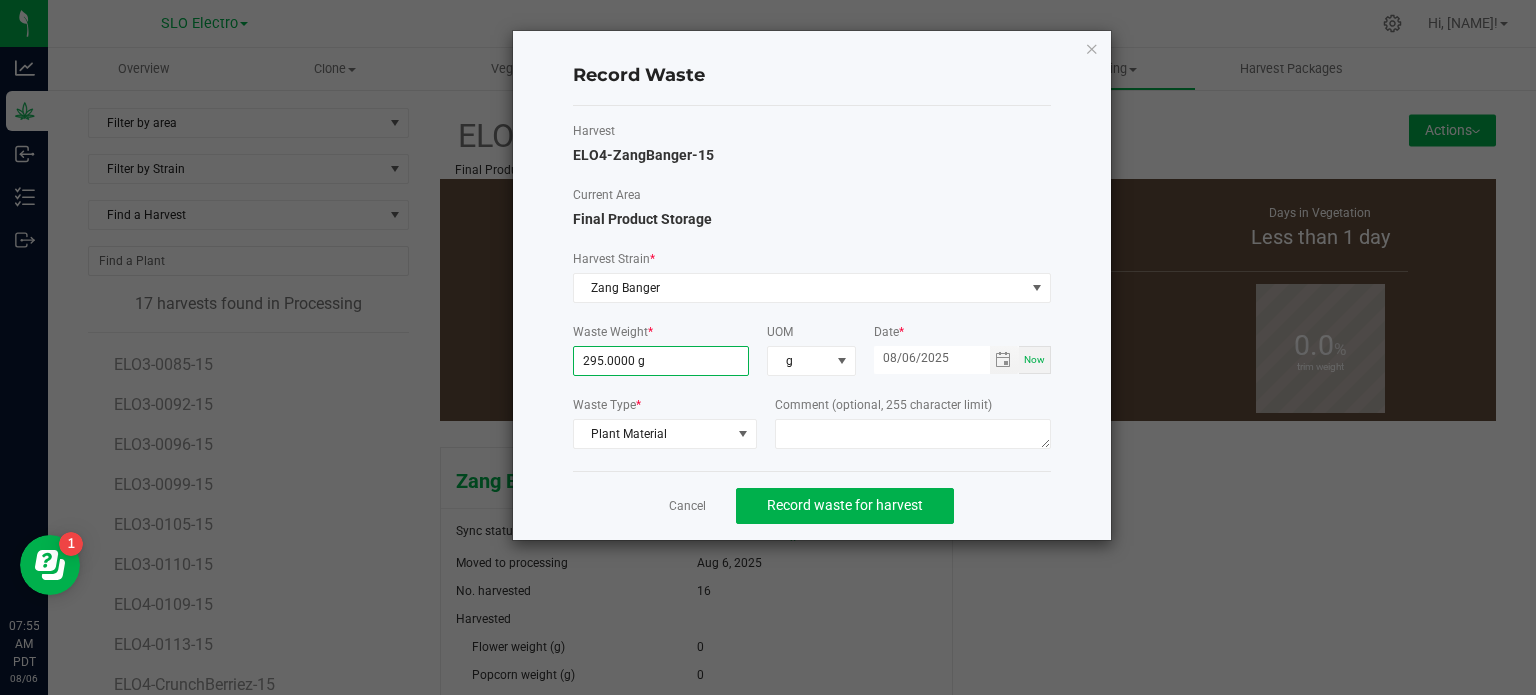 click on "Cancel   Record waste for harvest" 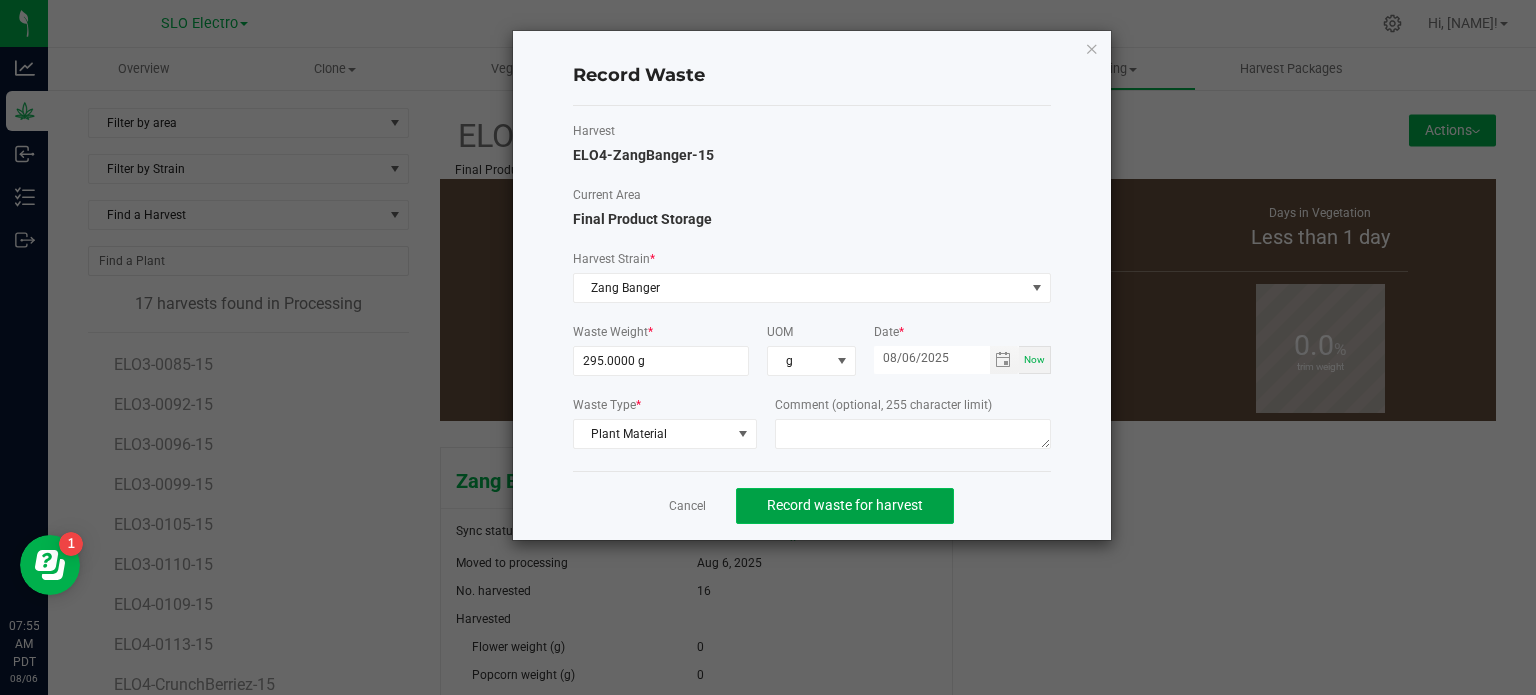 click on "Record waste for harvest" 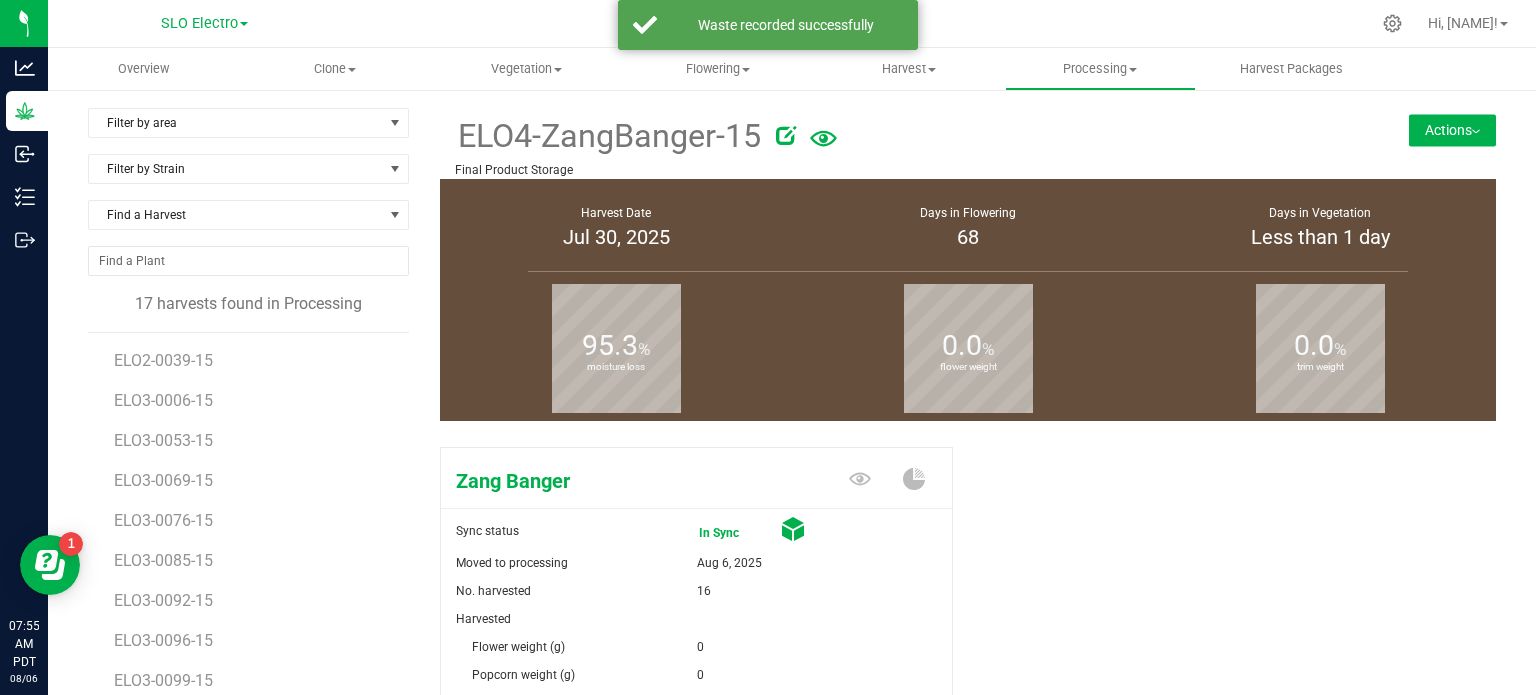 scroll, scrollTop: 196, scrollLeft: 0, axis: vertical 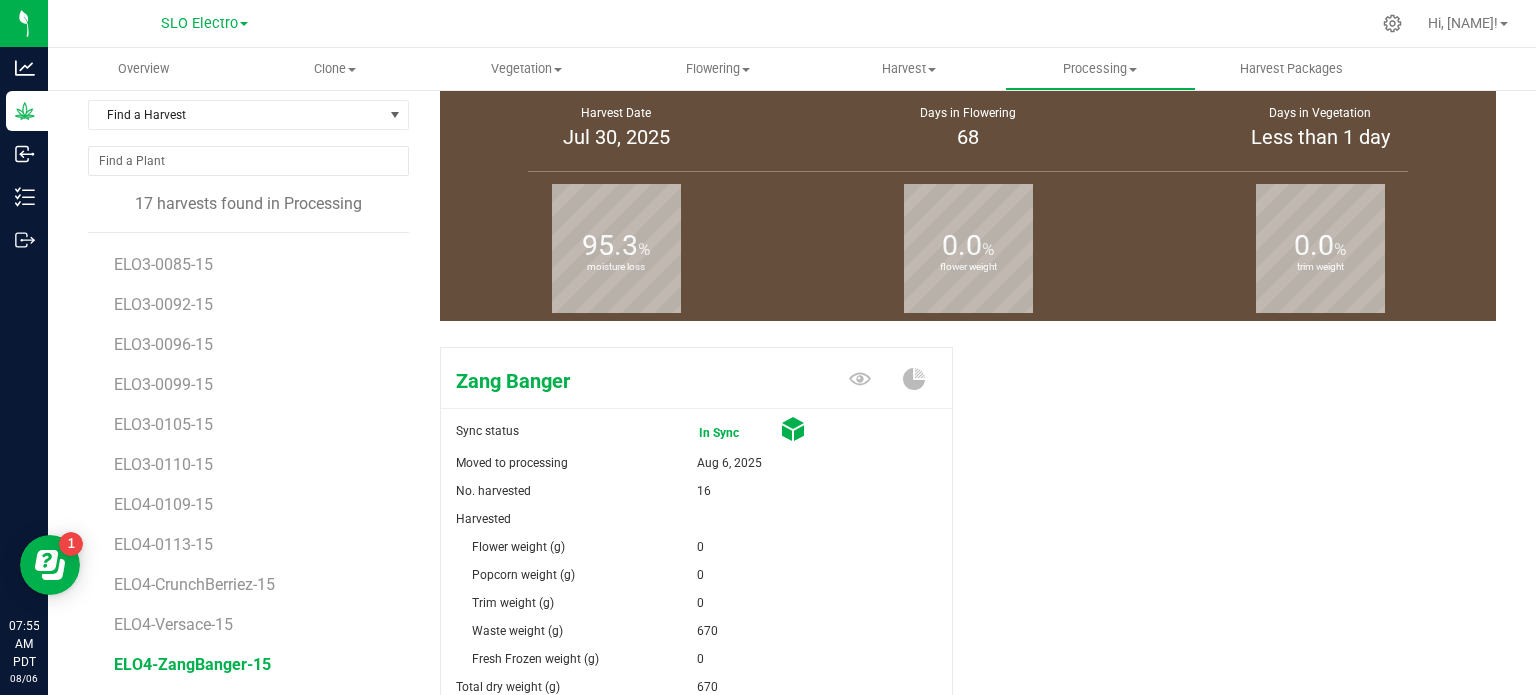 click on "ELO4-Versace-15" at bounding box center (254, 617) 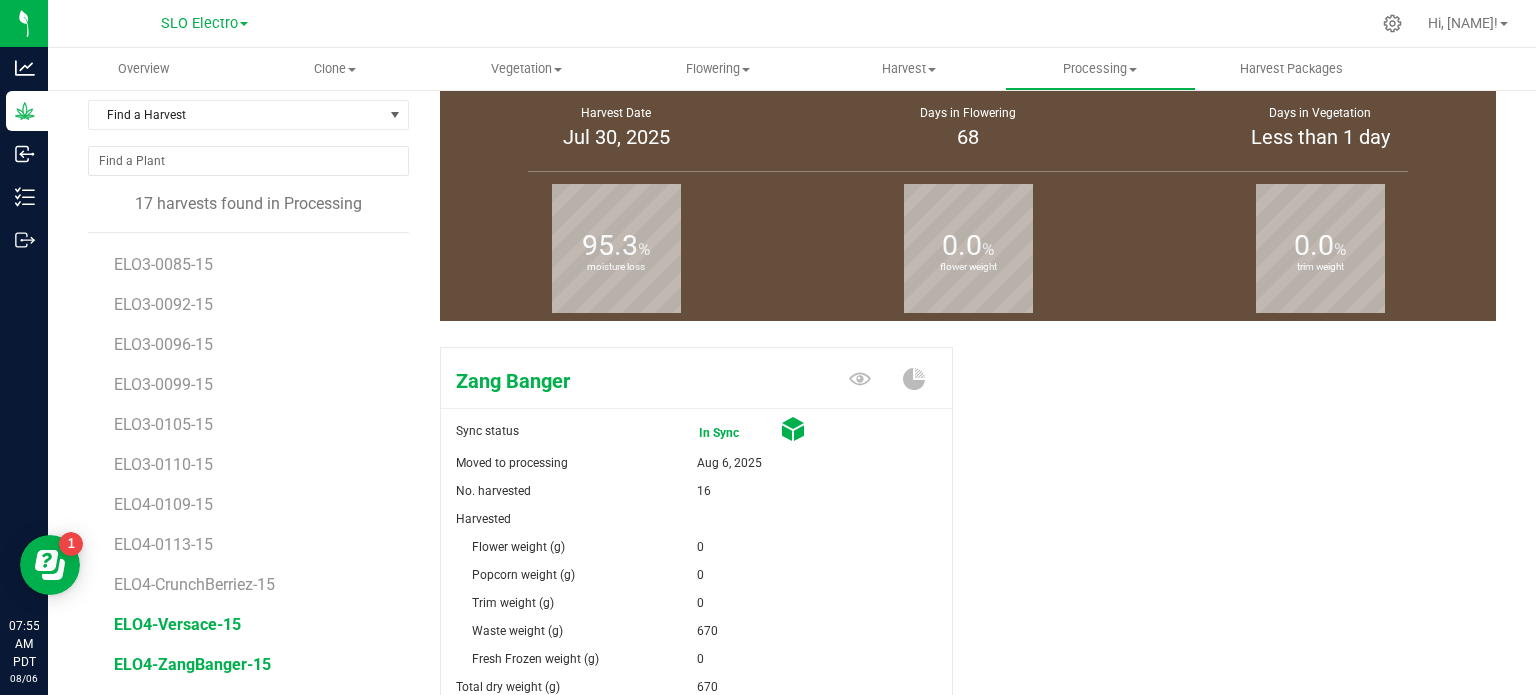 click on "ELO4-Versace-15" at bounding box center (177, 624) 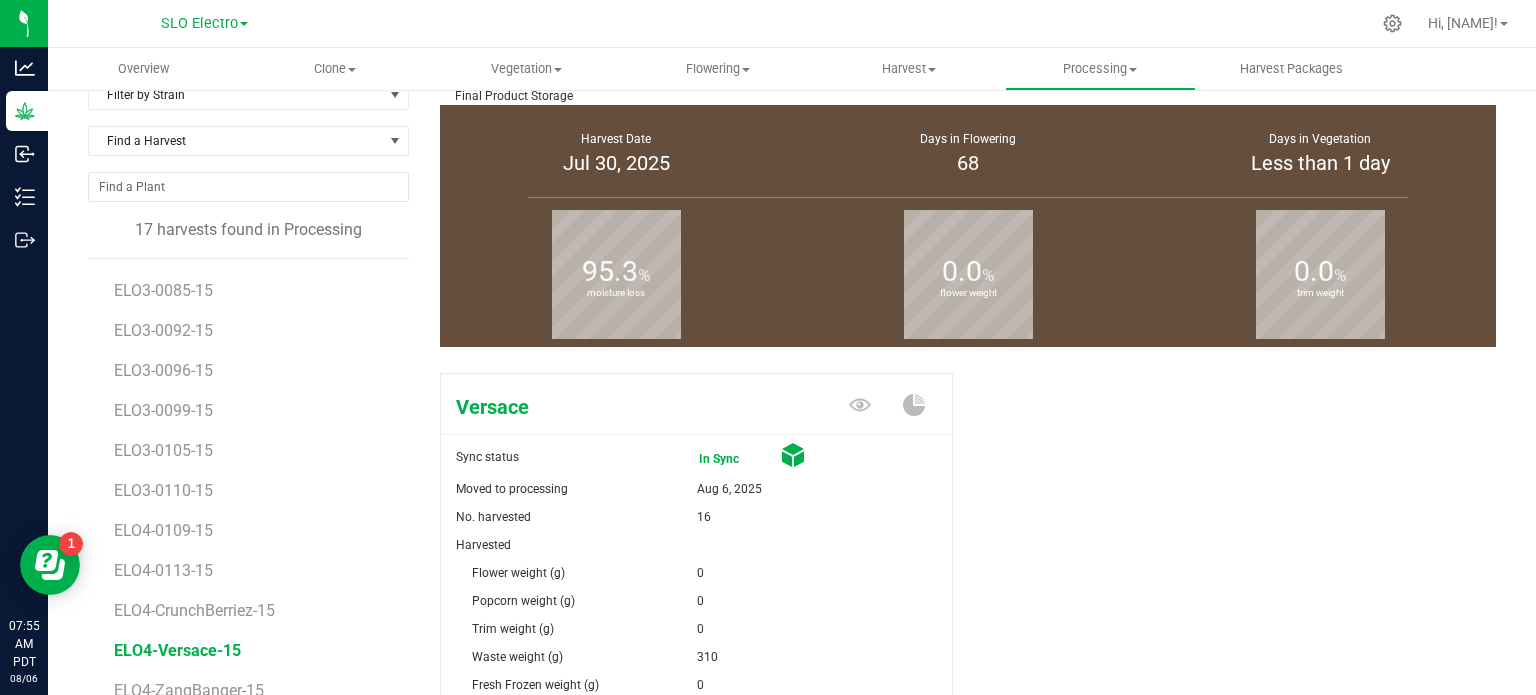 scroll, scrollTop: 0, scrollLeft: 0, axis: both 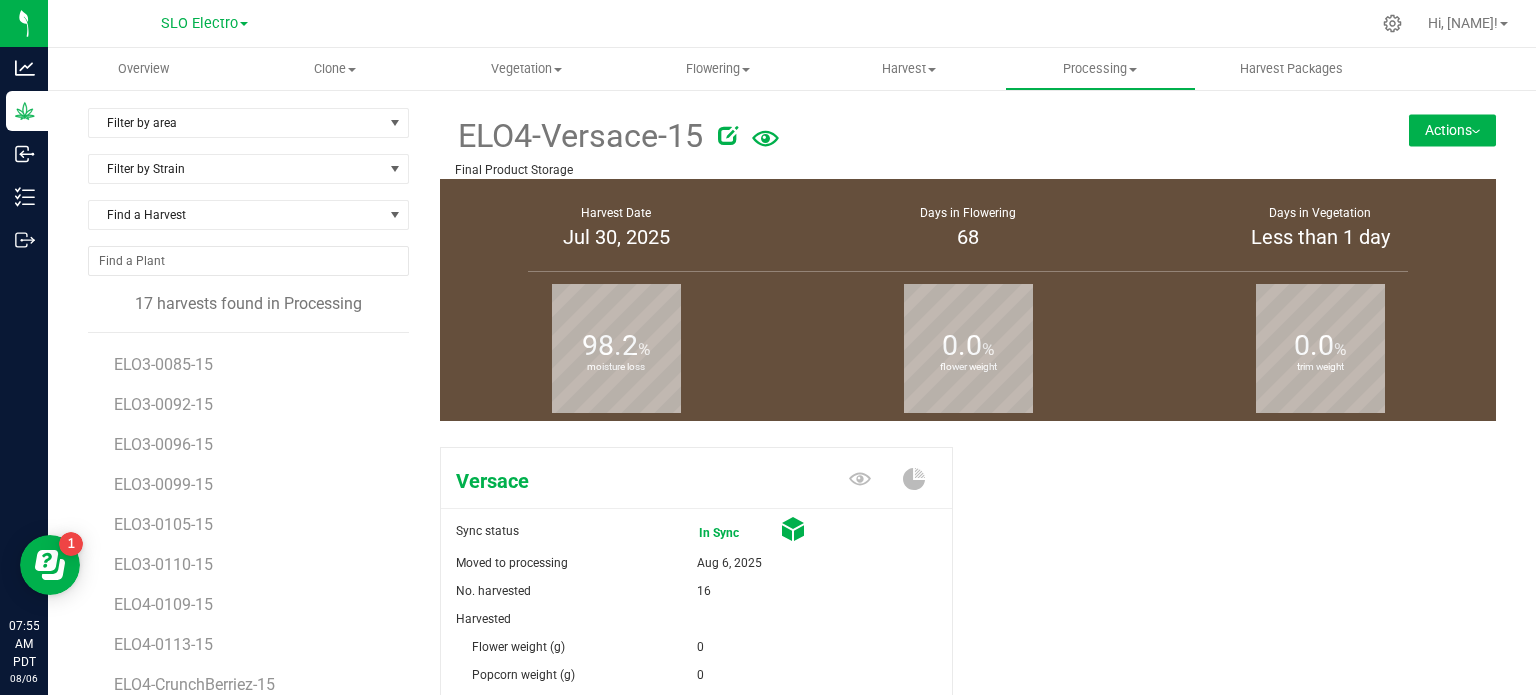 click on "ELO4-[STRAIN]-[YEAR]
Final Product Storage
Actions
Create package from harvest
Complete harvest" at bounding box center (968, 143) 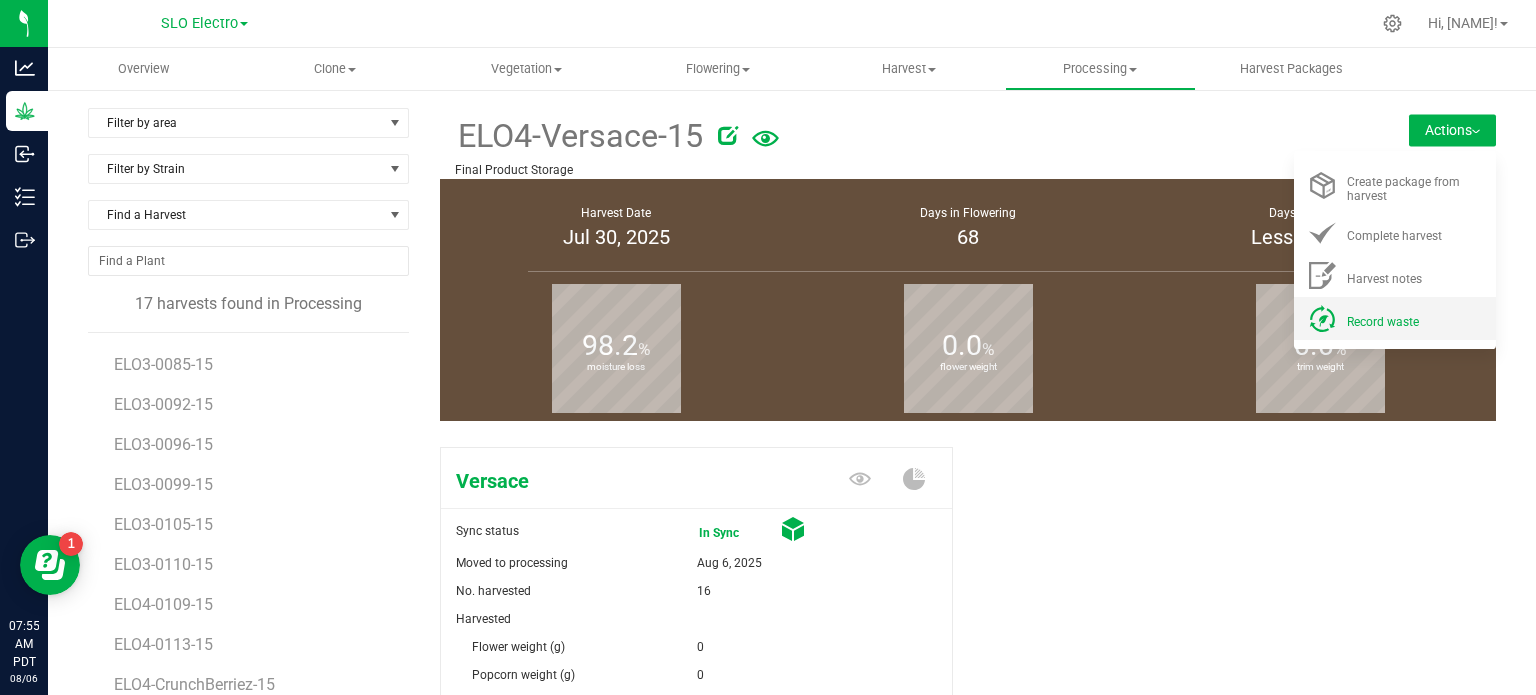 click on "Record waste" at bounding box center (1395, 318) 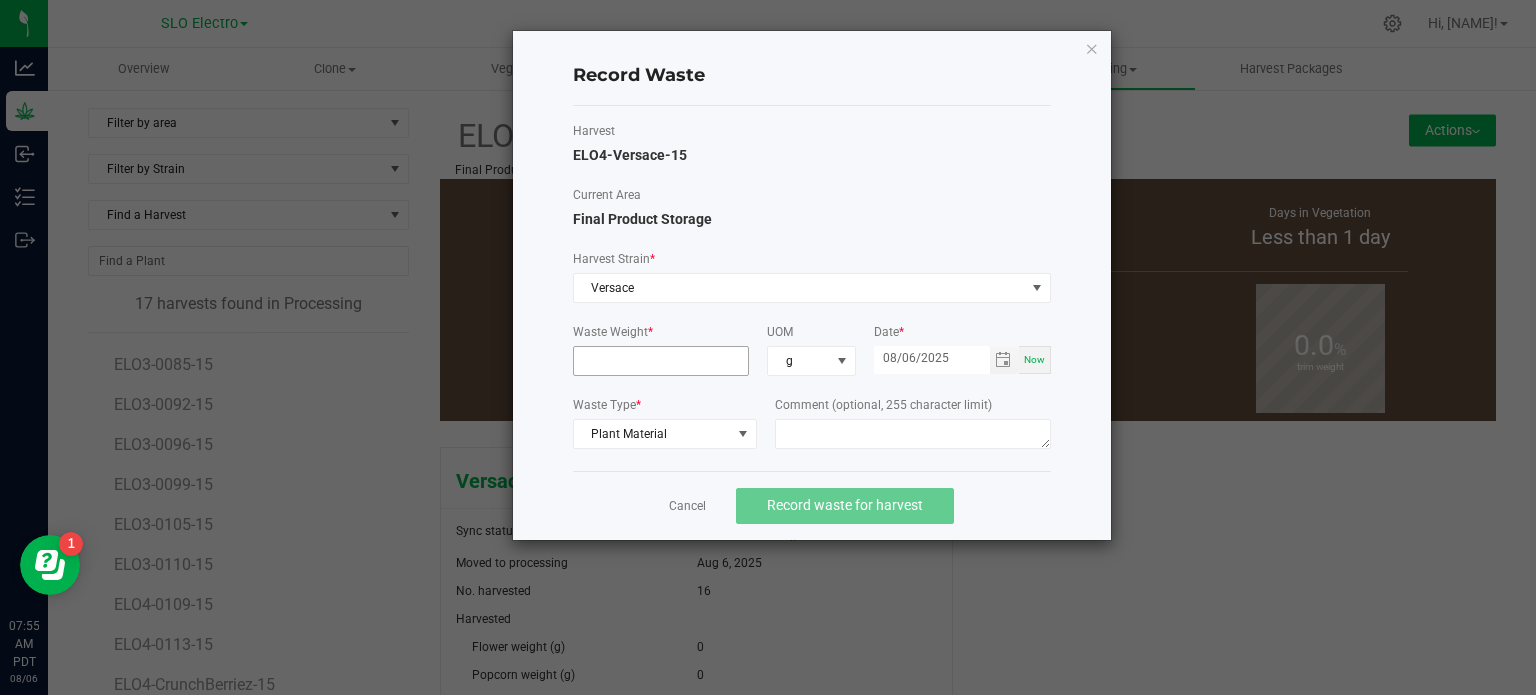 click at bounding box center (661, 361) 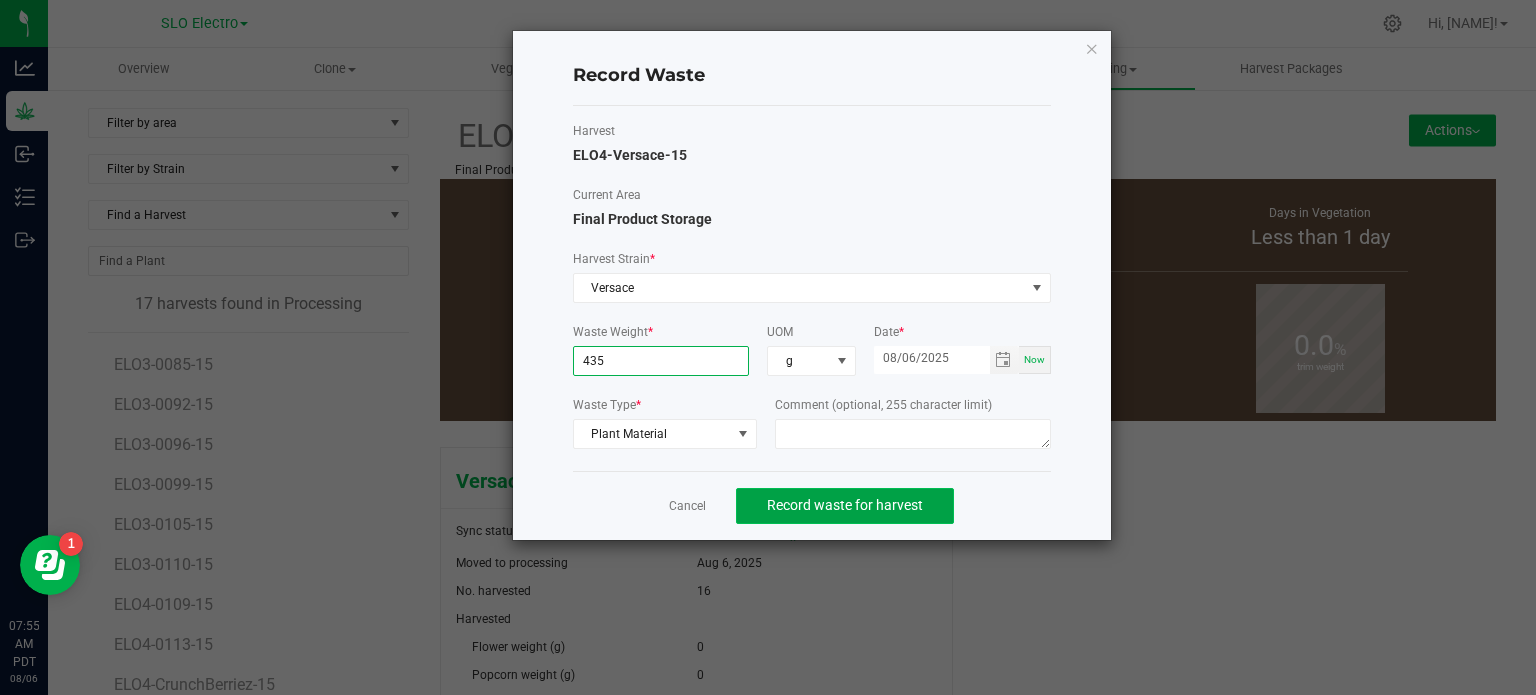 type on "435.0000 g" 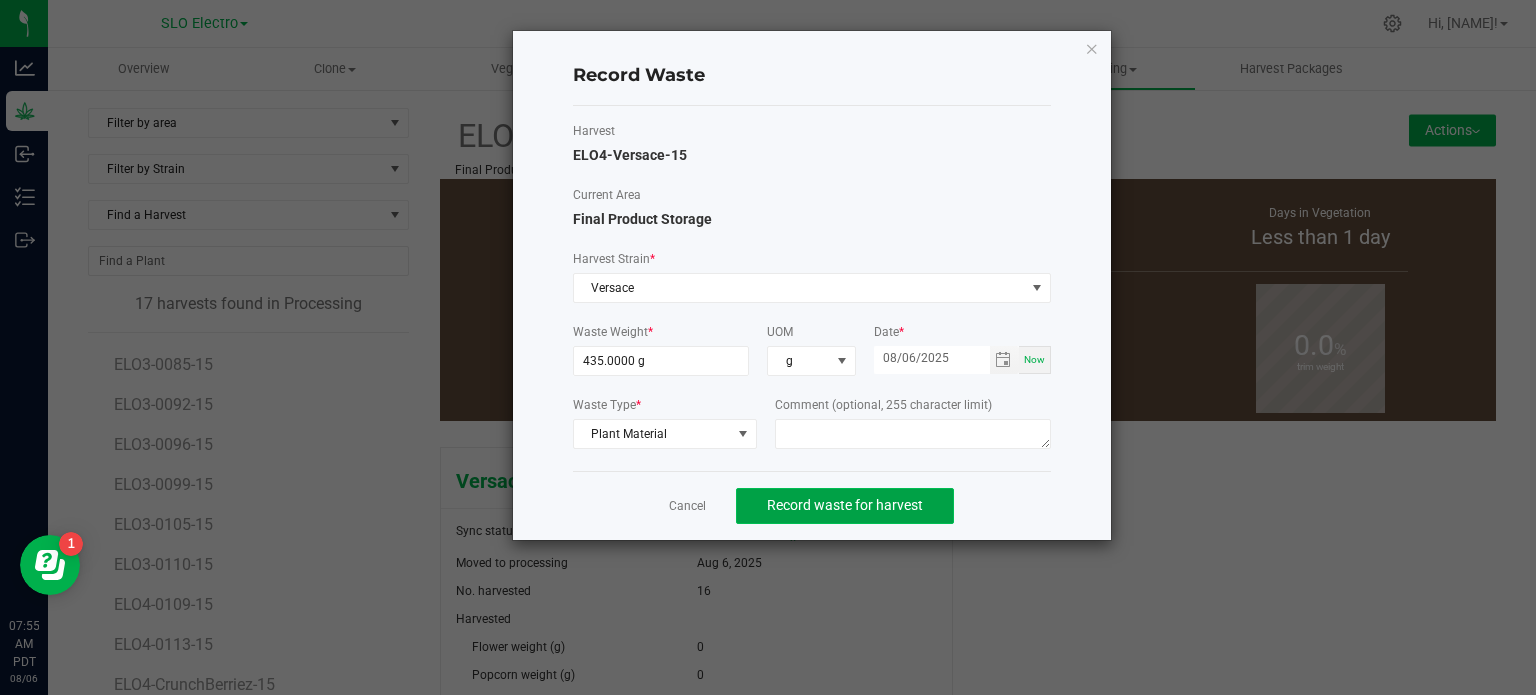 click on "Record waste for harvest" 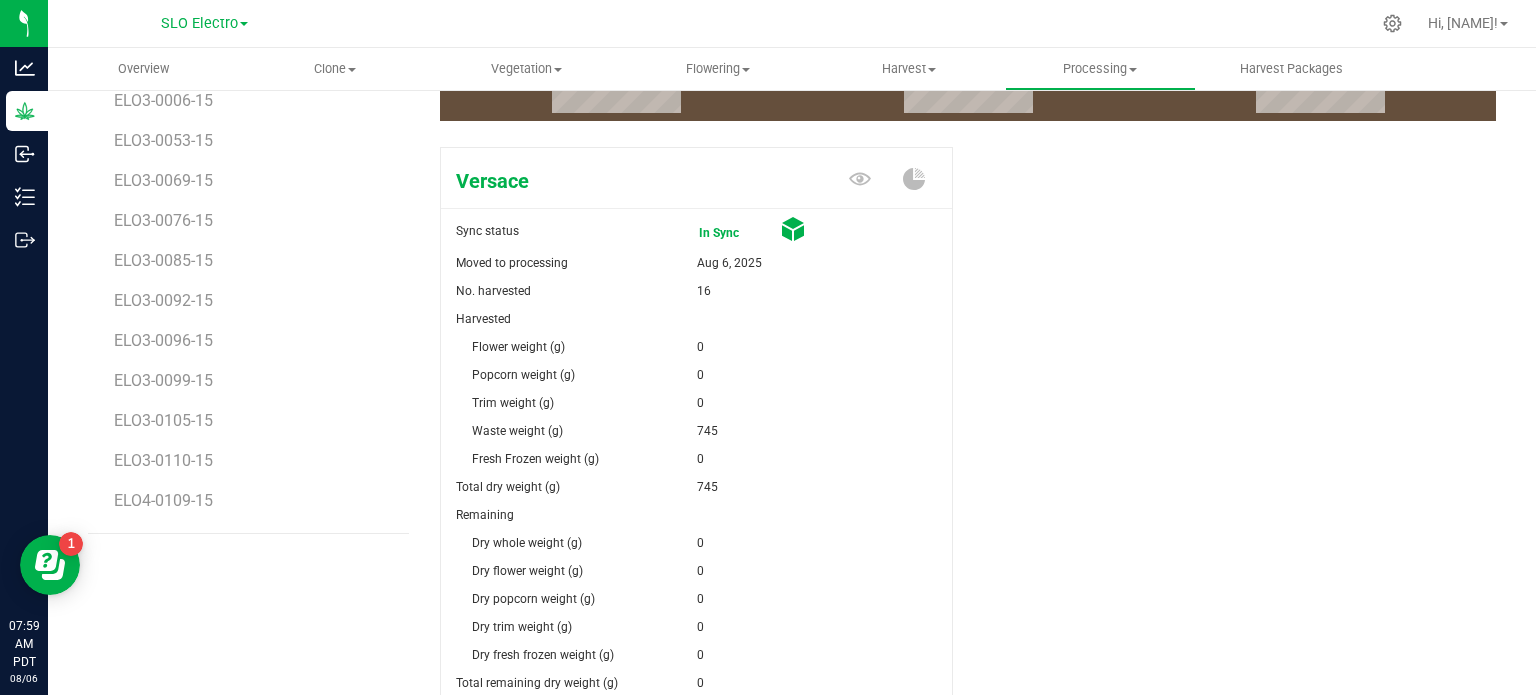 scroll, scrollTop: 0, scrollLeft: 0, axis: both 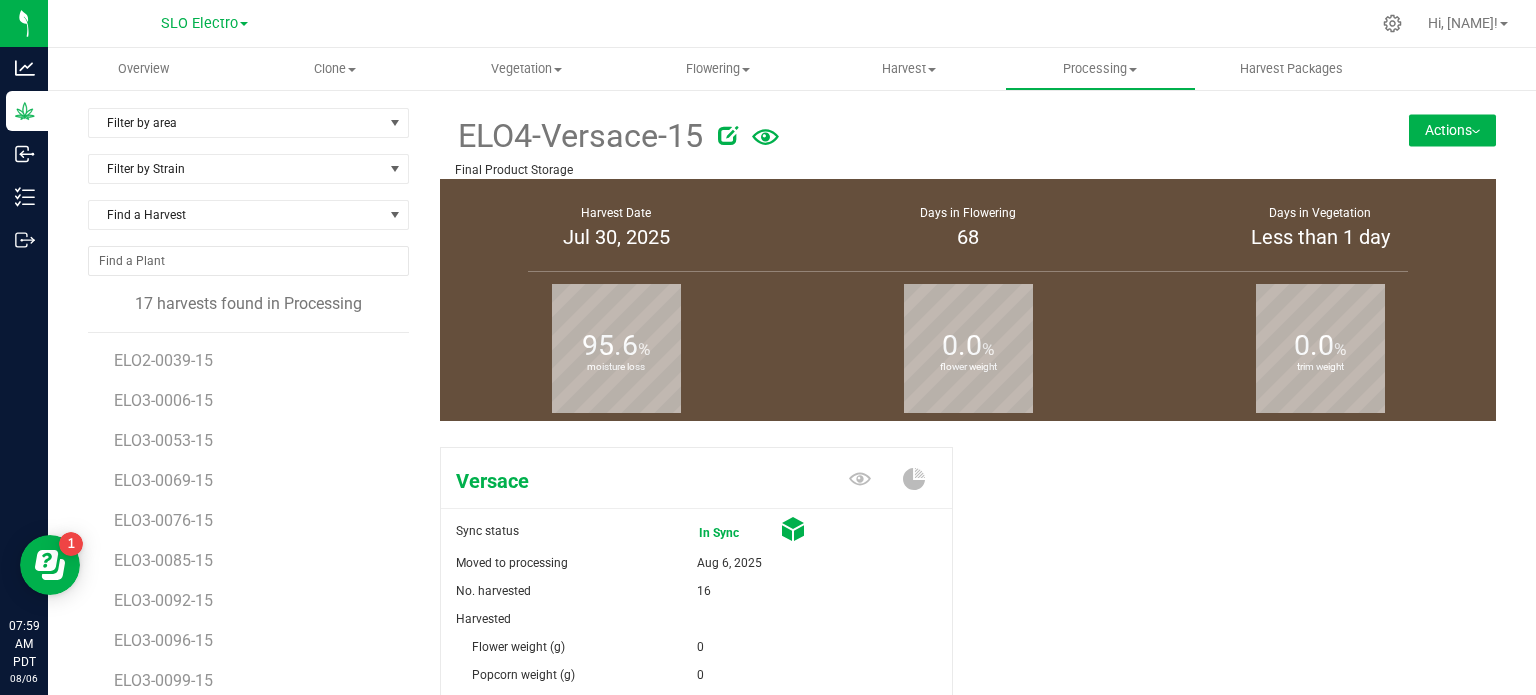 click on "Actions" at bounding box center (1452, 130) 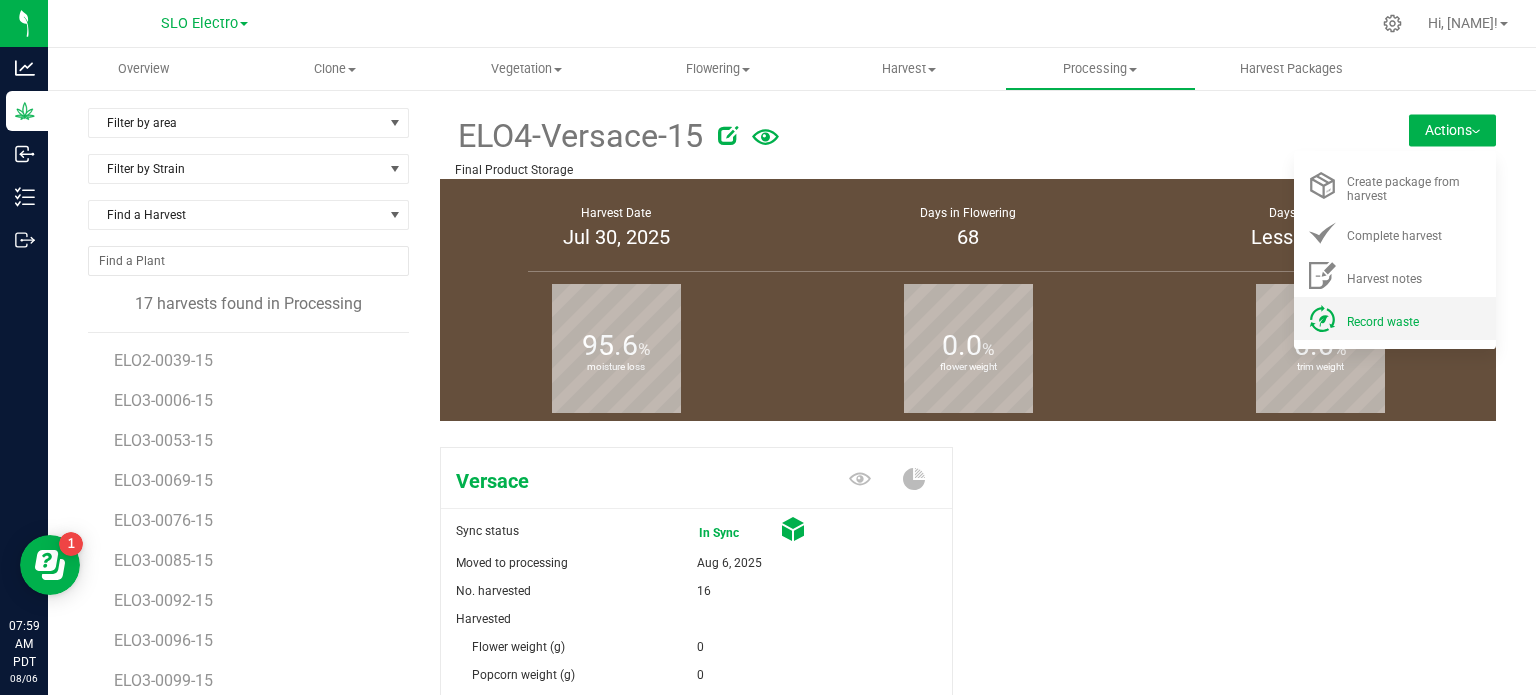 click on "Record waste" at bounding box center [1395, 318] 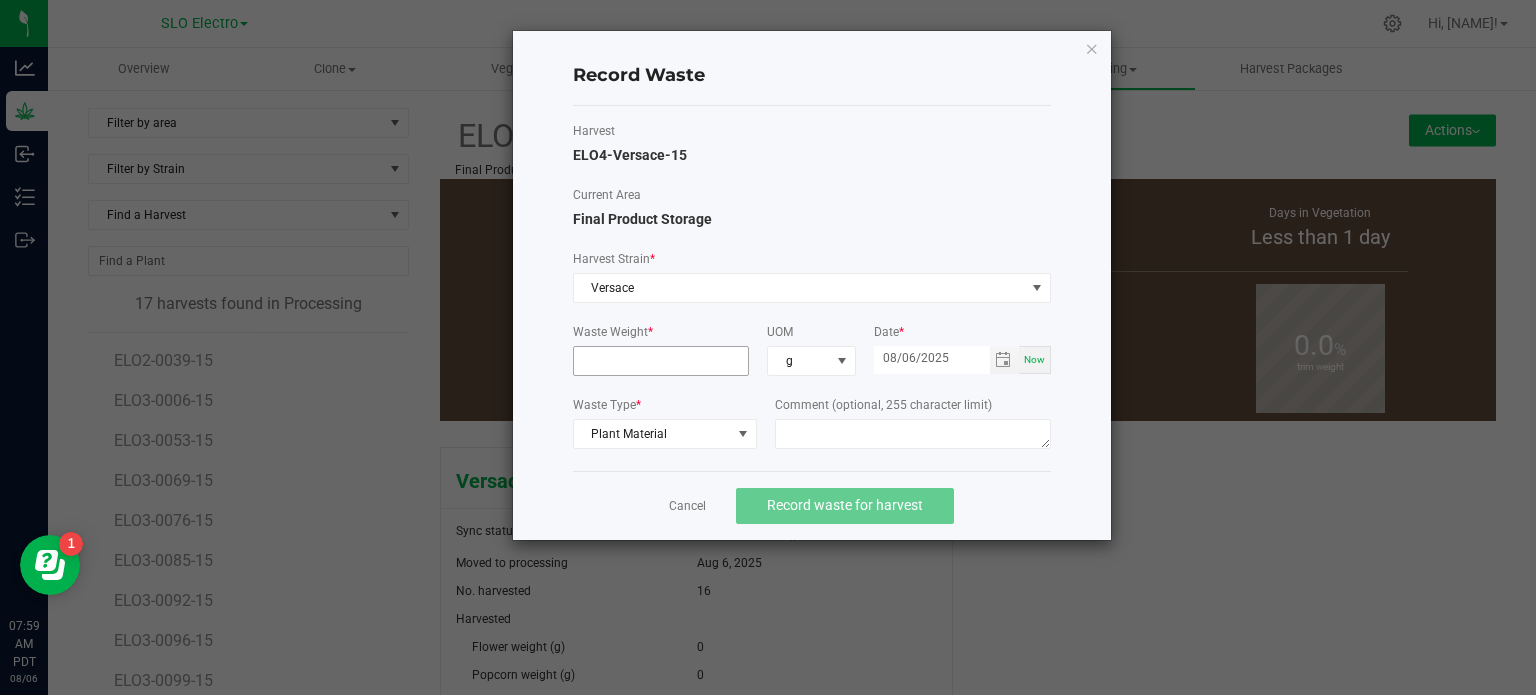 click at bounding box center (661, 361) 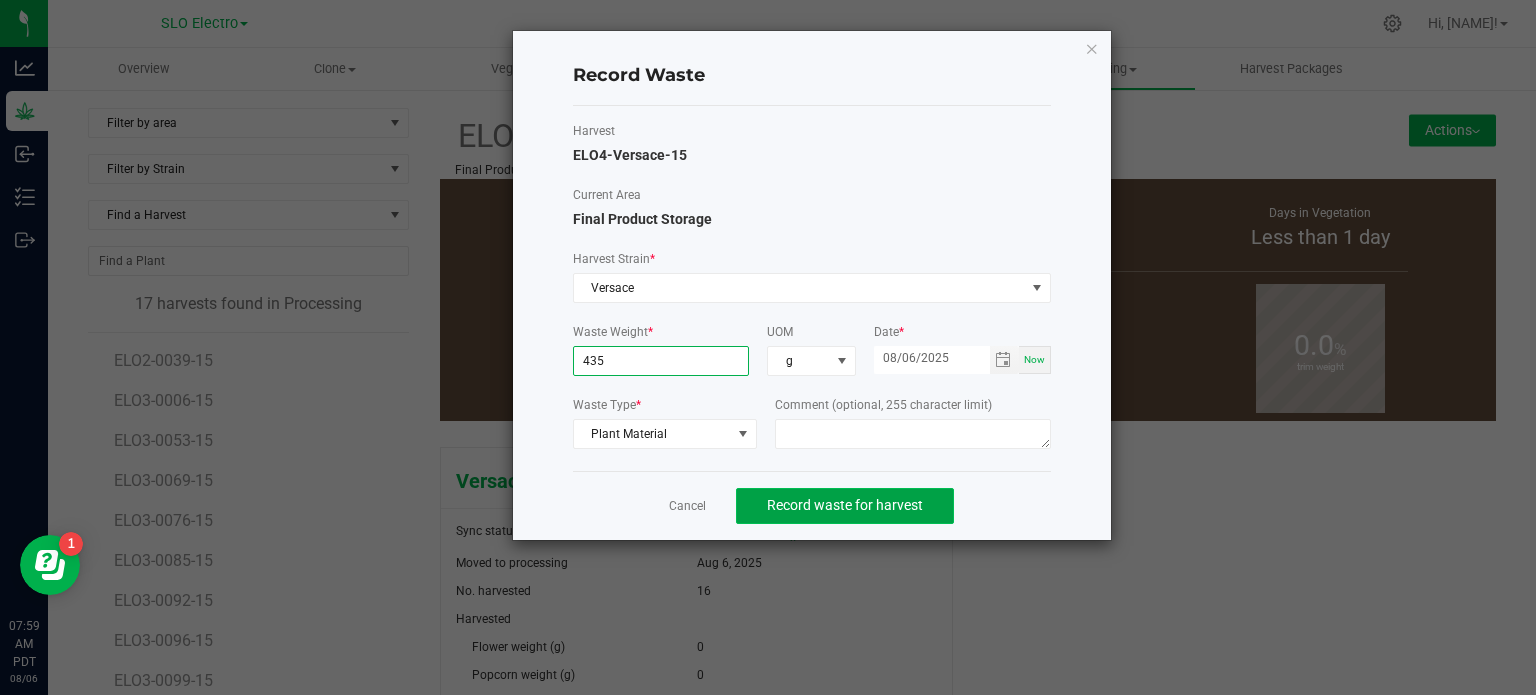 type on "435.0000 g" 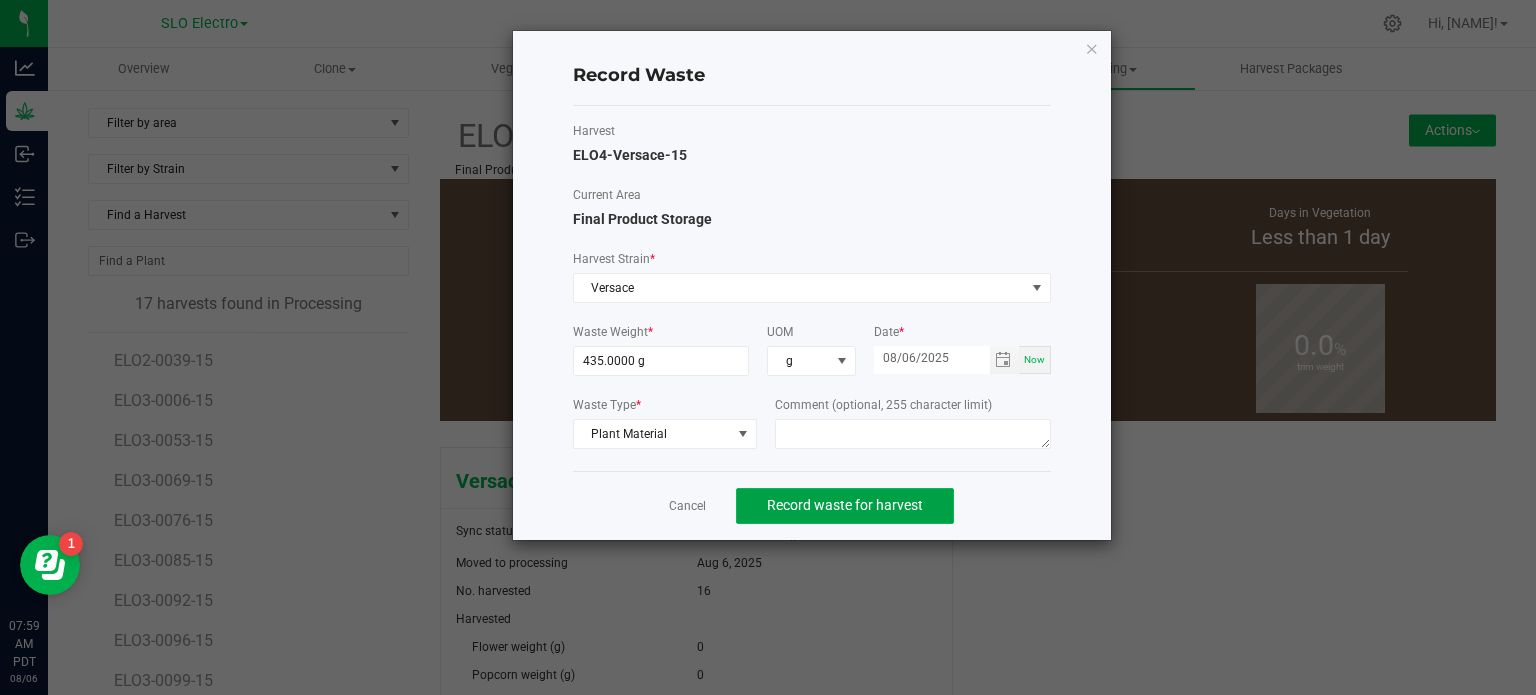 click on "Record waste for harvest" 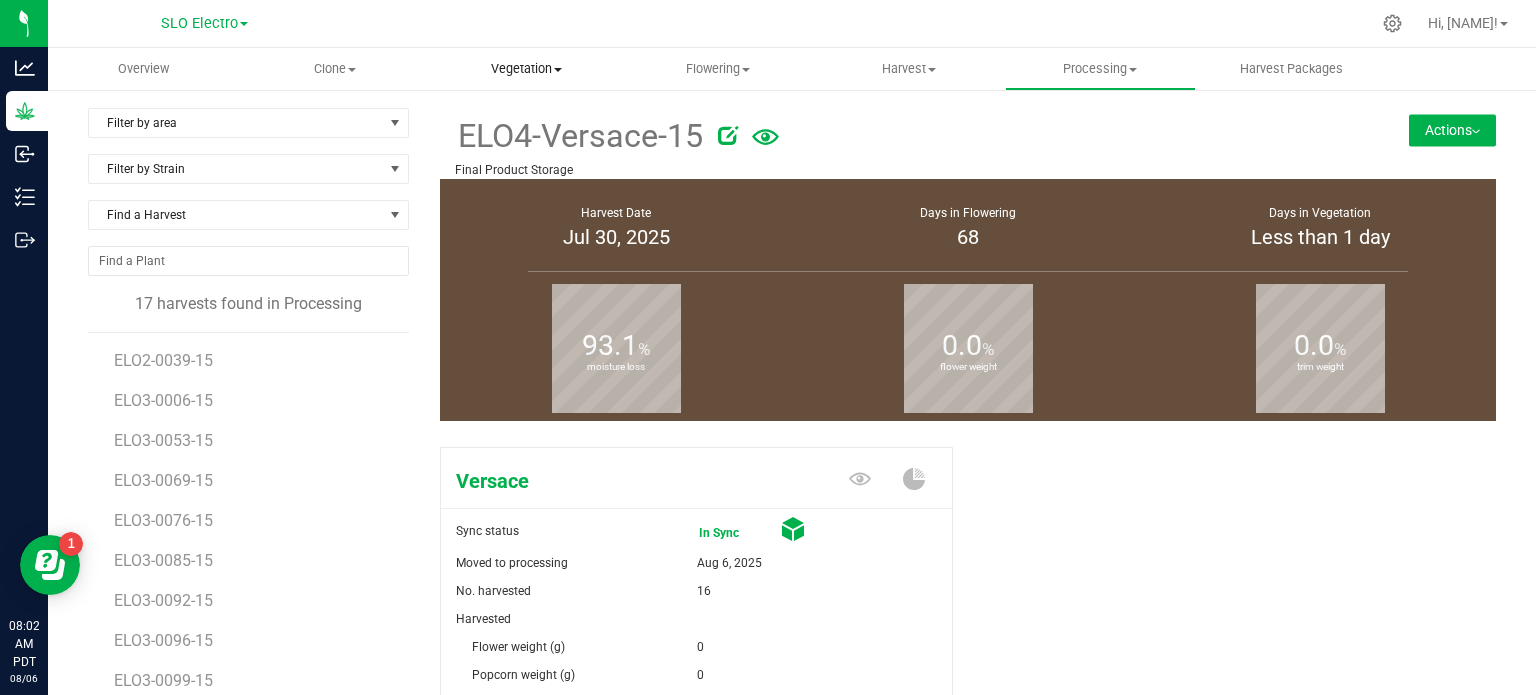 click on "Vegetation
Veg groups
Veg plant batches
Mother groups
Mother plant batches
Apply to plants" at bounding box center [526, 69] 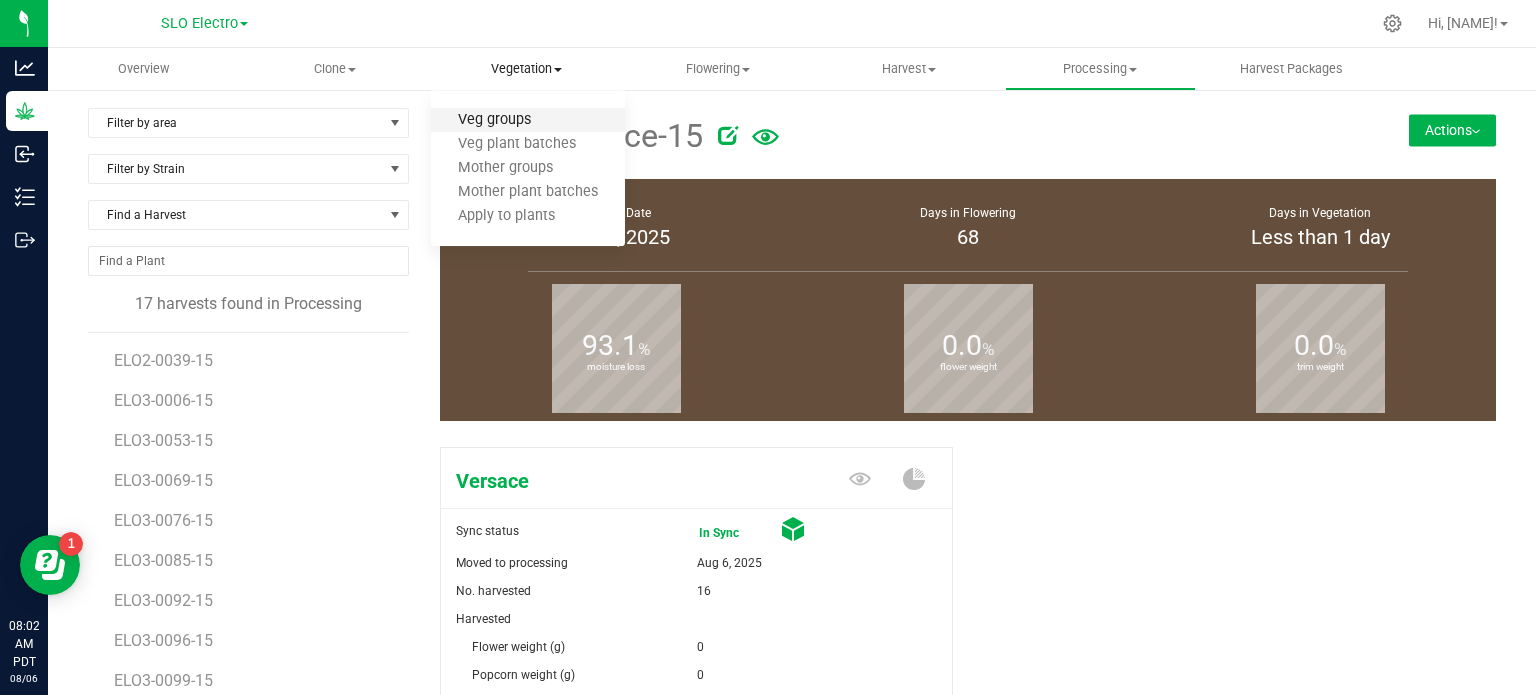 click on "Veg groups" at bounding box center [494, 120] 